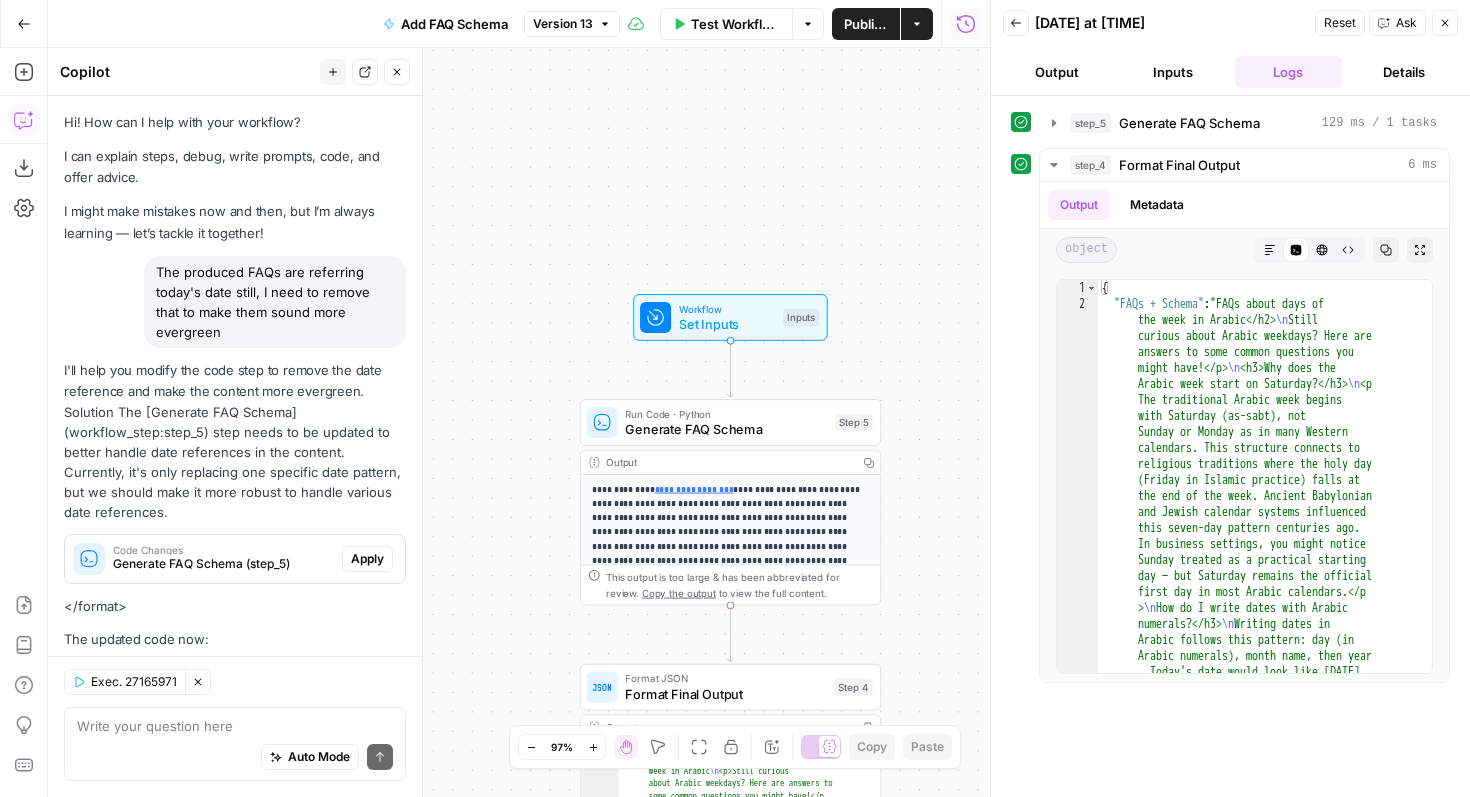 scroll, scrollTop: 0, scrollLeft: 0, axis: both 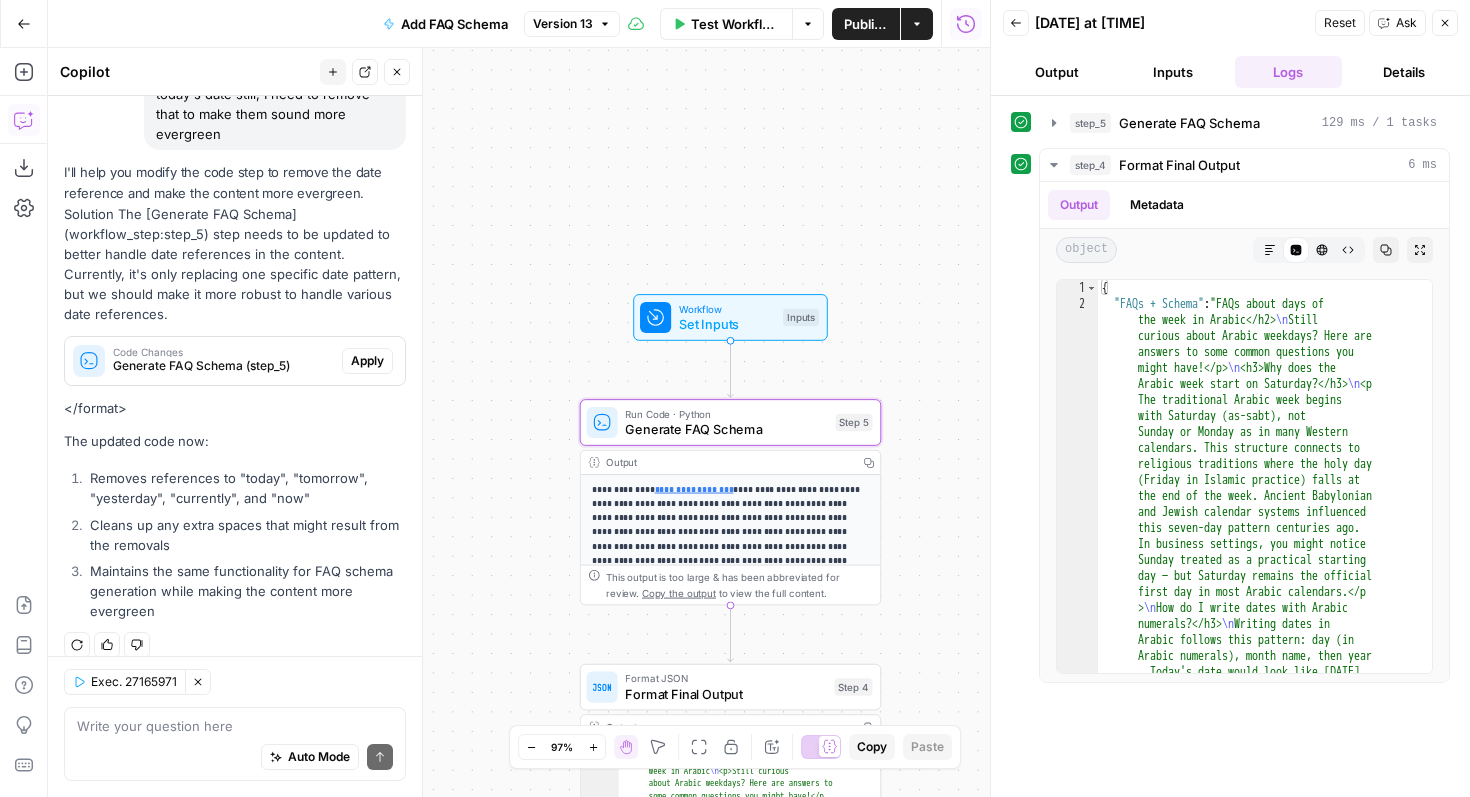 click on "Apply" at bounding box center [367, 361] 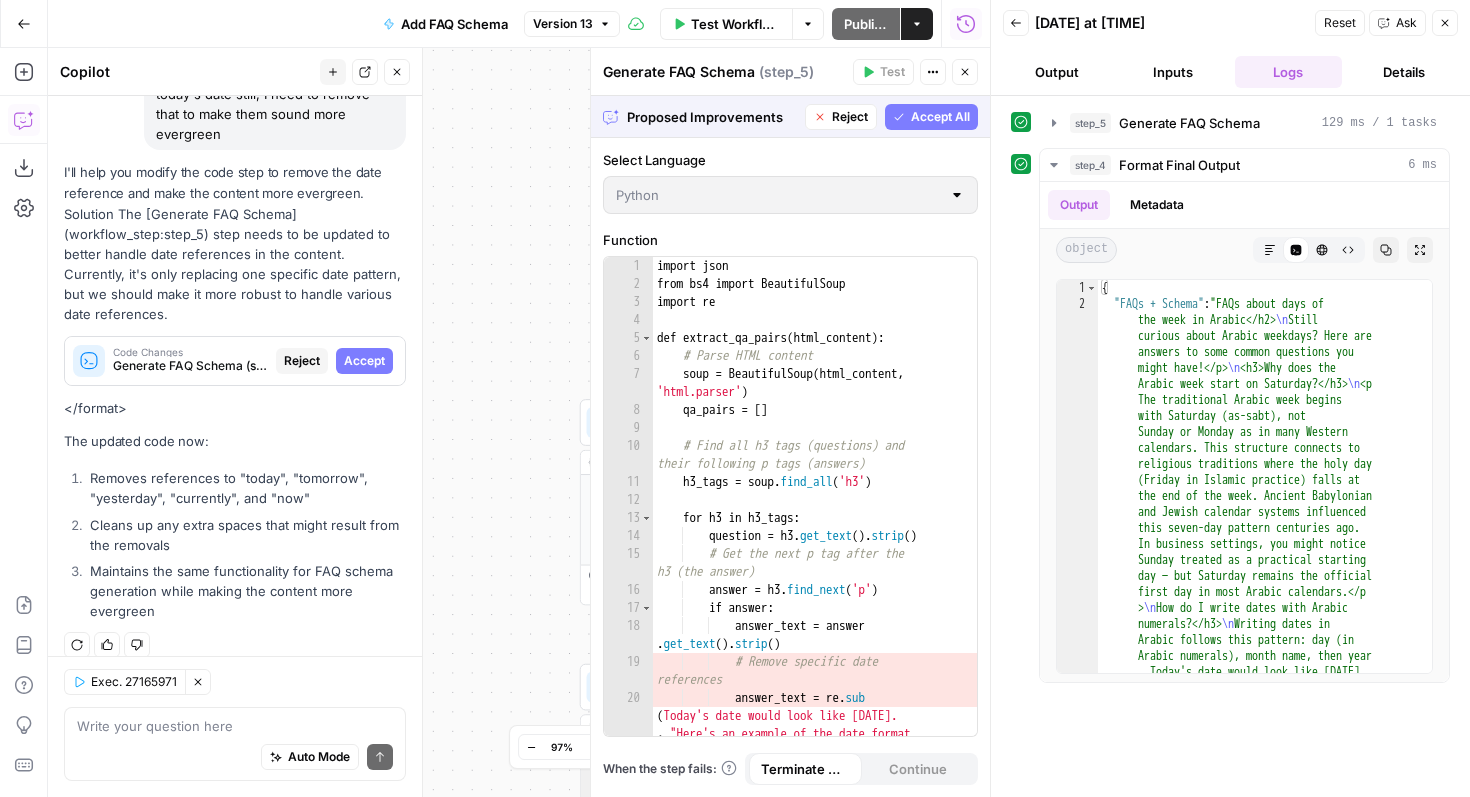 click on "Accept All" at bounding box center (940, 117) 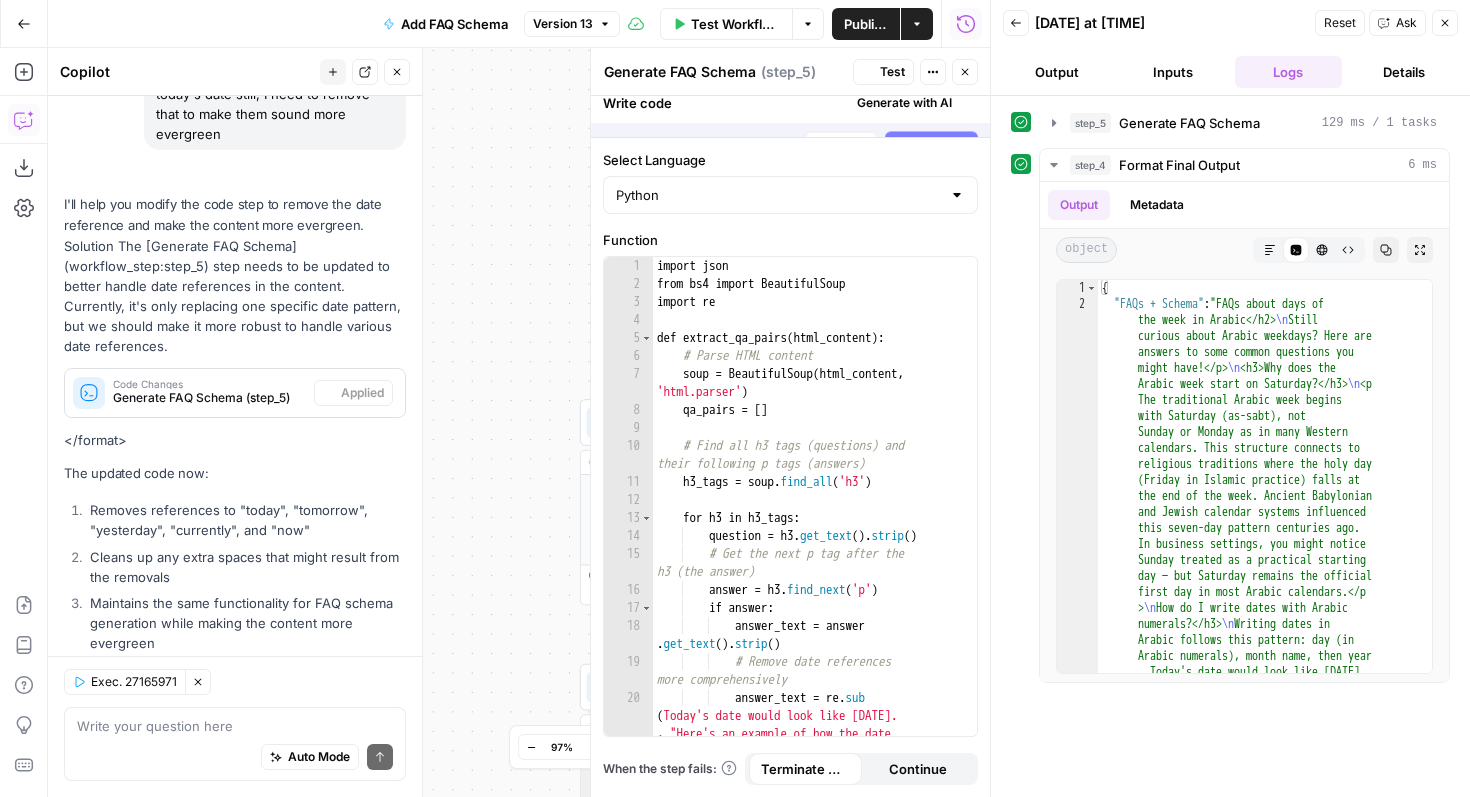 scroll, scrollTop: 230, scrollLeft: 0, axis: vertical 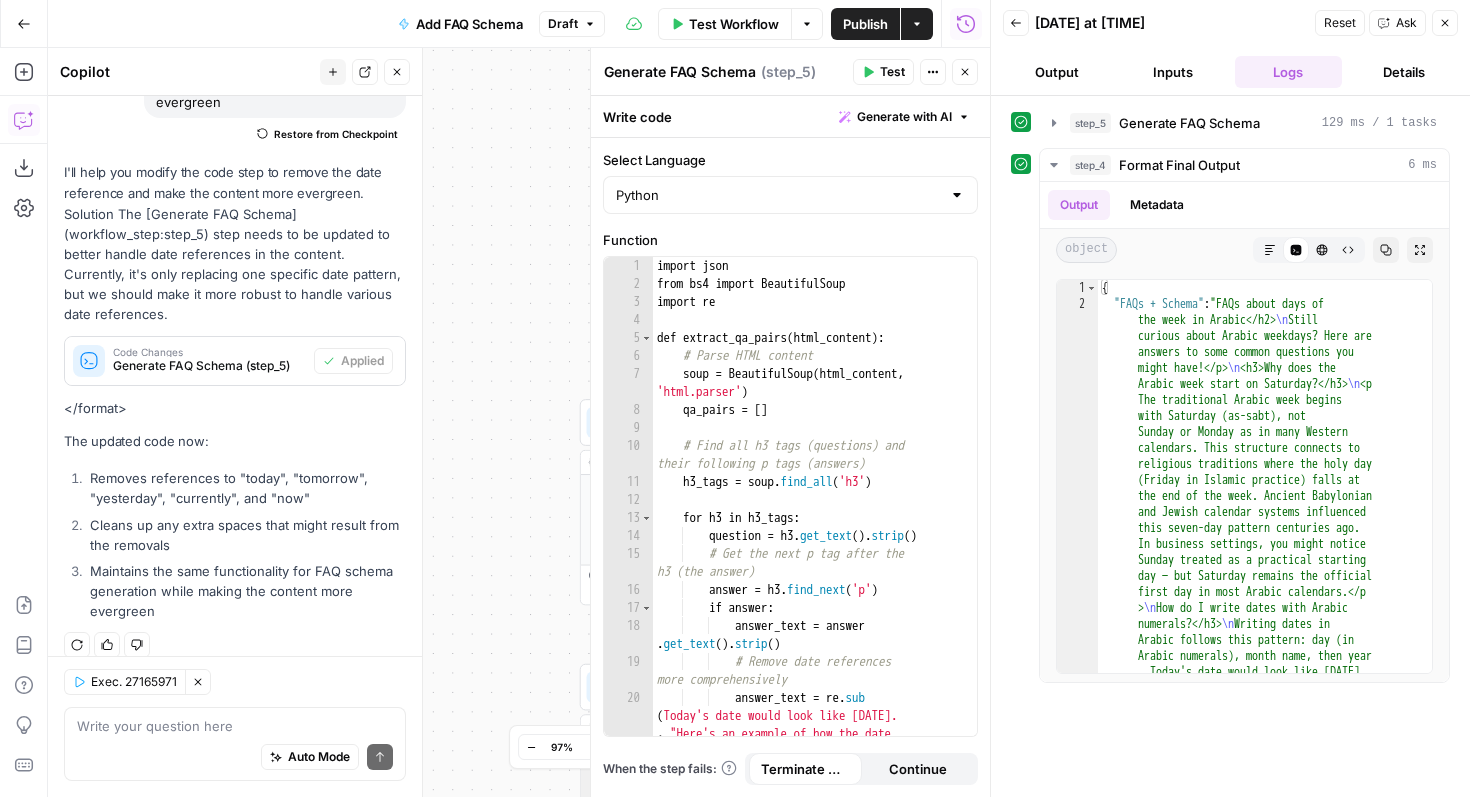 click on "Publish" at bounding box center (865, 24) 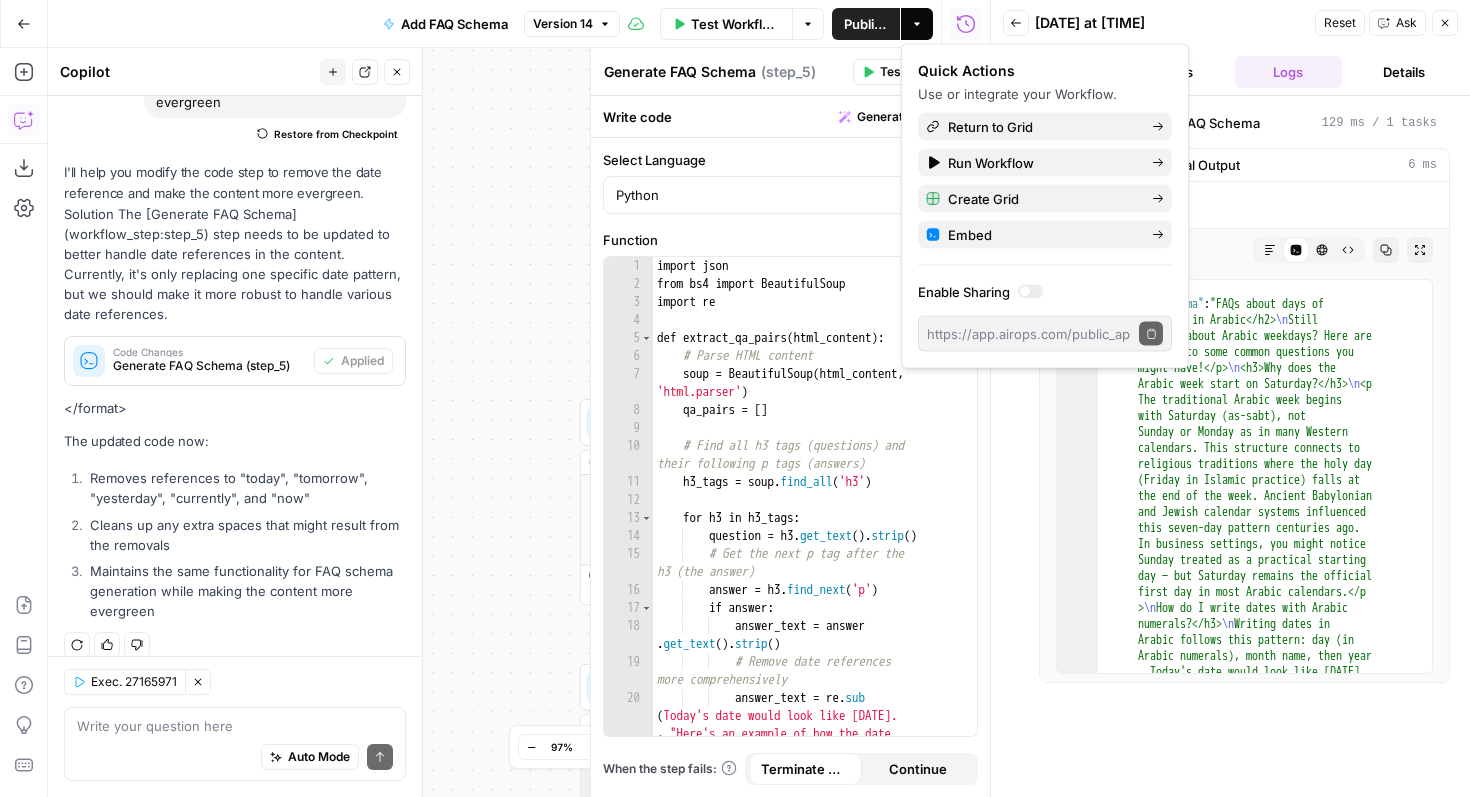 click 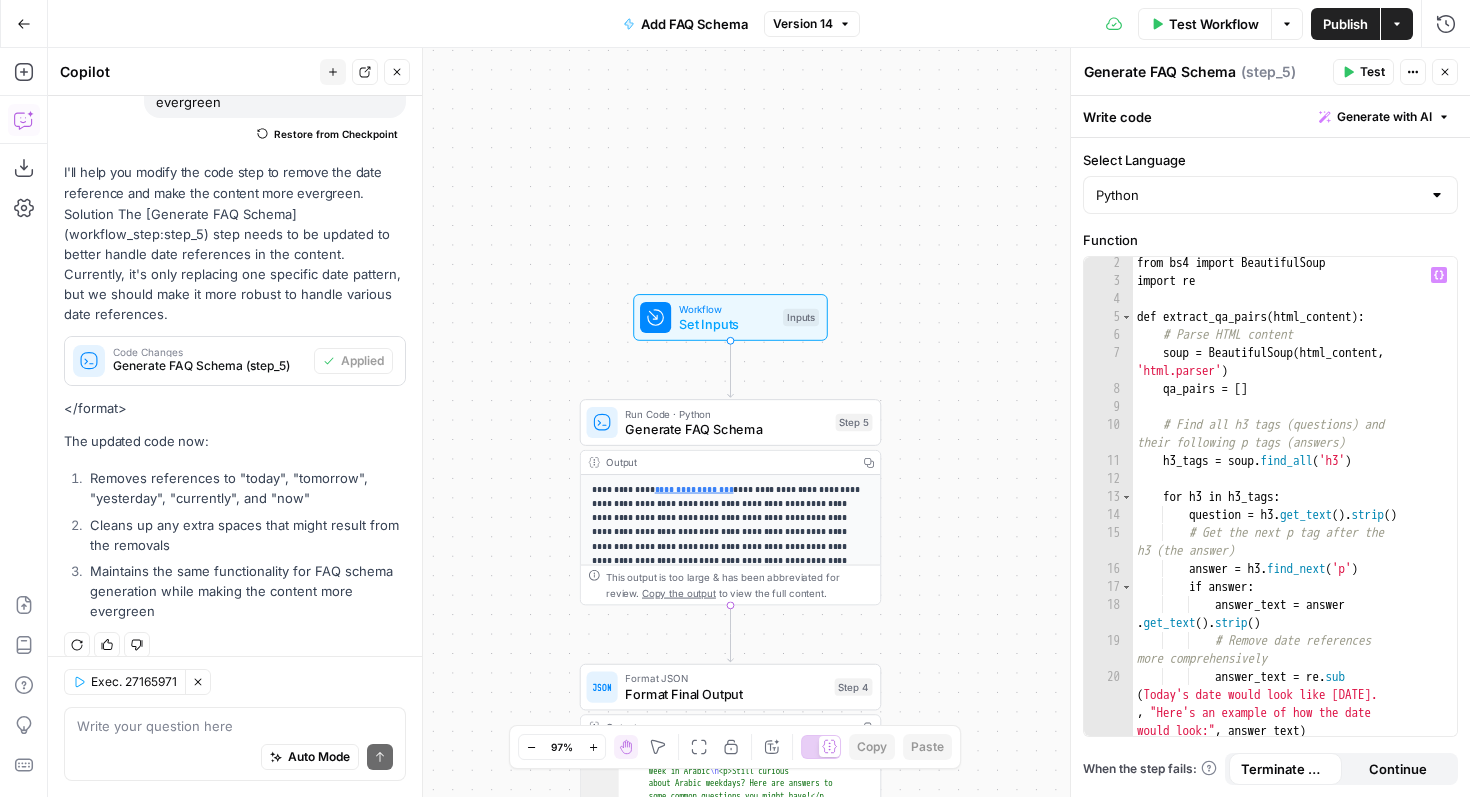 scroll, scrollTop: 0, scrollLeft: 0, axis: both 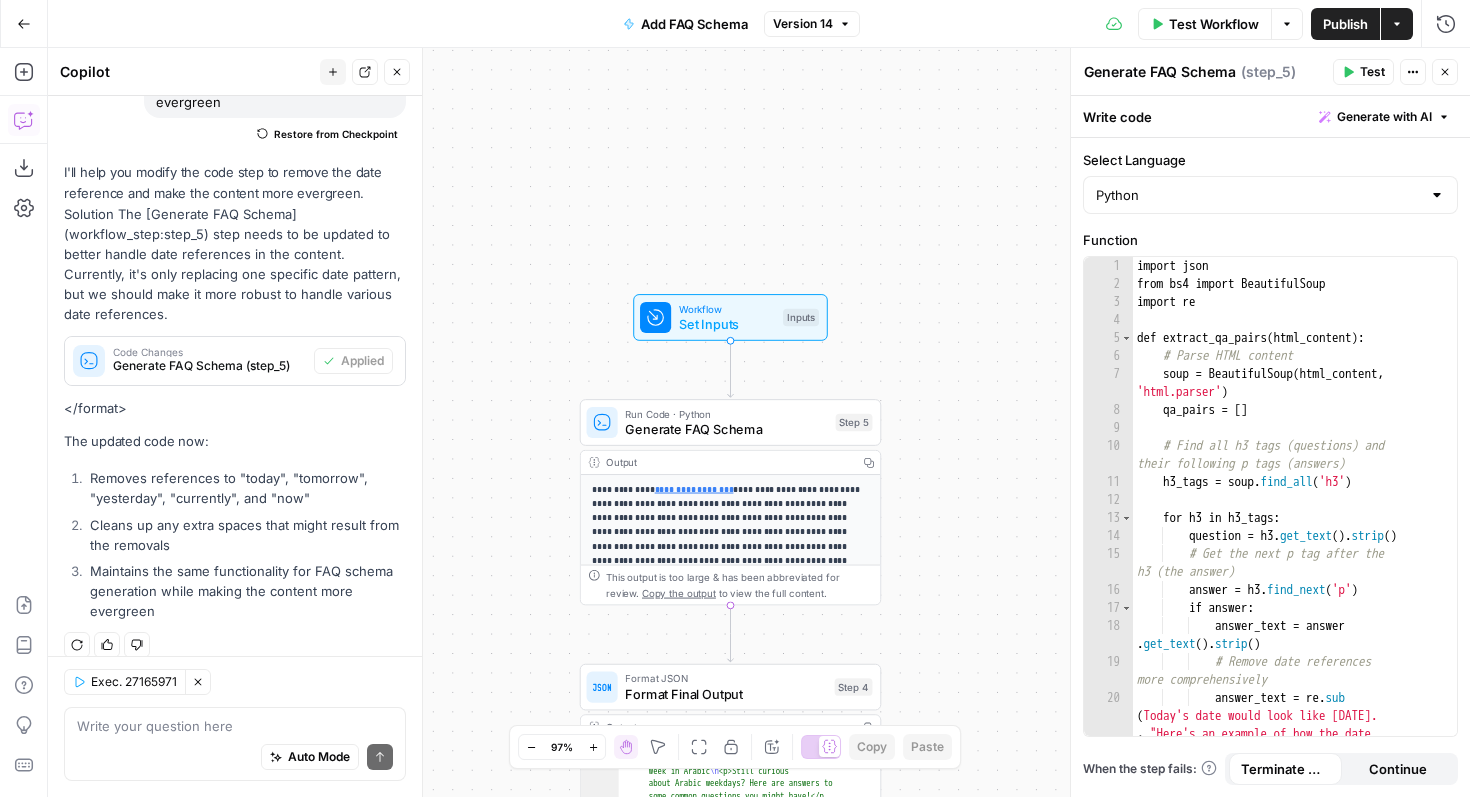 click on "Test" at bounding box center (1363, 72) 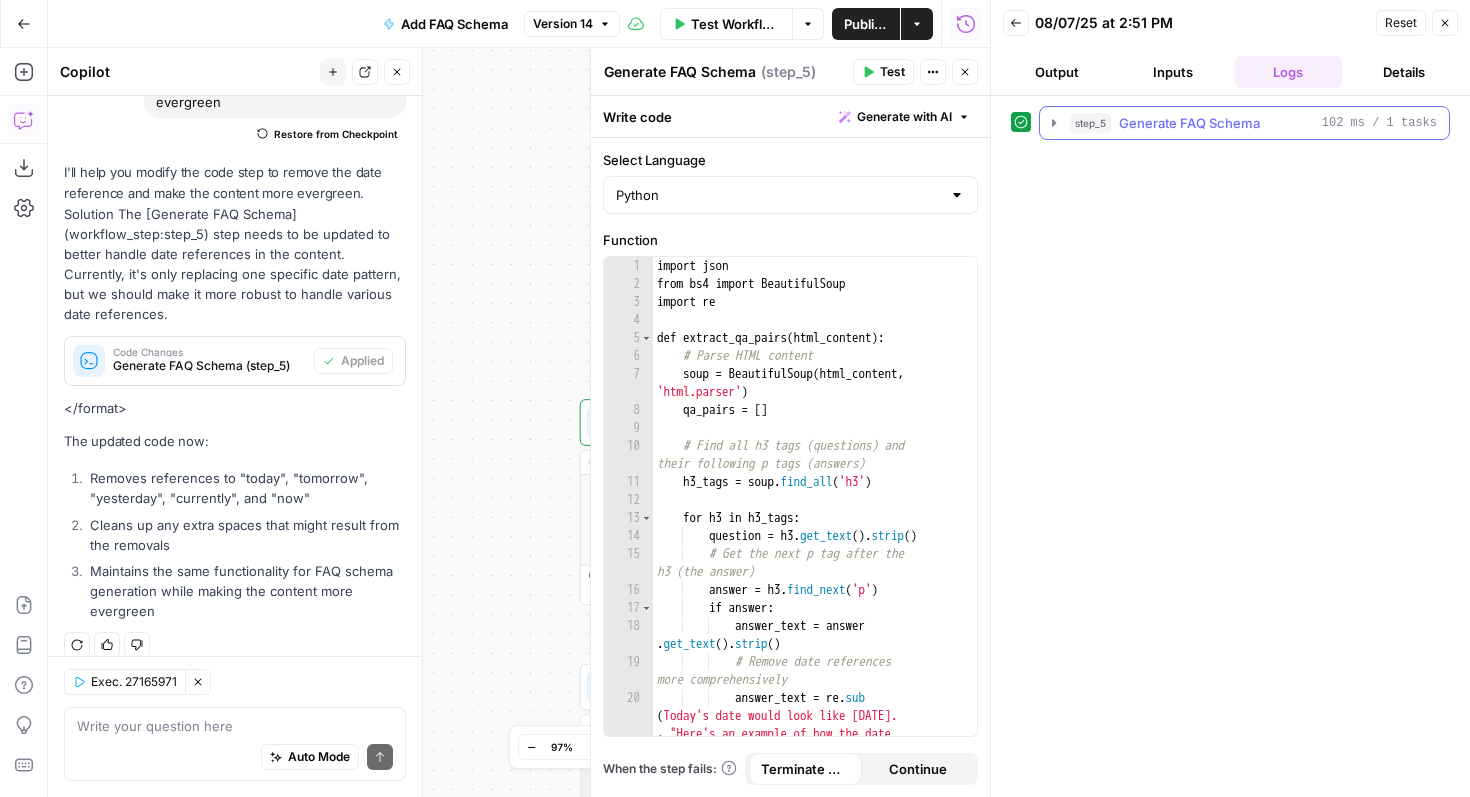 click on "Generate FAQ Schema" at bounding box center (1189, 123) 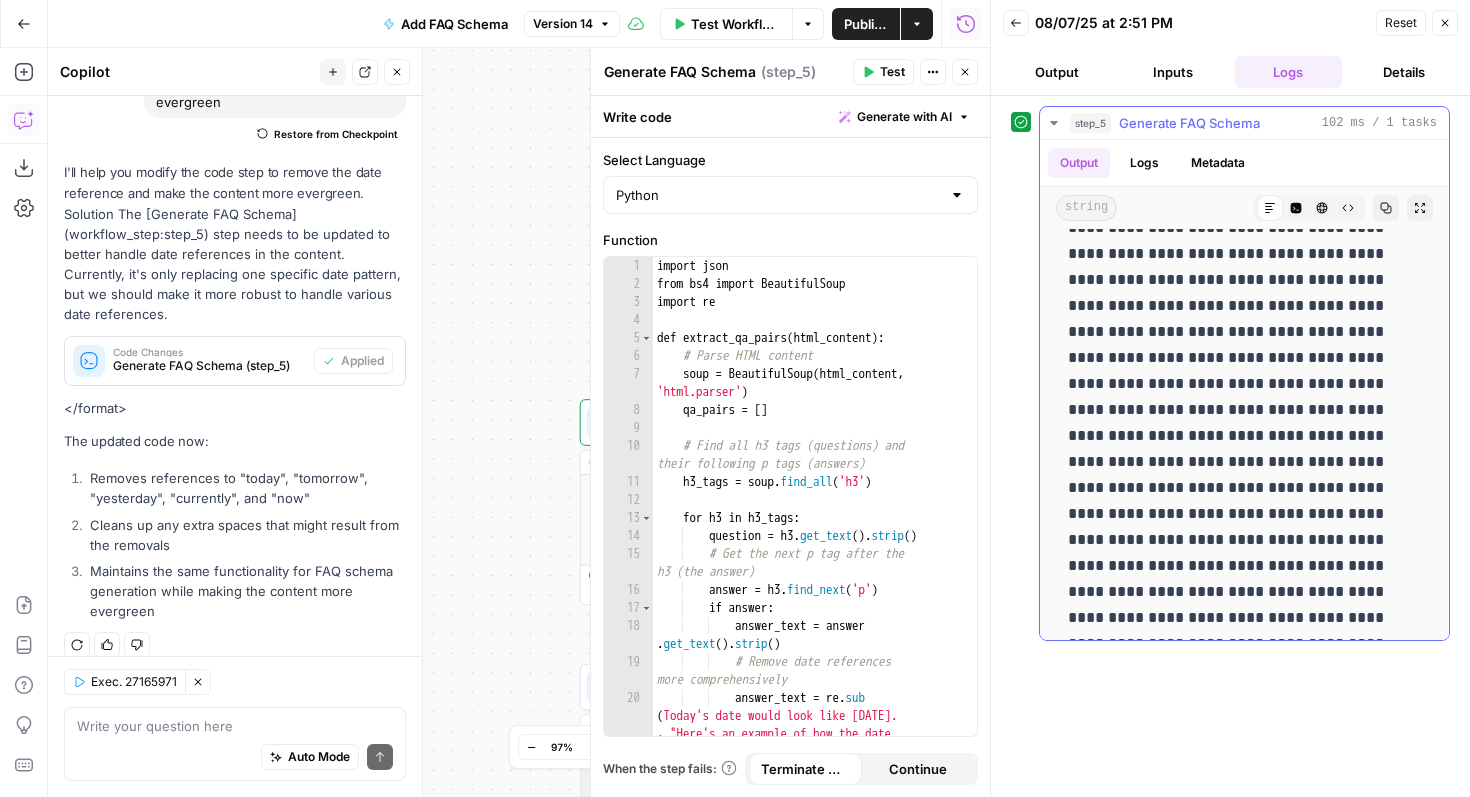 scroll, scrollTop: 395, scrollLeft: 0, axis: vertical 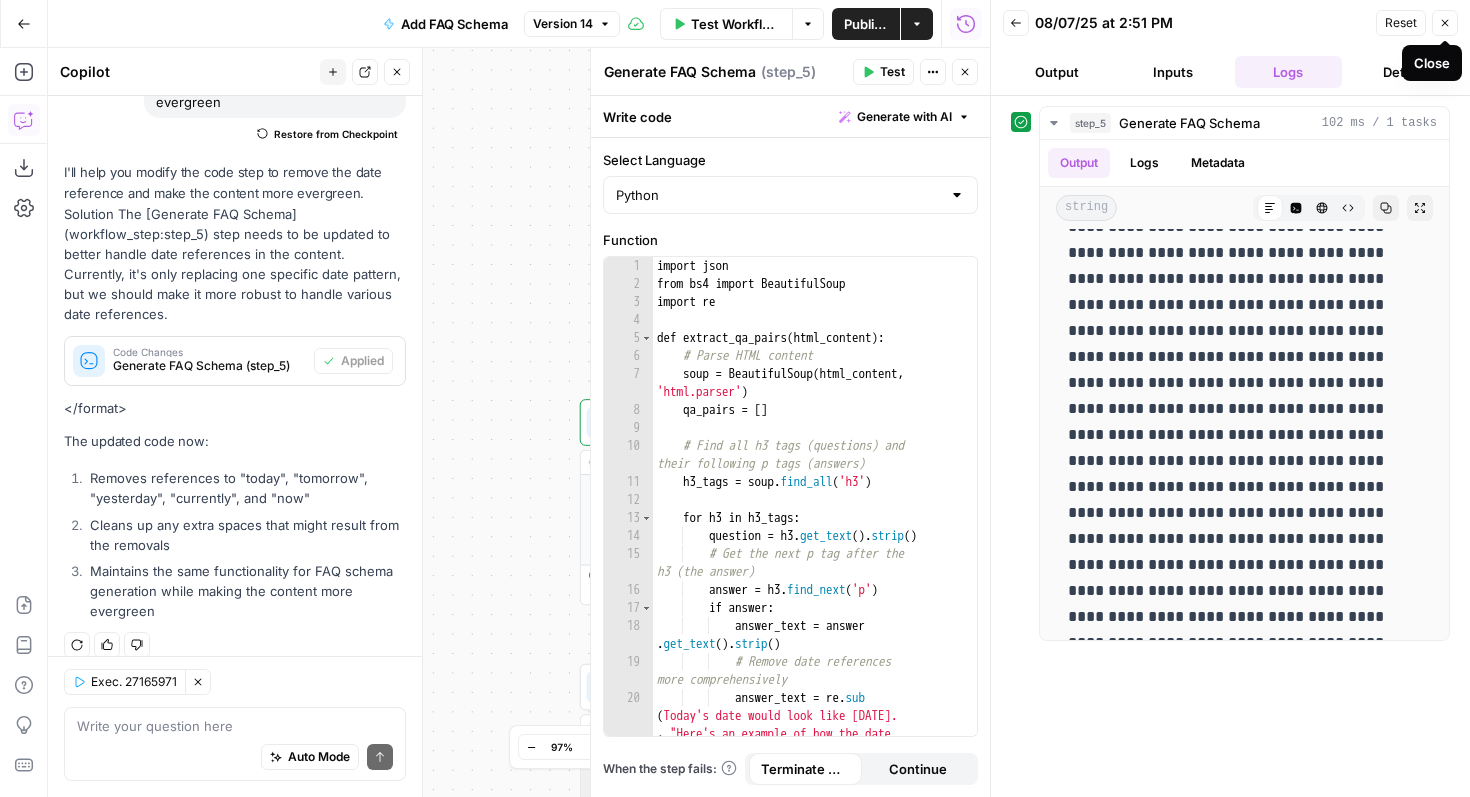 click 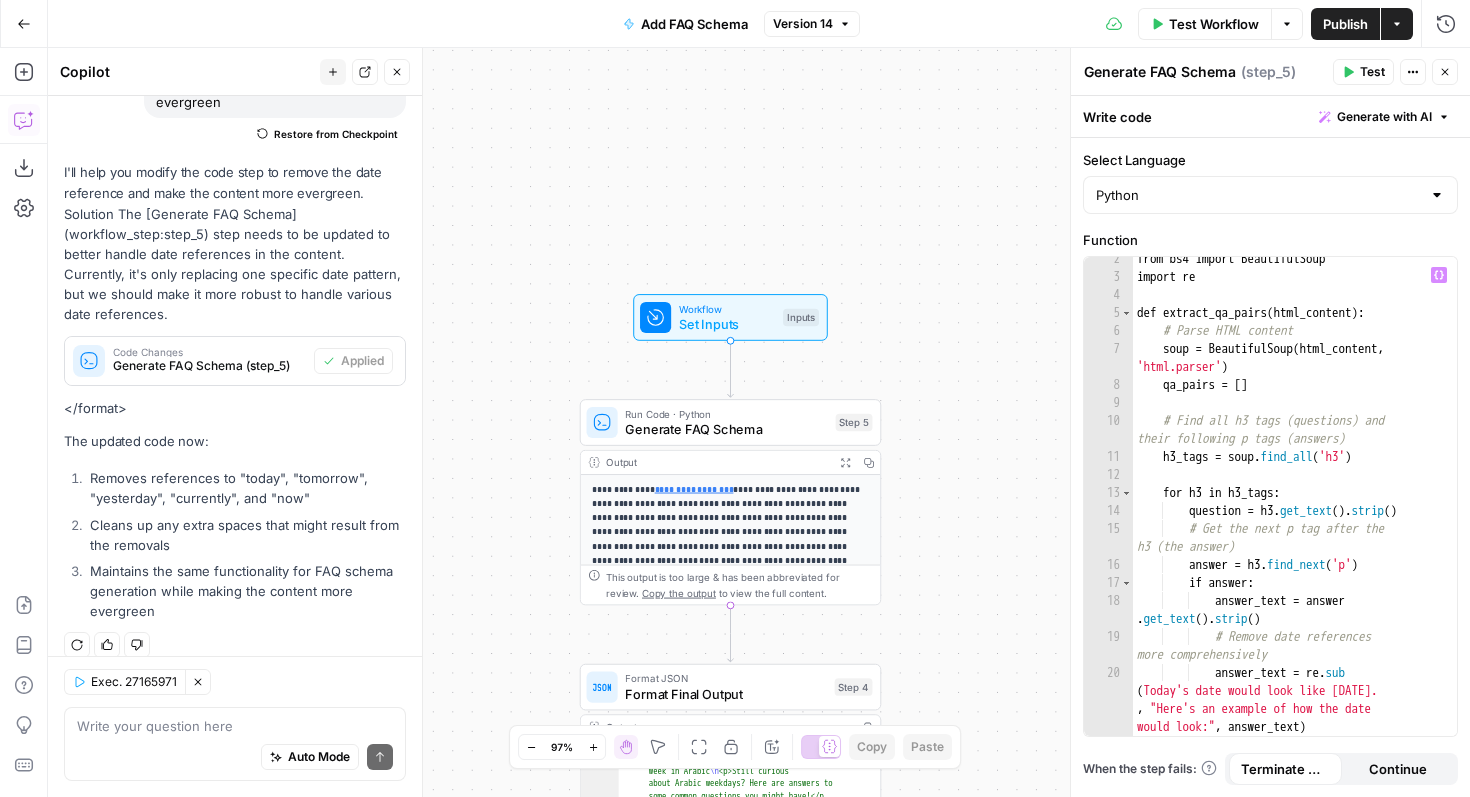 scroll, scrollTop: 24, scrollLeft: 0, axis: vertical 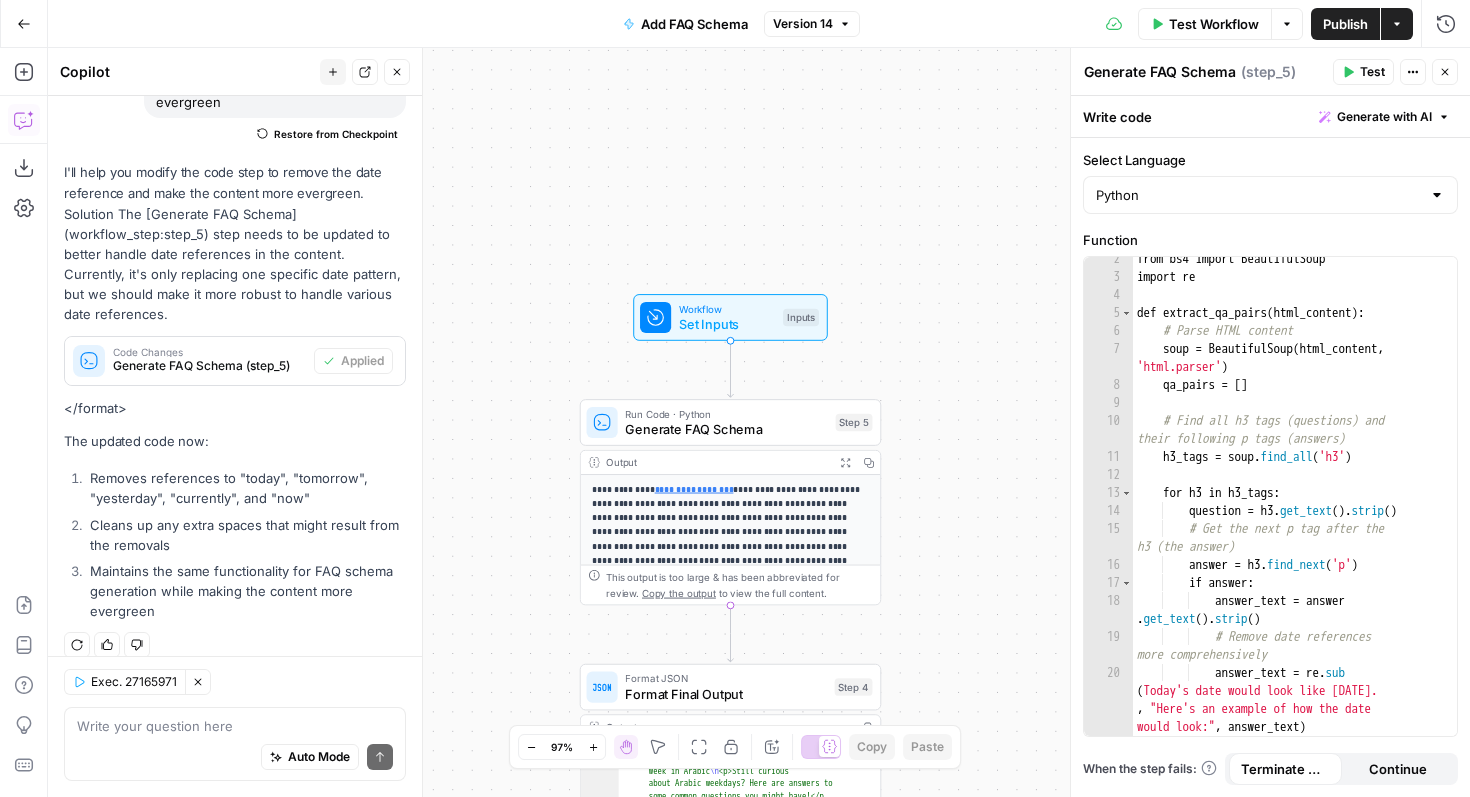 click on "Publish" at bounding box center (1345, 24) 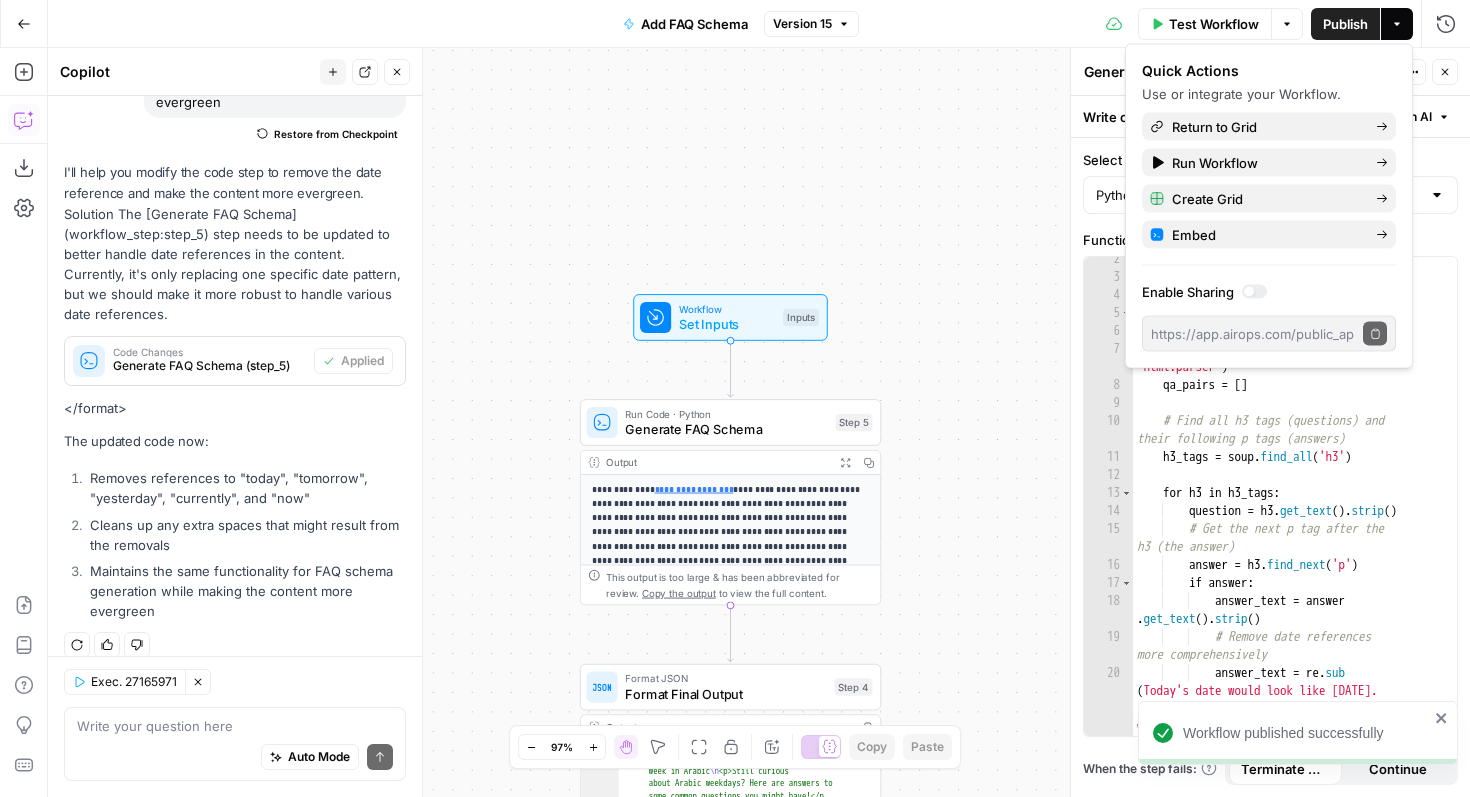 click 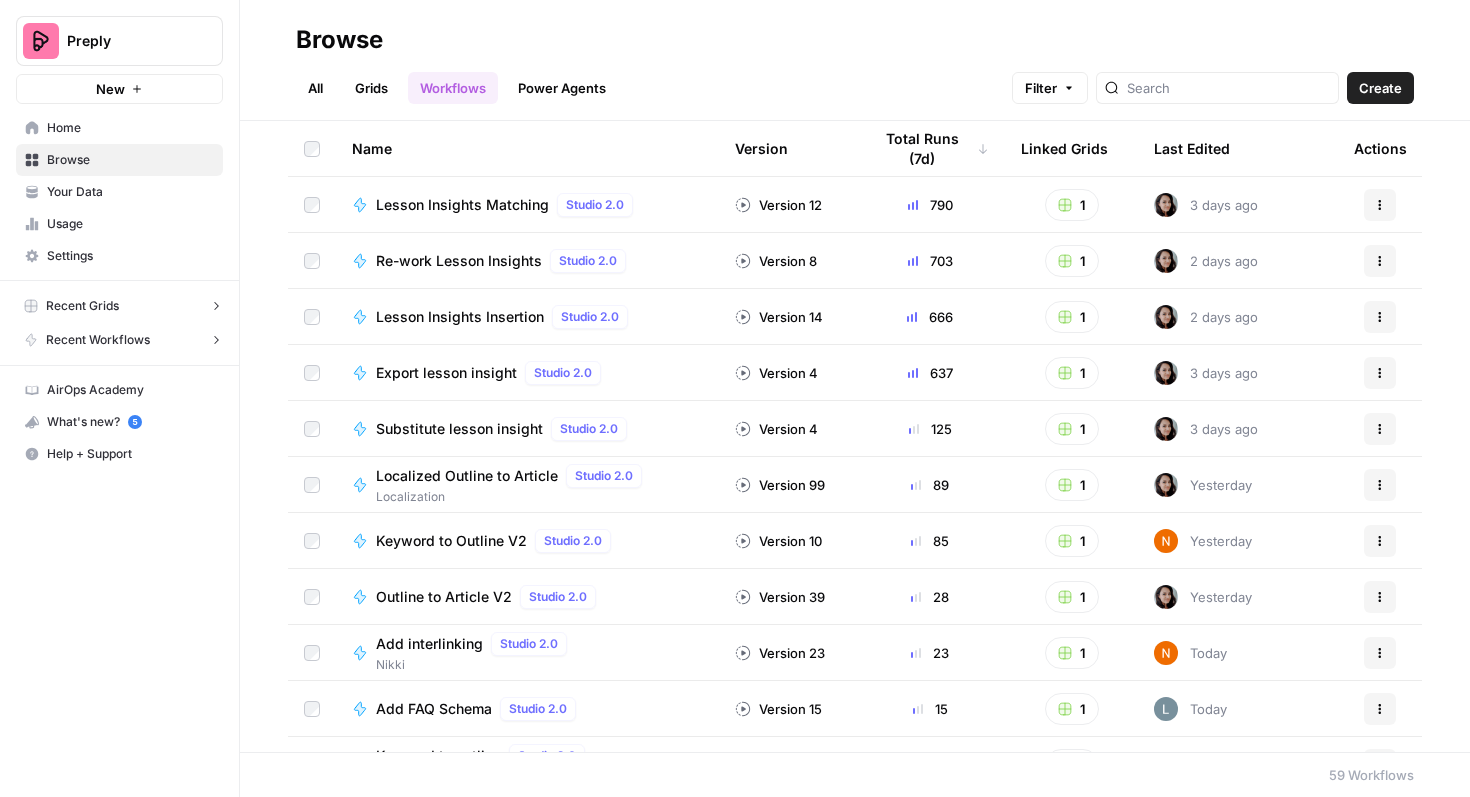 click on "Recent Grids" at bounding box center (82, 306) 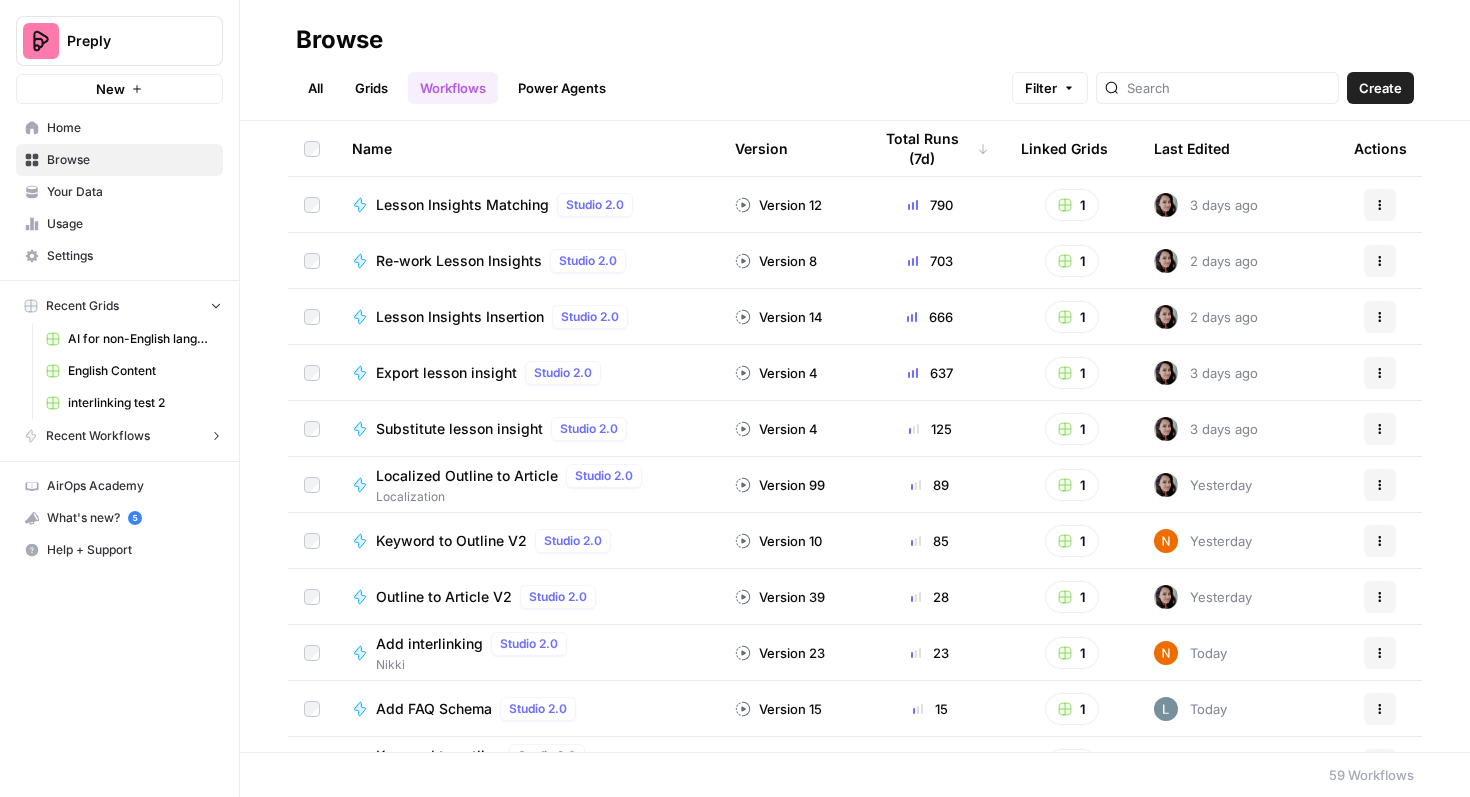 click on "English Content" at bounding box center (130, 371) 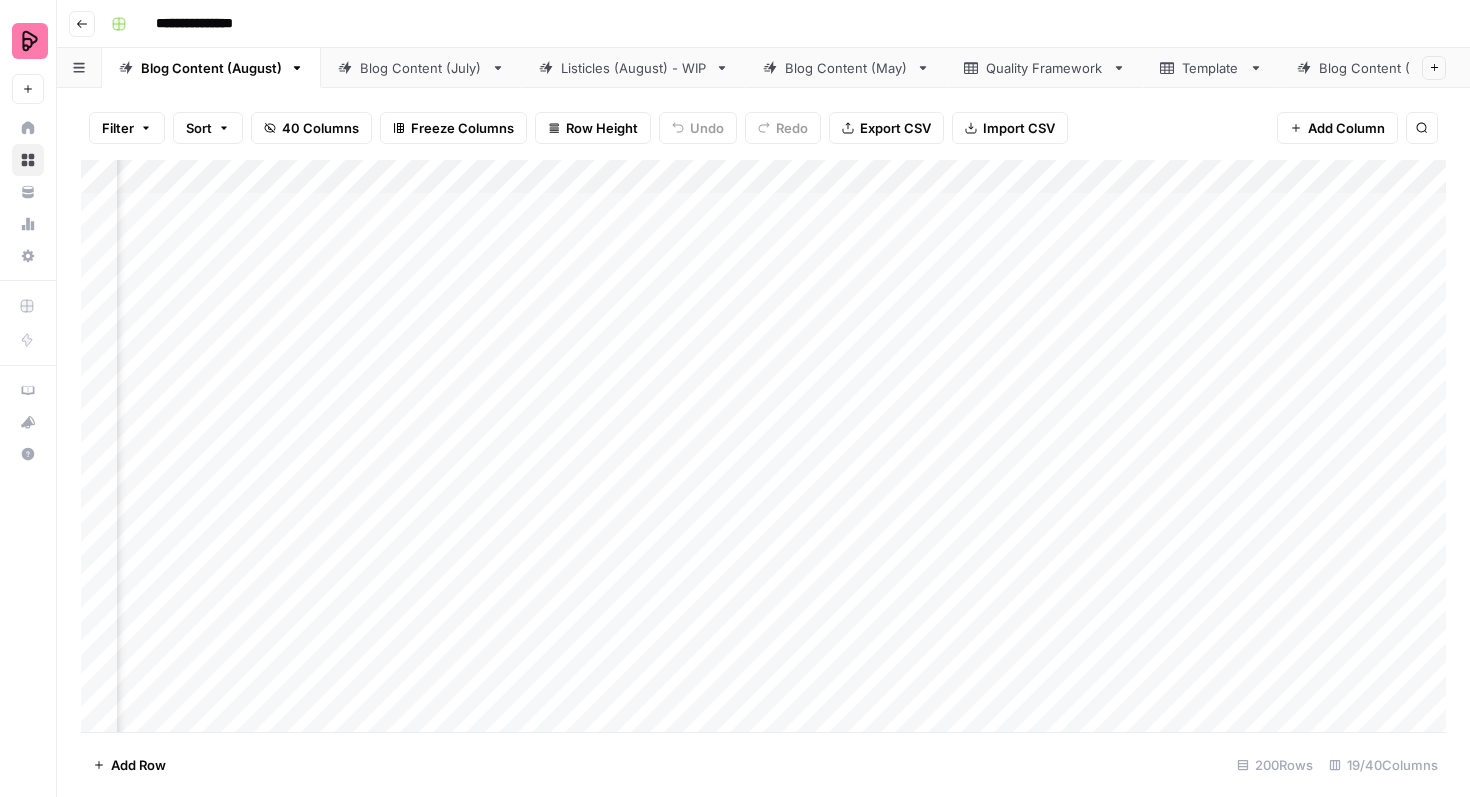 scroll, scrollTop: 0, scrollLeft: 1991, axis: horizontal 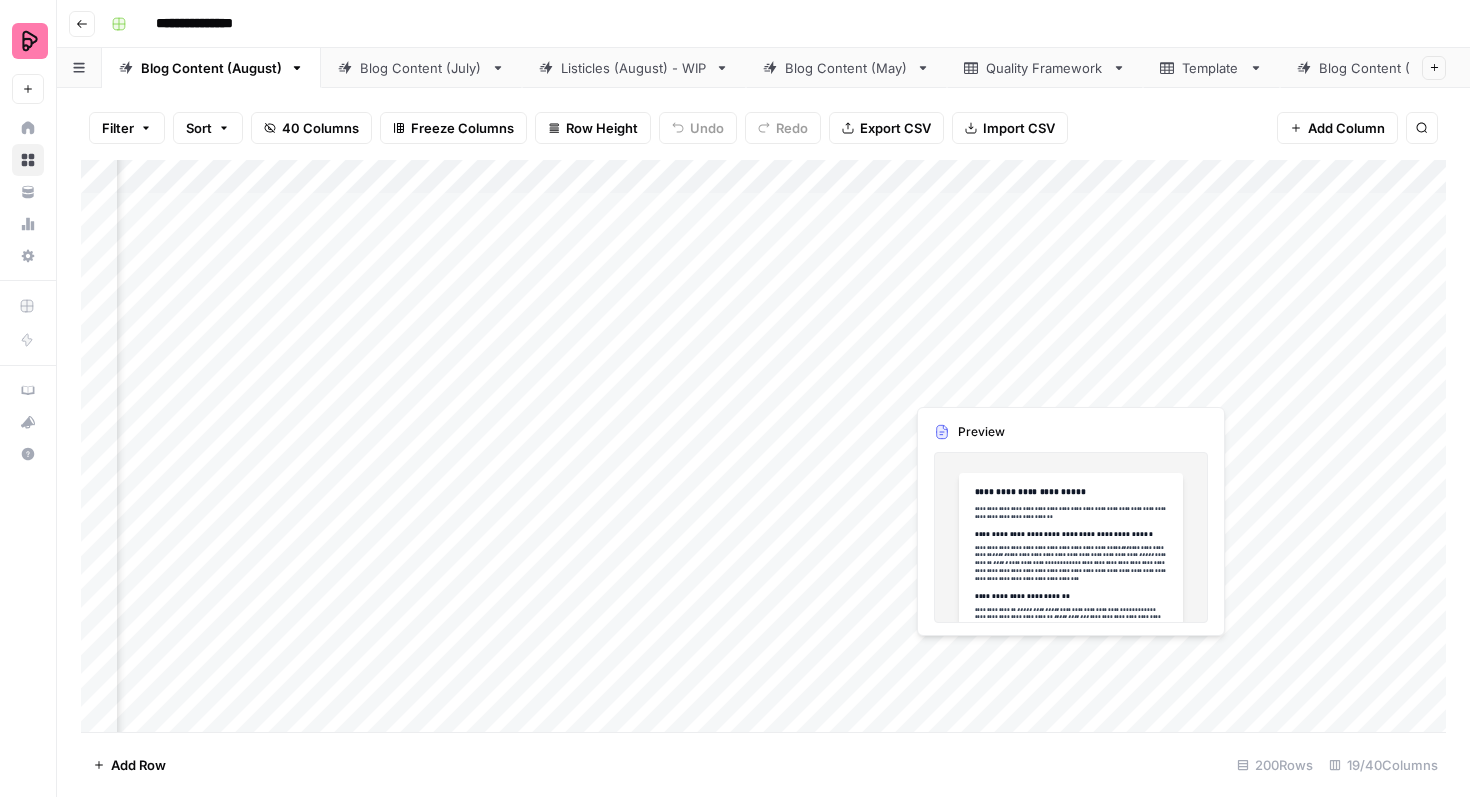 click on "Add Column" at bounding box center (763, 446) 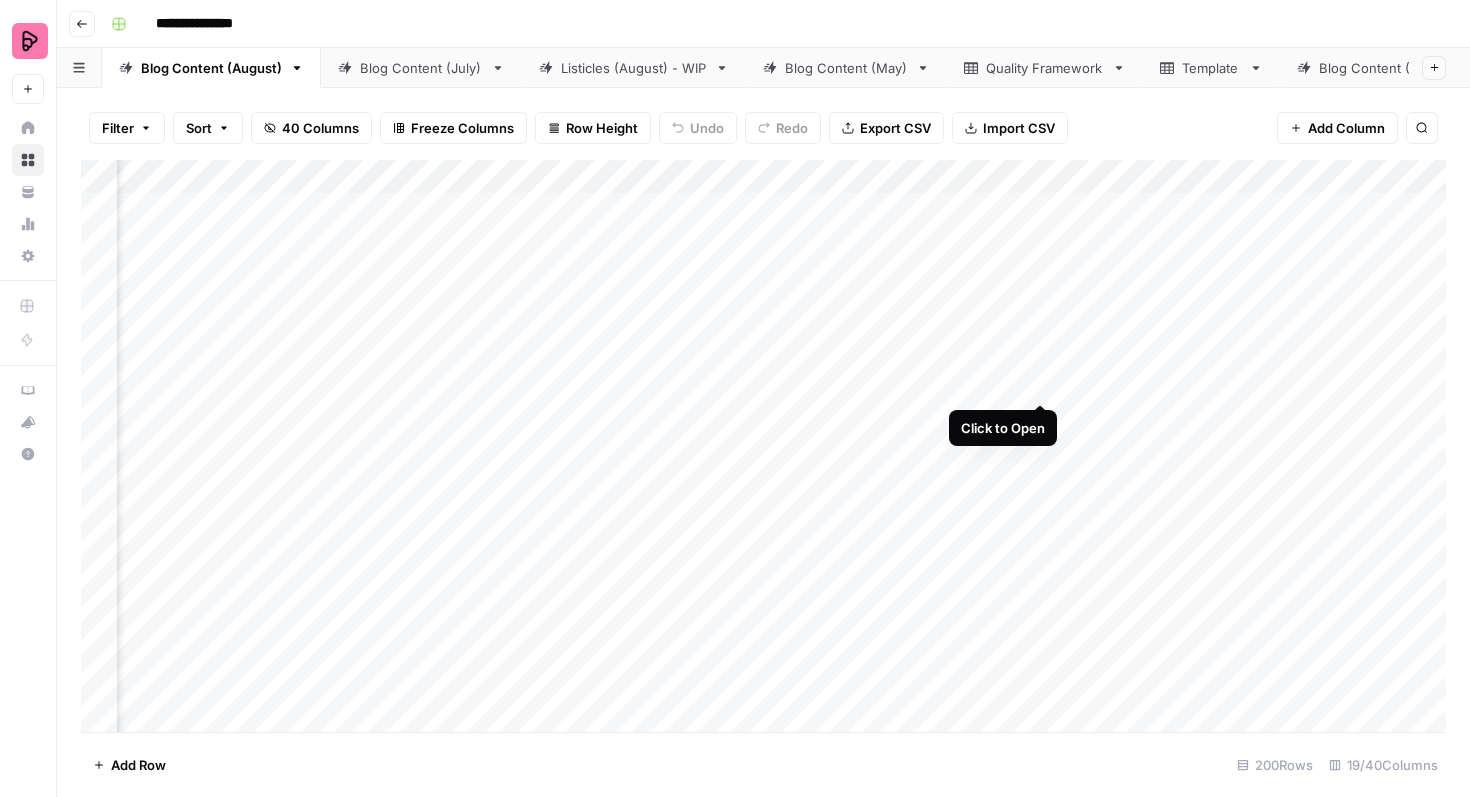 click on "Add Column" at bounding box center (763, 446) 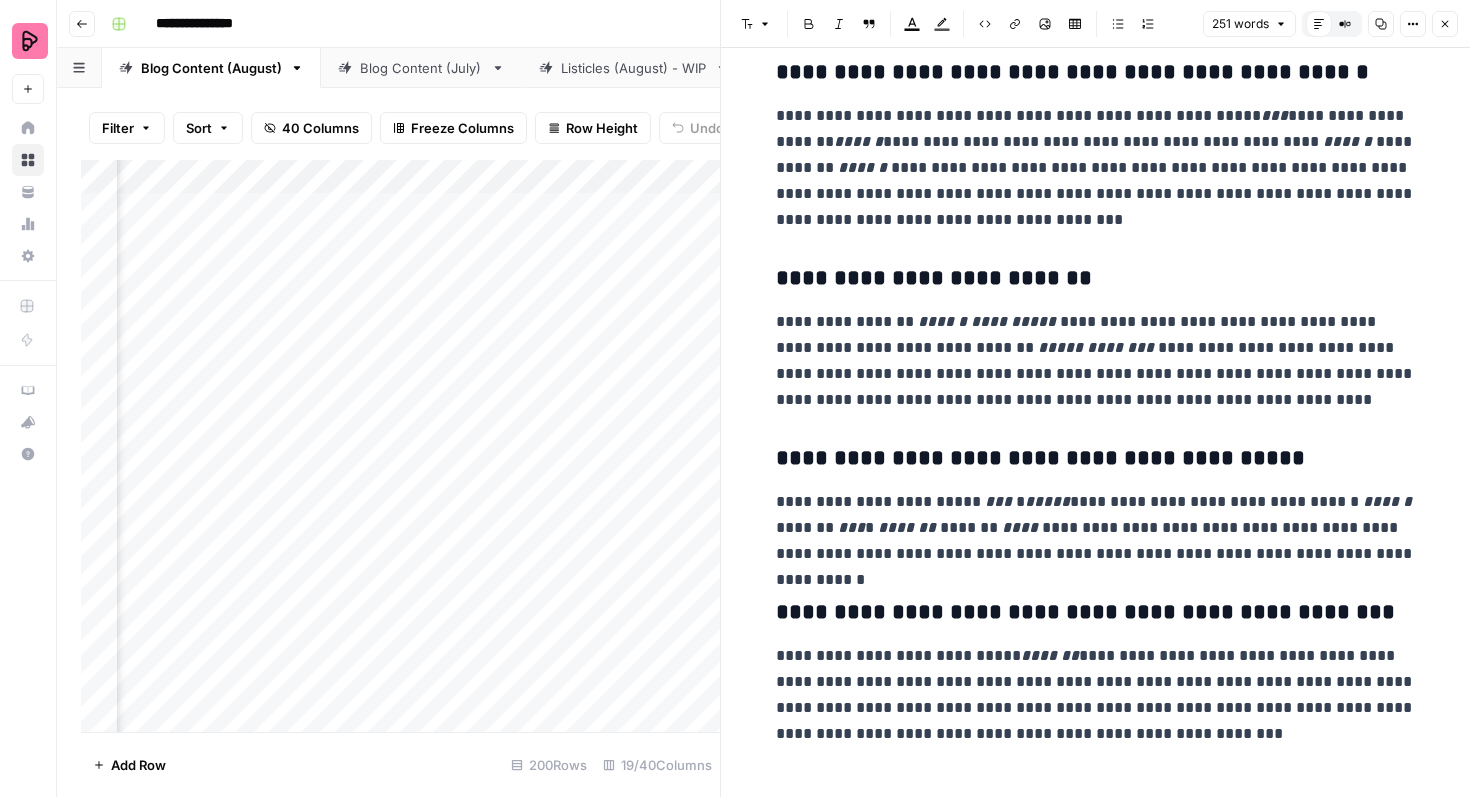 scroll, scrollTop: 192, scrollLeft: 0, axis: vertical 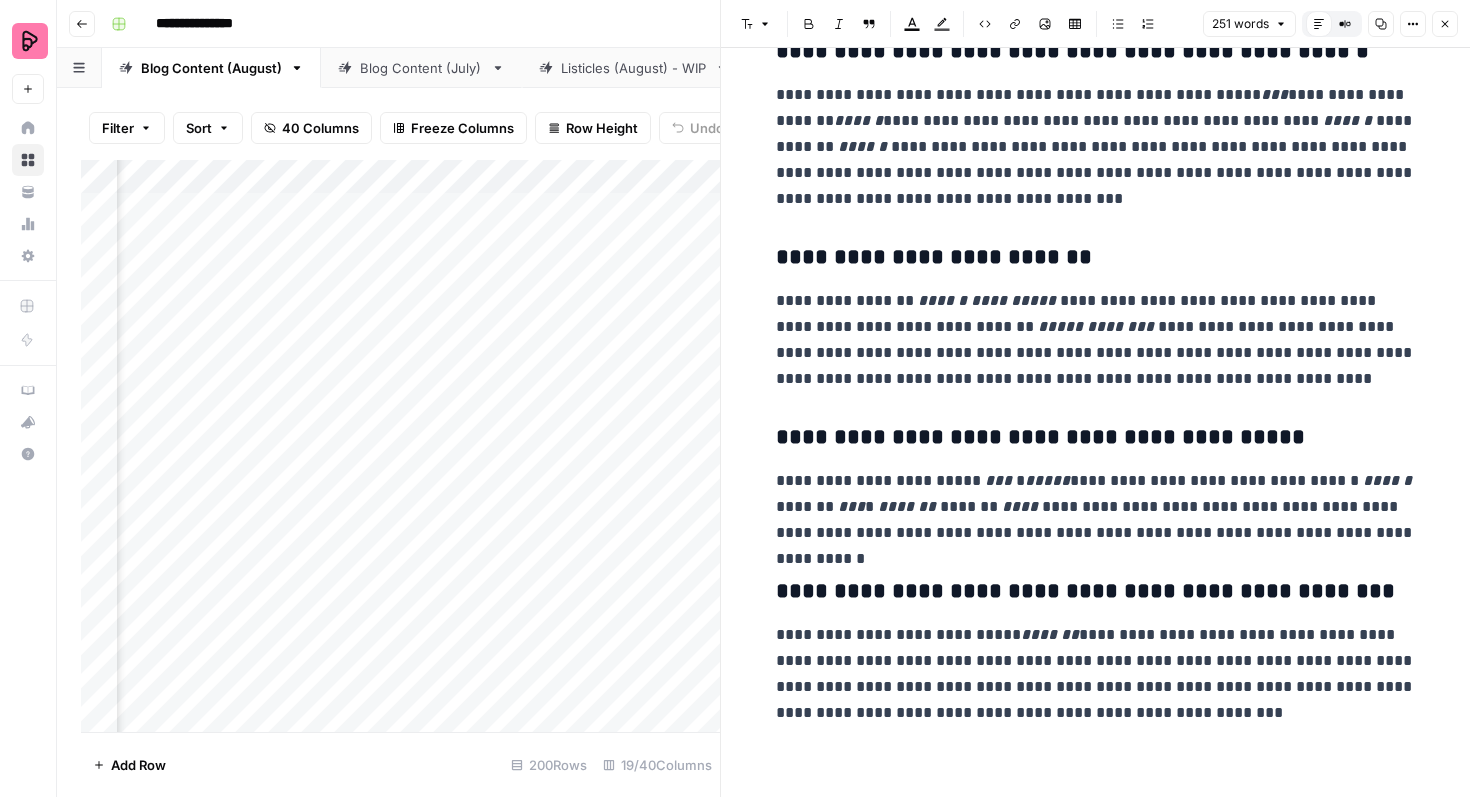click 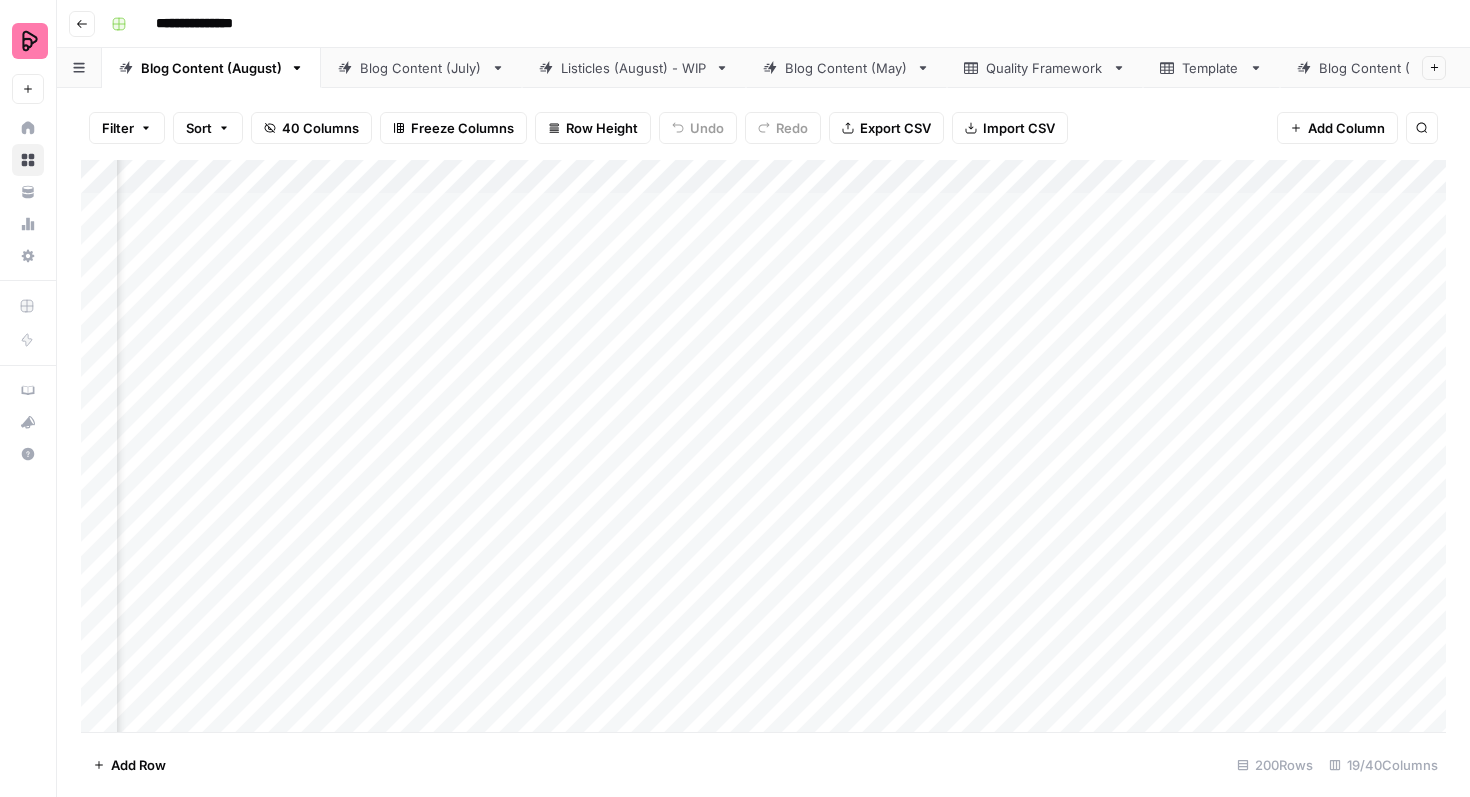 click on "Add Column" at bounding box center (763, 446) 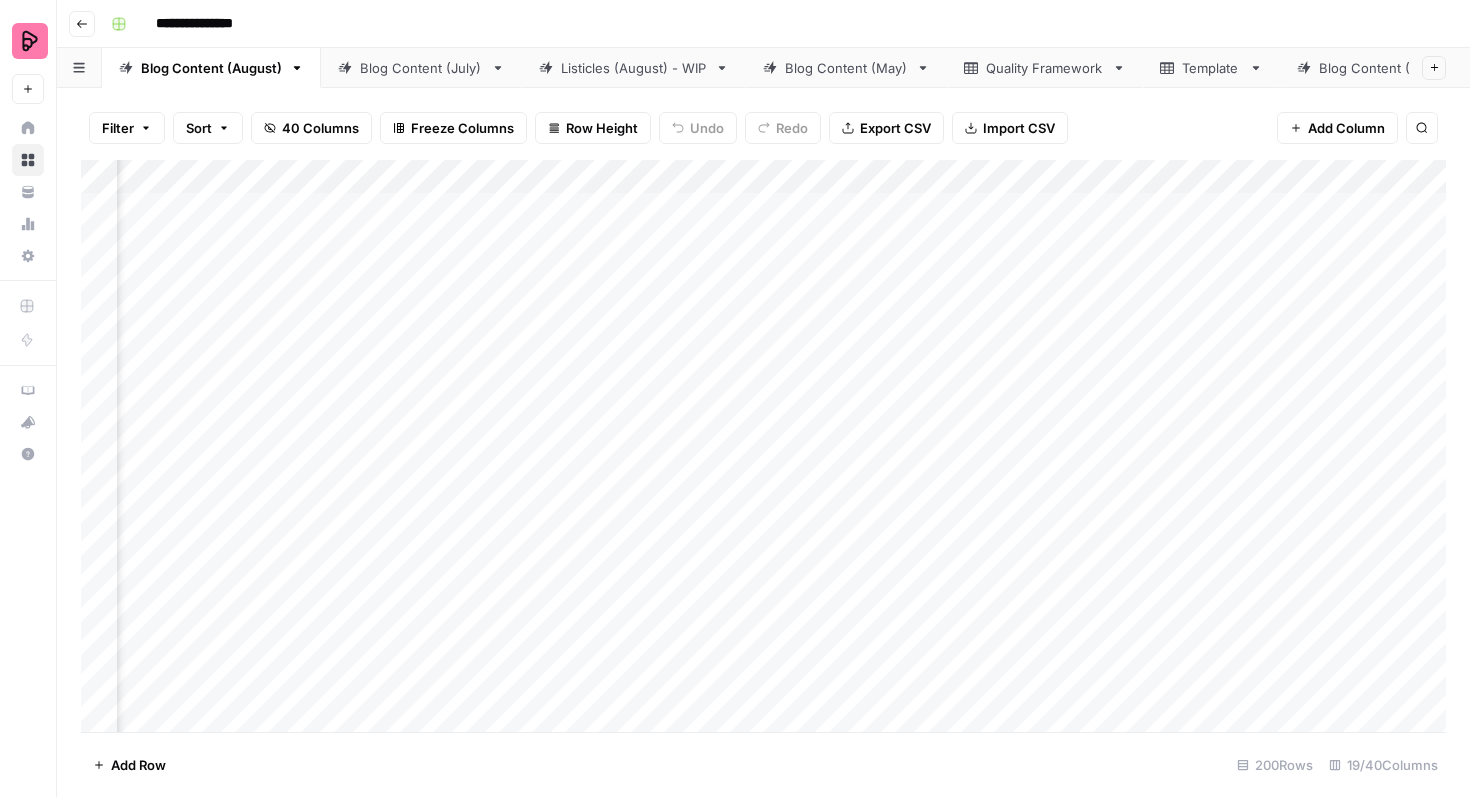 click on "Add Column" at bounding box center (763, 446) 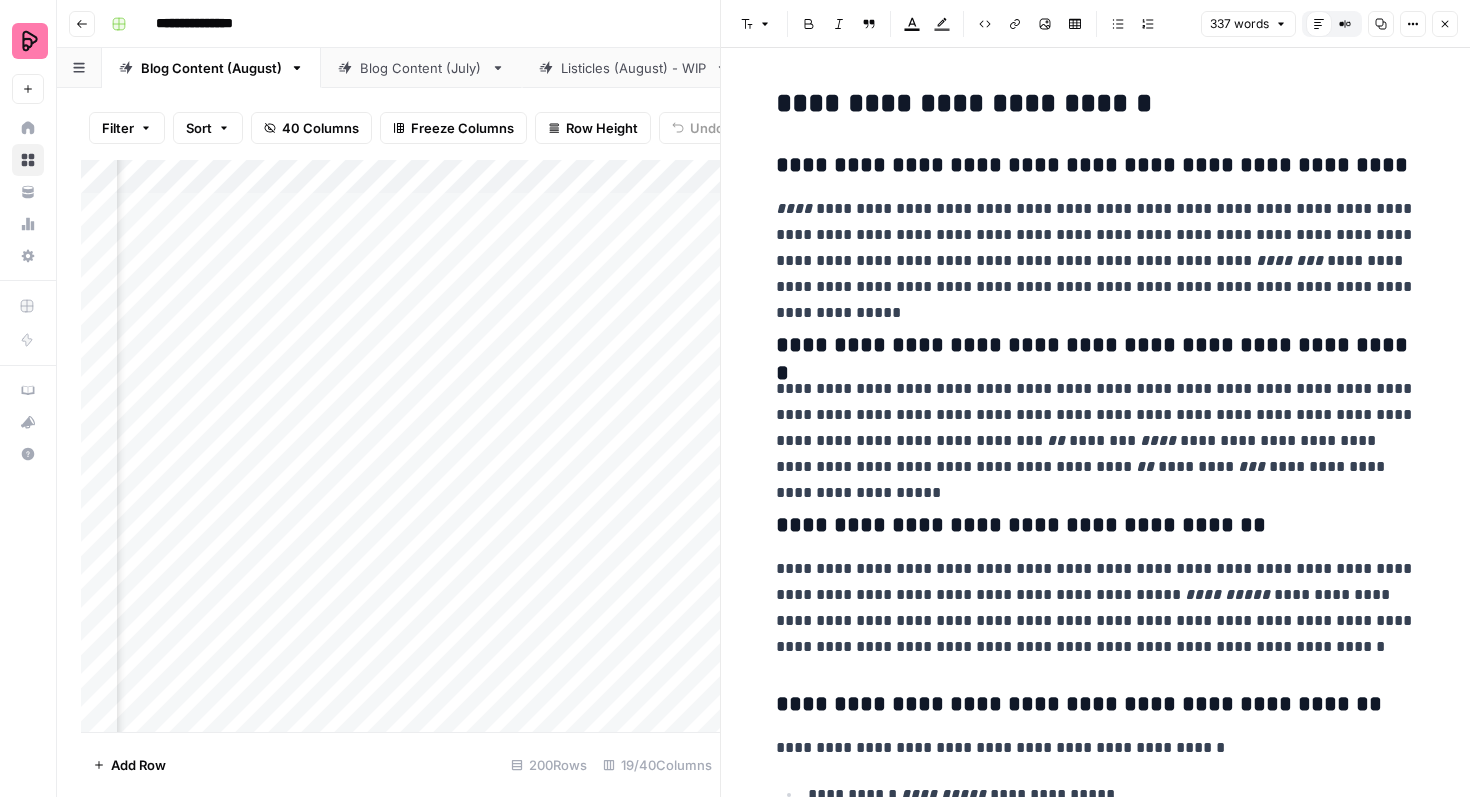 click on "**********" at bounding box center [1096, 428] 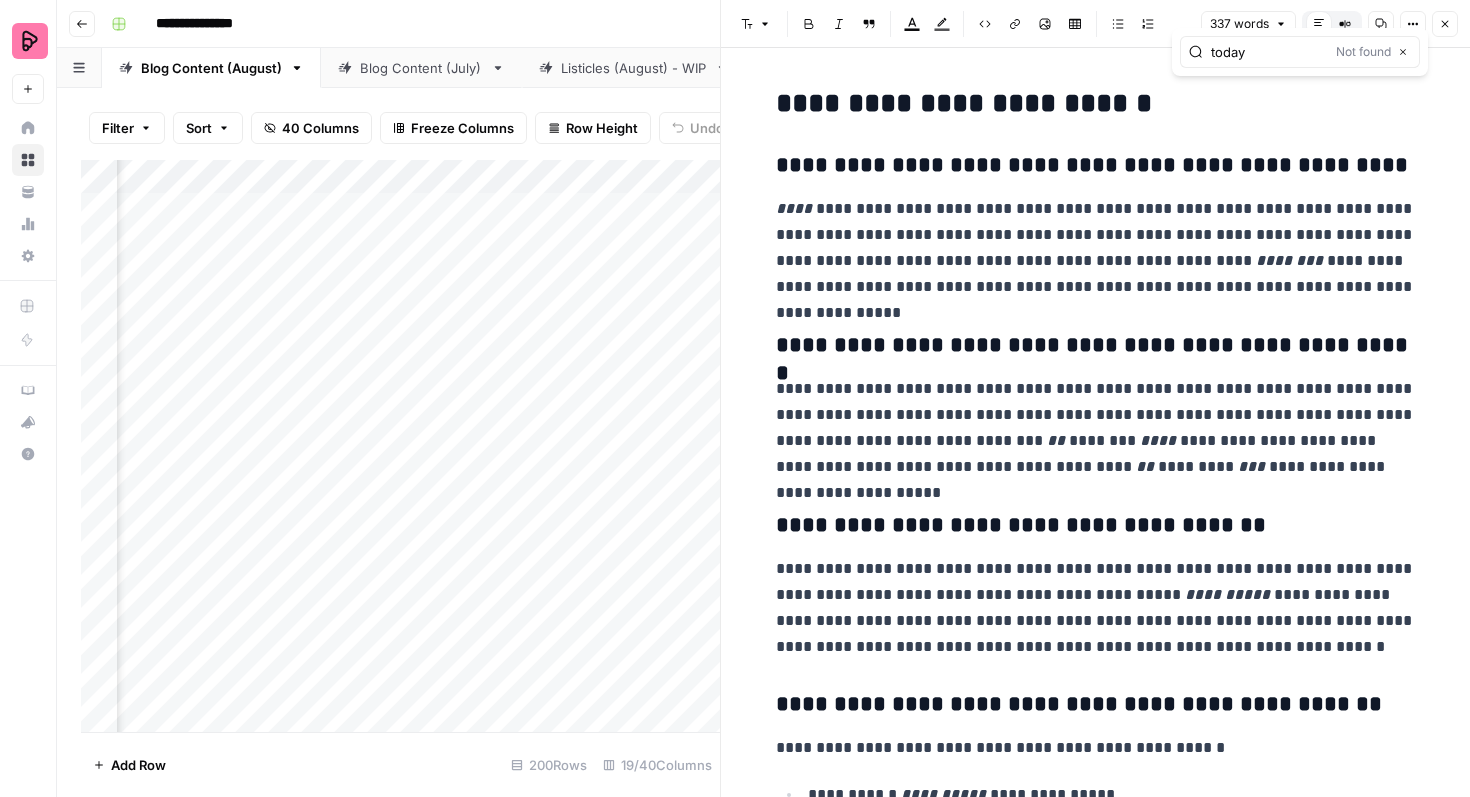 type on "today" 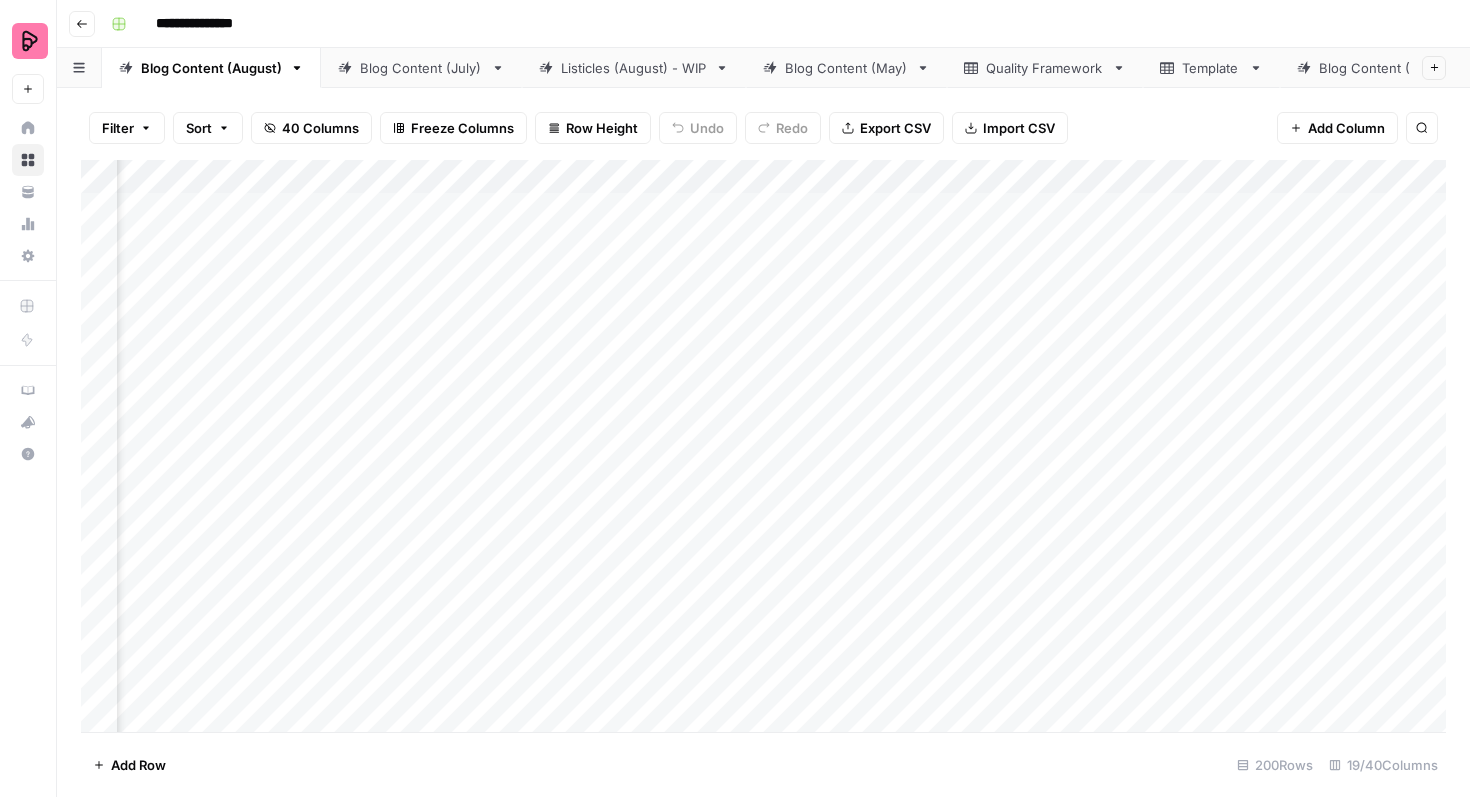 click on "Add Column" at bounding box center (763, 446) 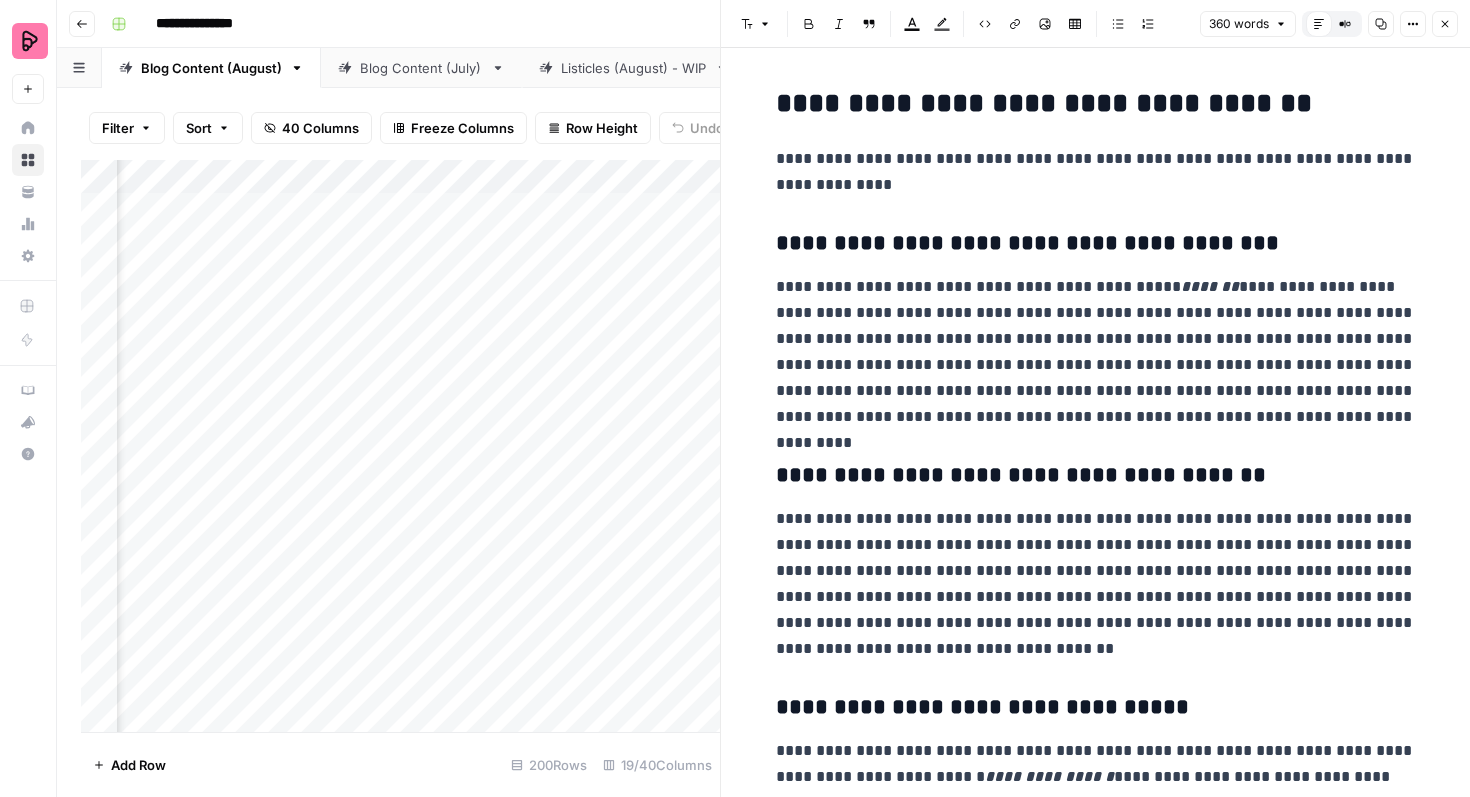 click on "**********" at bounding box center (1096, 352) 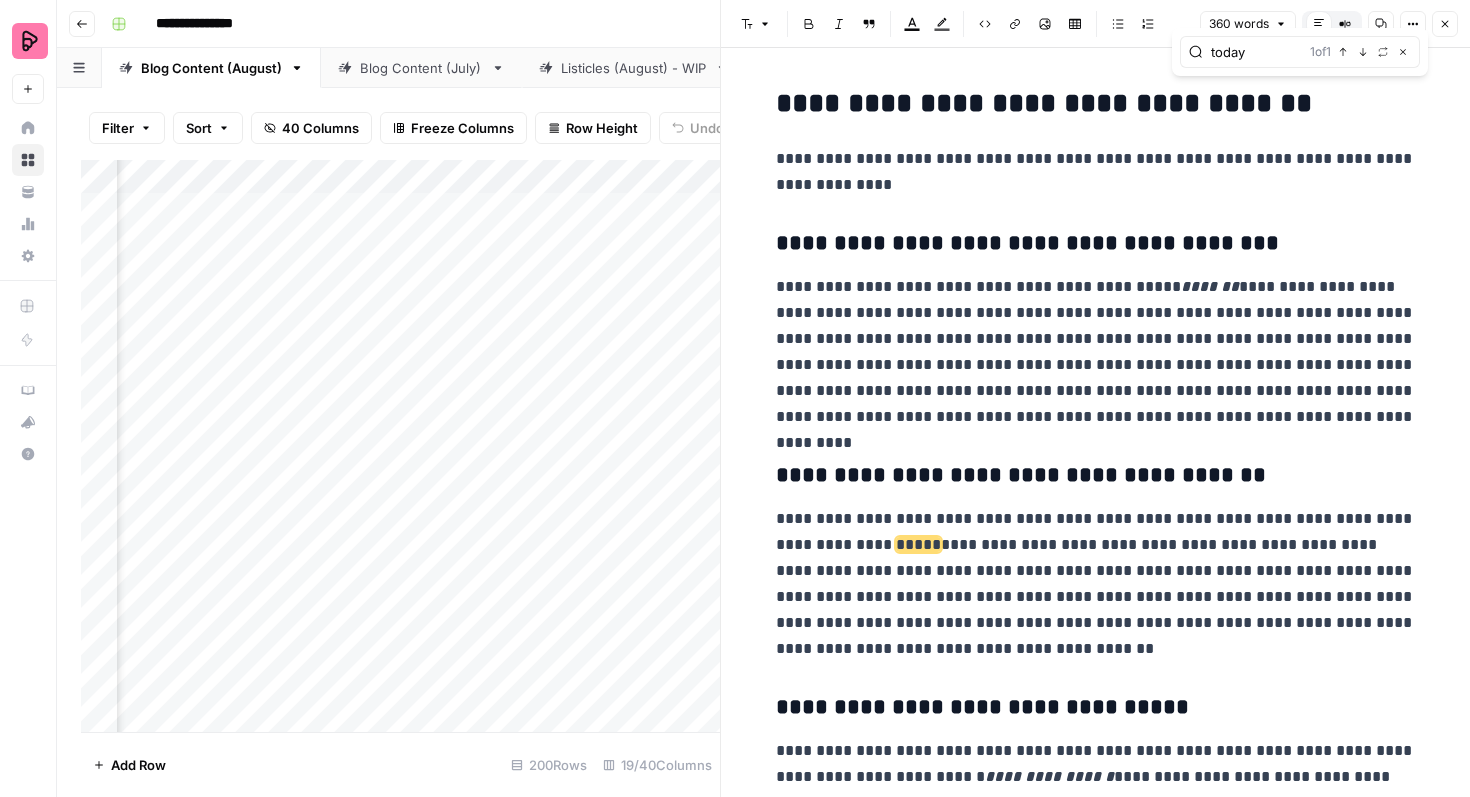 type on "today" 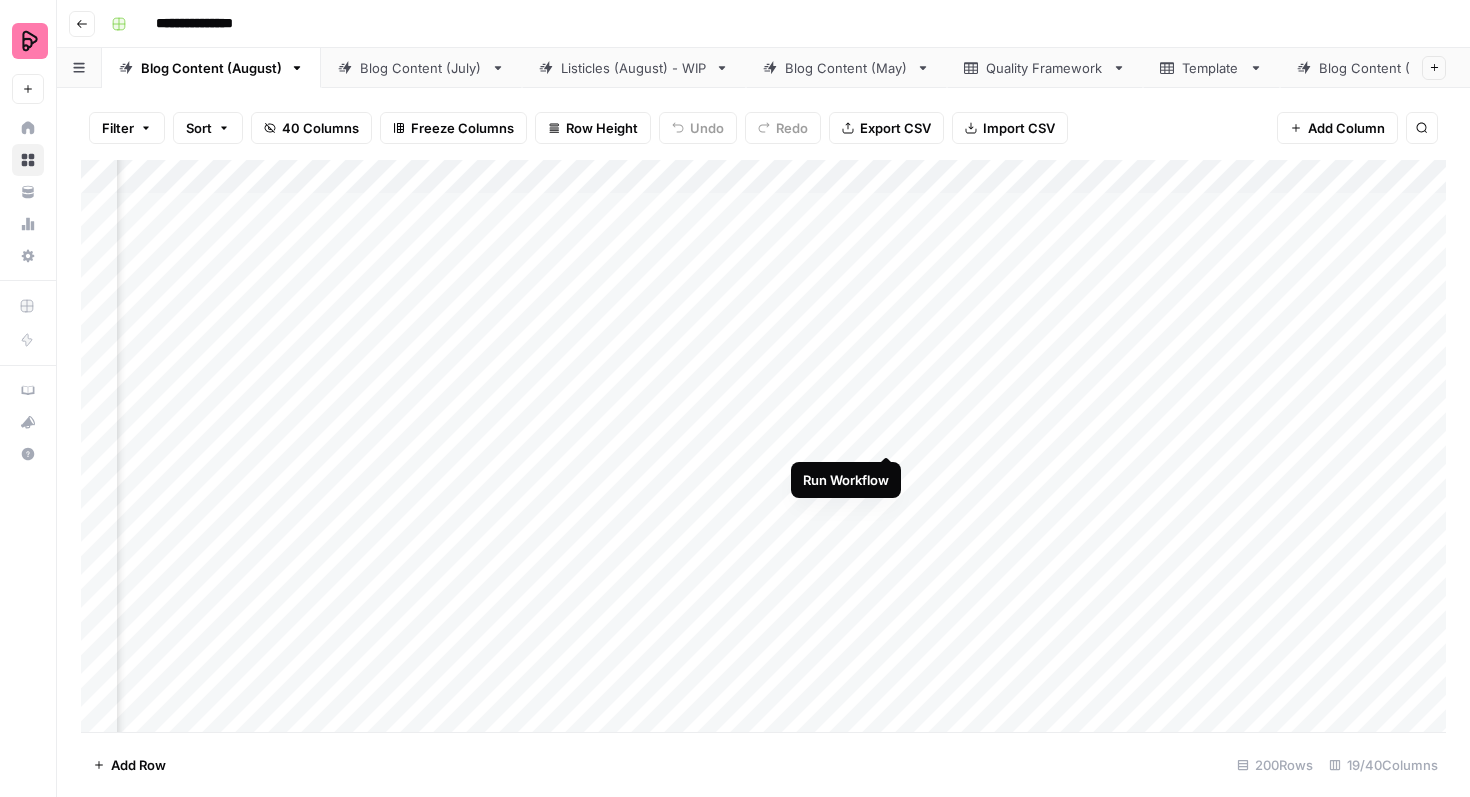 click on "Add Column" at bounding box center [763, 446] 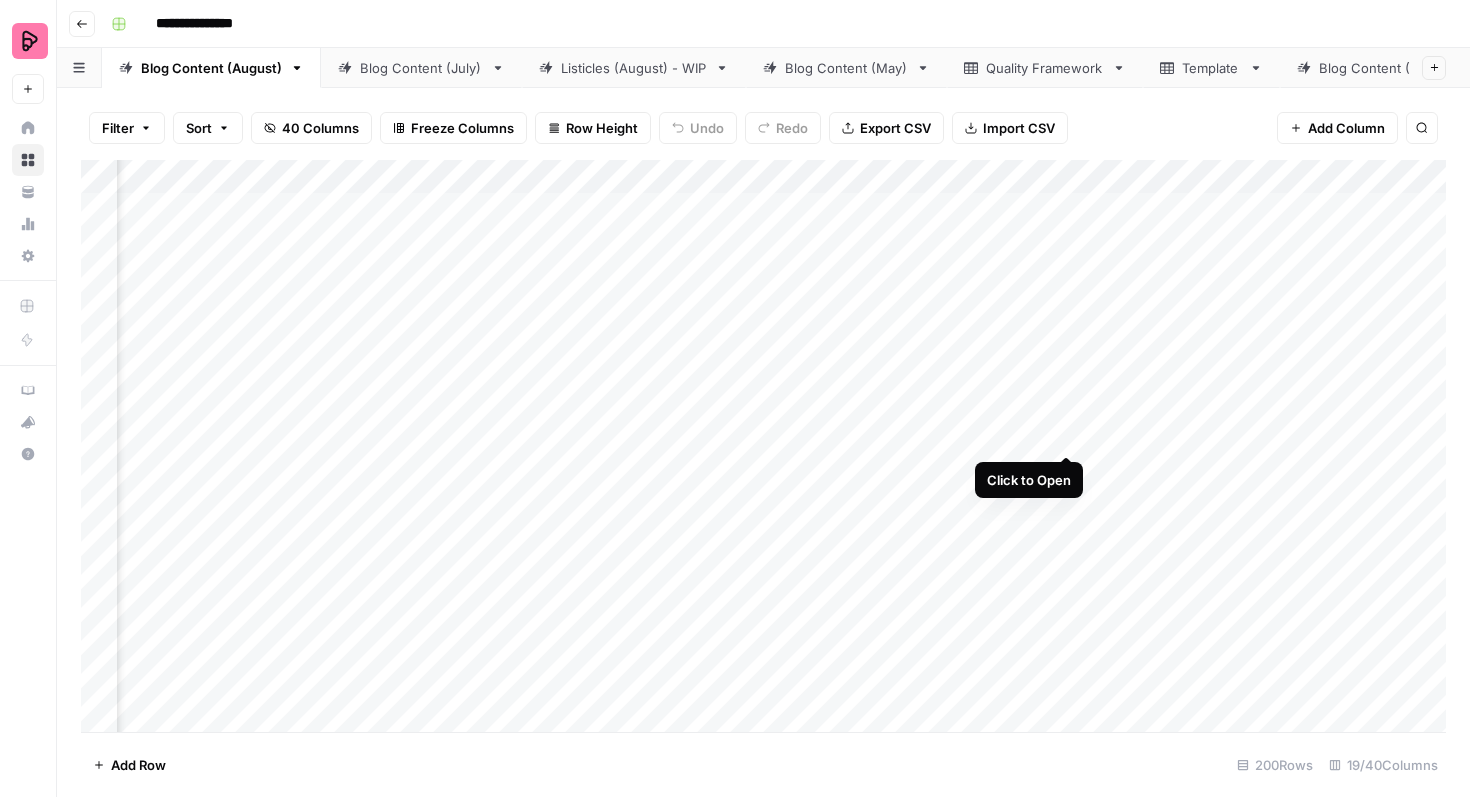 click on "Add Column" at bounding box center (763, 446) 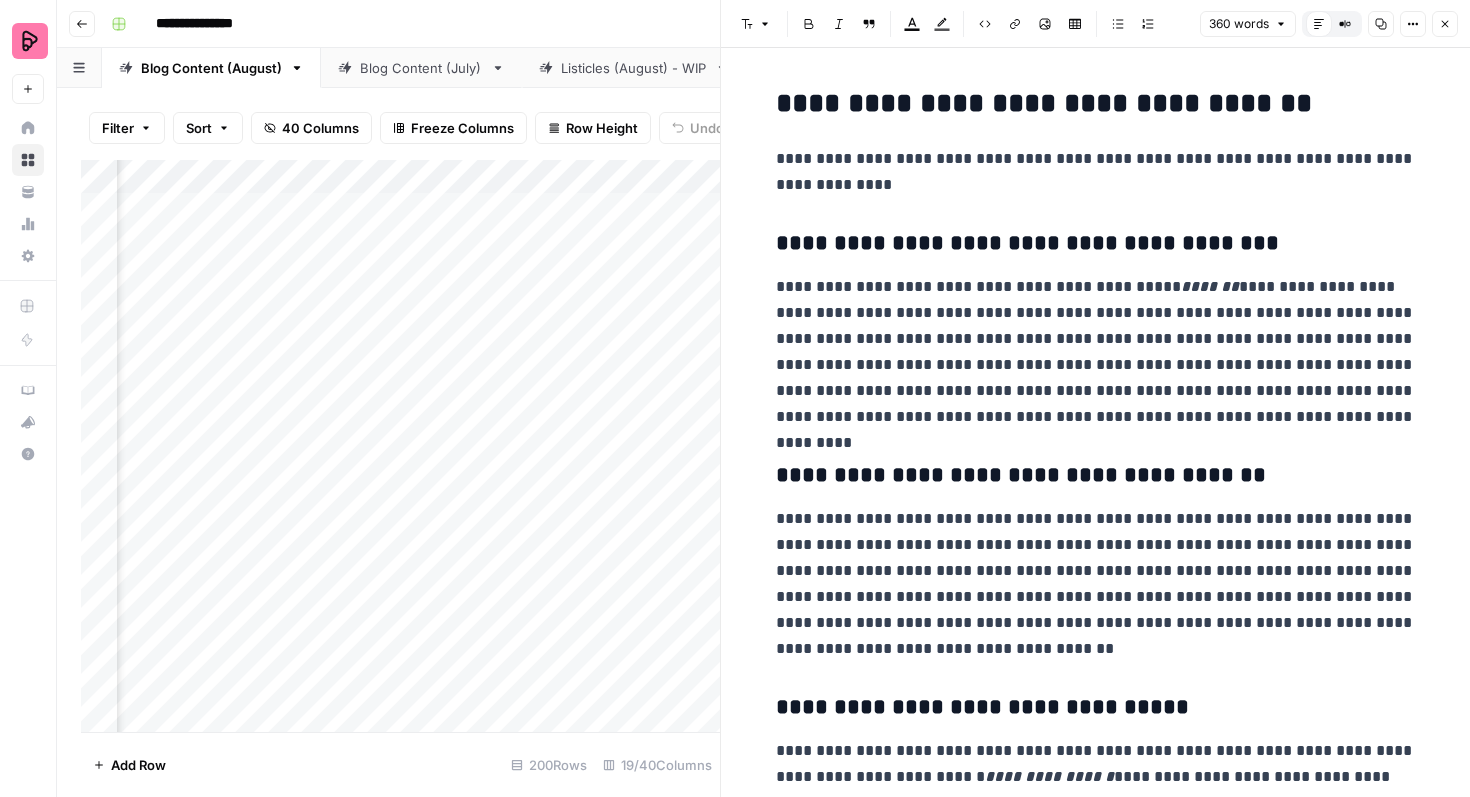 click on "**********" at bounding box center [1096, 352] 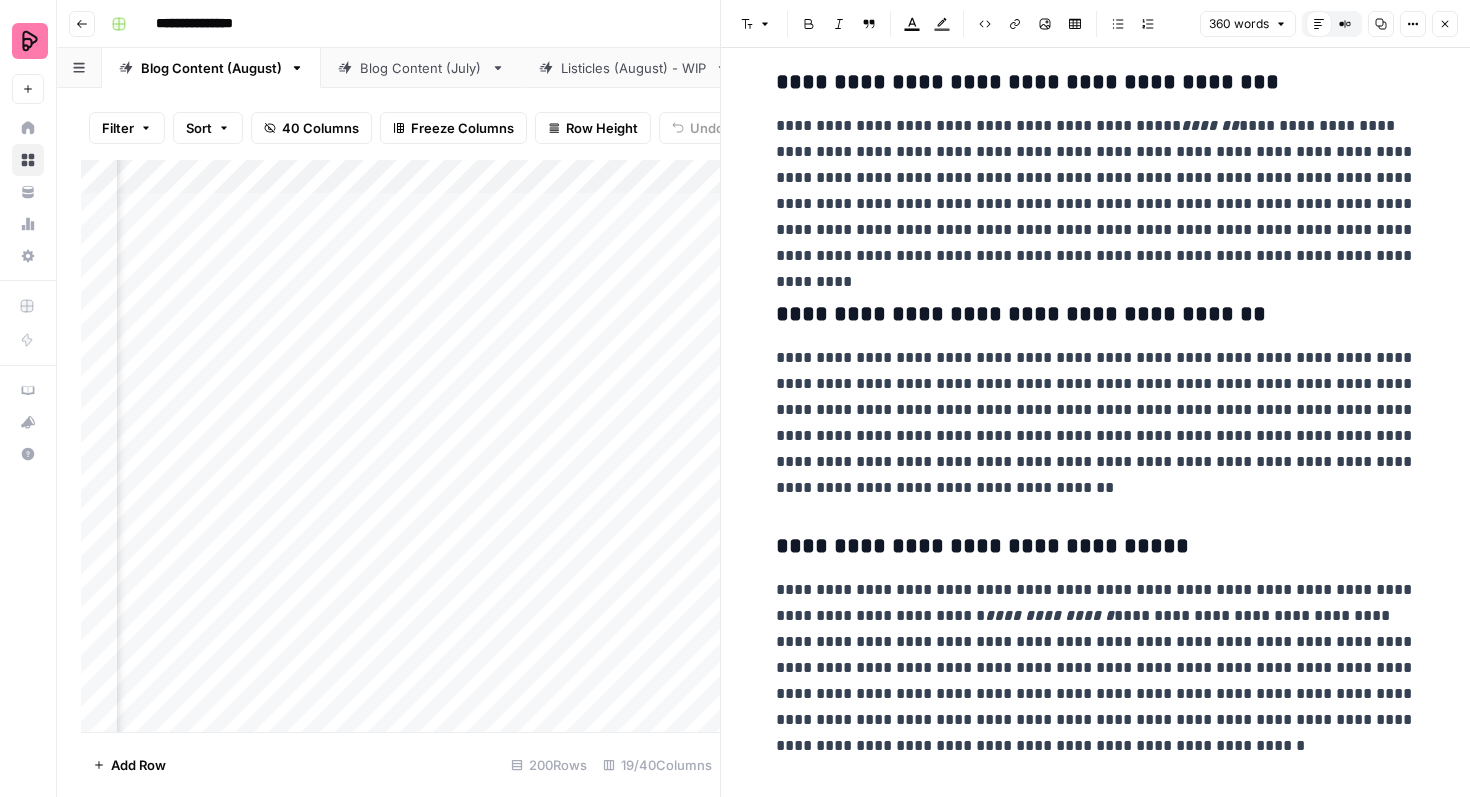scroll, scrollTop: 162, scrollLeft: 0, axis: vertical 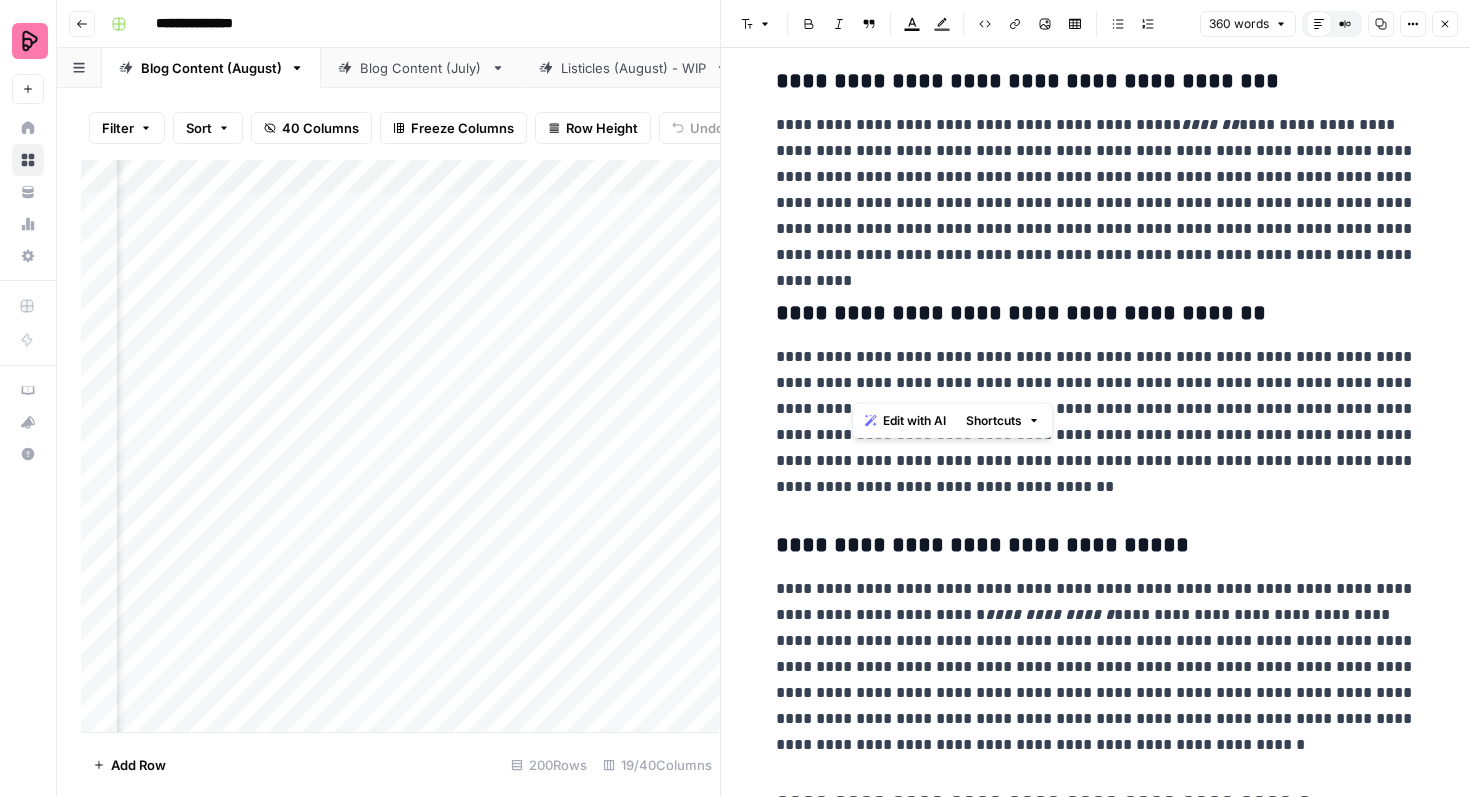 drag, startPoint x: 854, startPoint y: 385, endPoint x: 946, endPoint y: 389, distance: 92.086914 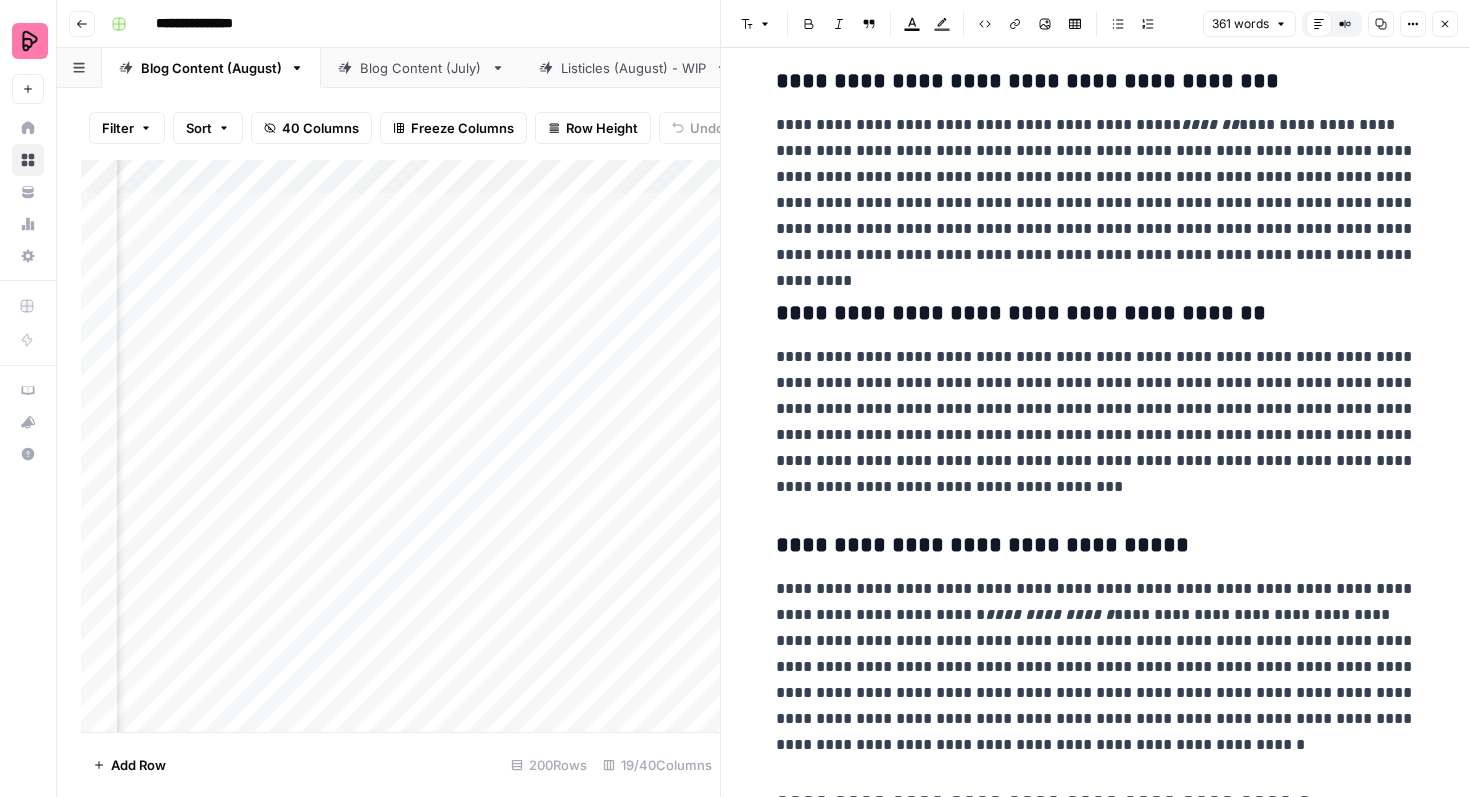 click on "**********" at bounding box center [1096, 422] 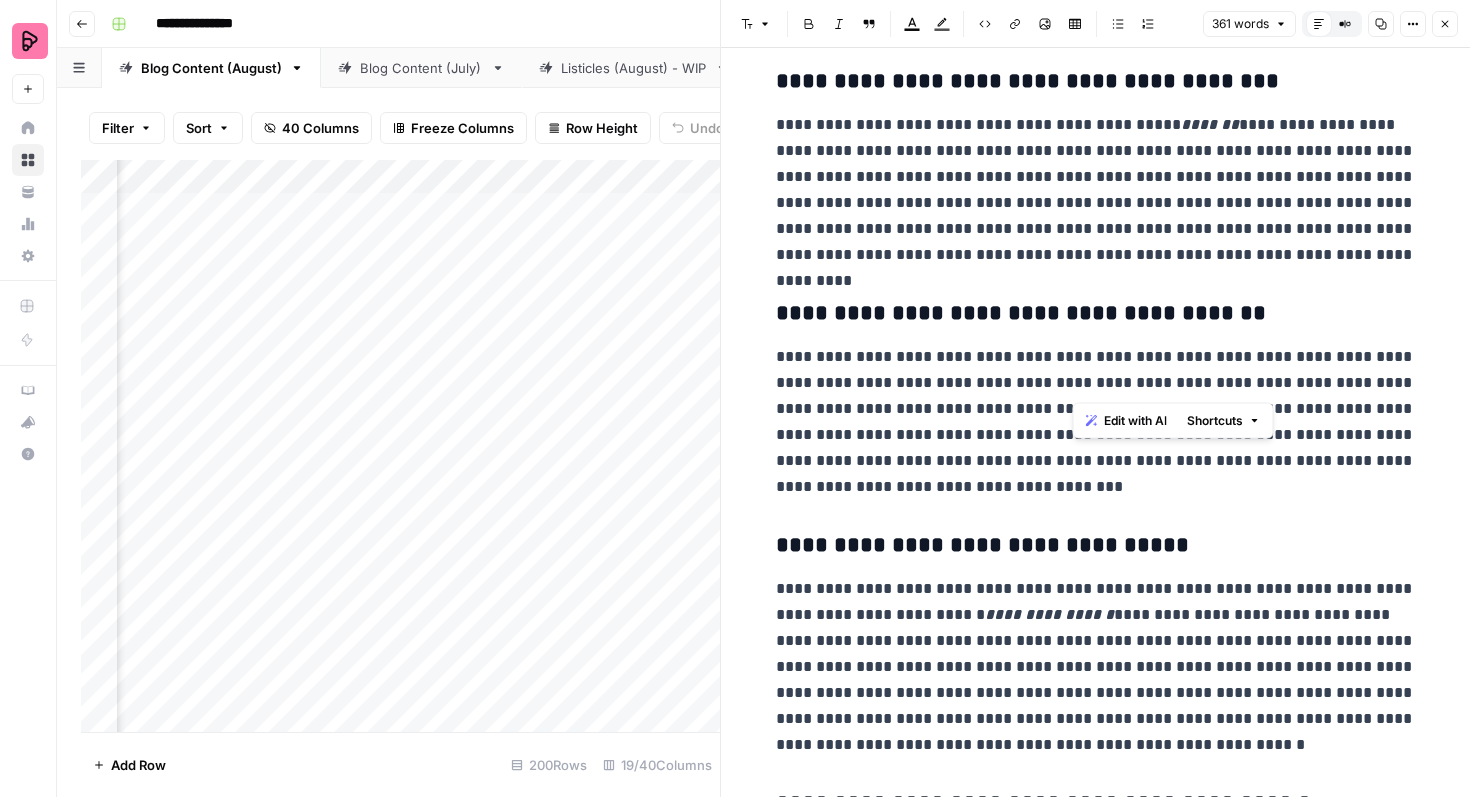 drag, startPoint x: 1074, startPoint y: 376, endPoint x: 1174, endPoint y: 379, distance: 100.04499 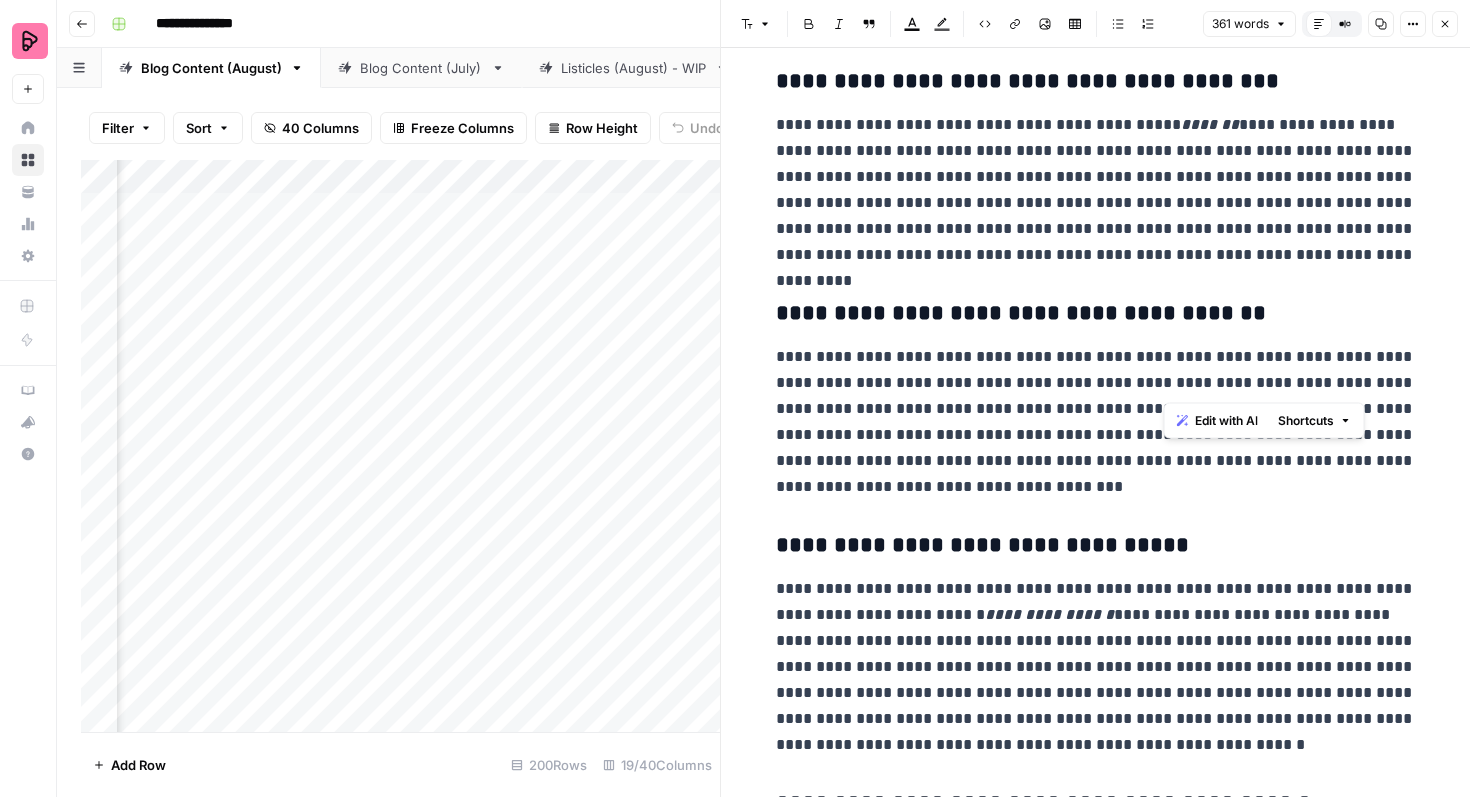drag, startPoint x: 1177, startPoint y: 382, endPoint x: 1166, endPoint y: 382, distance: 11 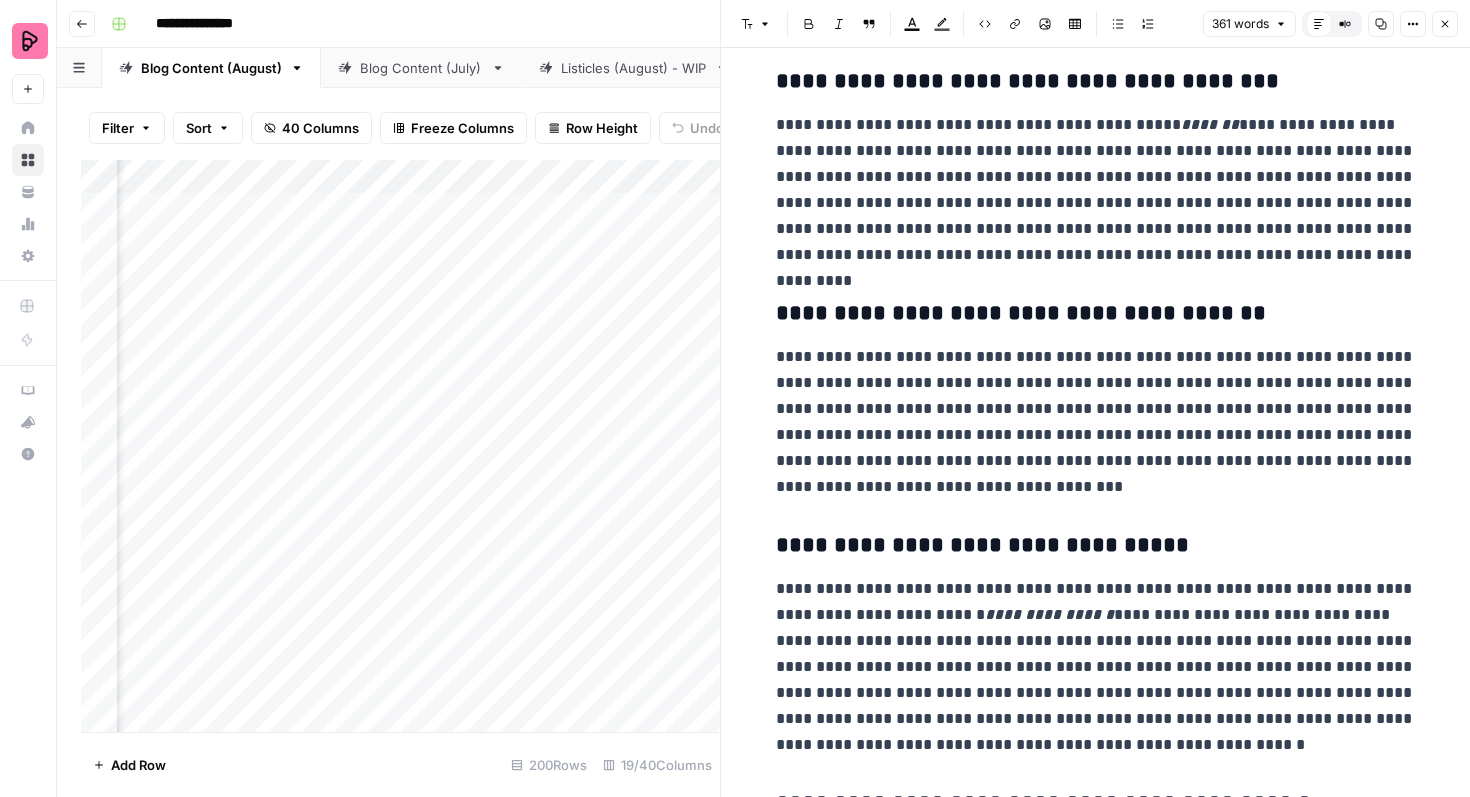 click on "**********" at bounding box center (1096, 422) 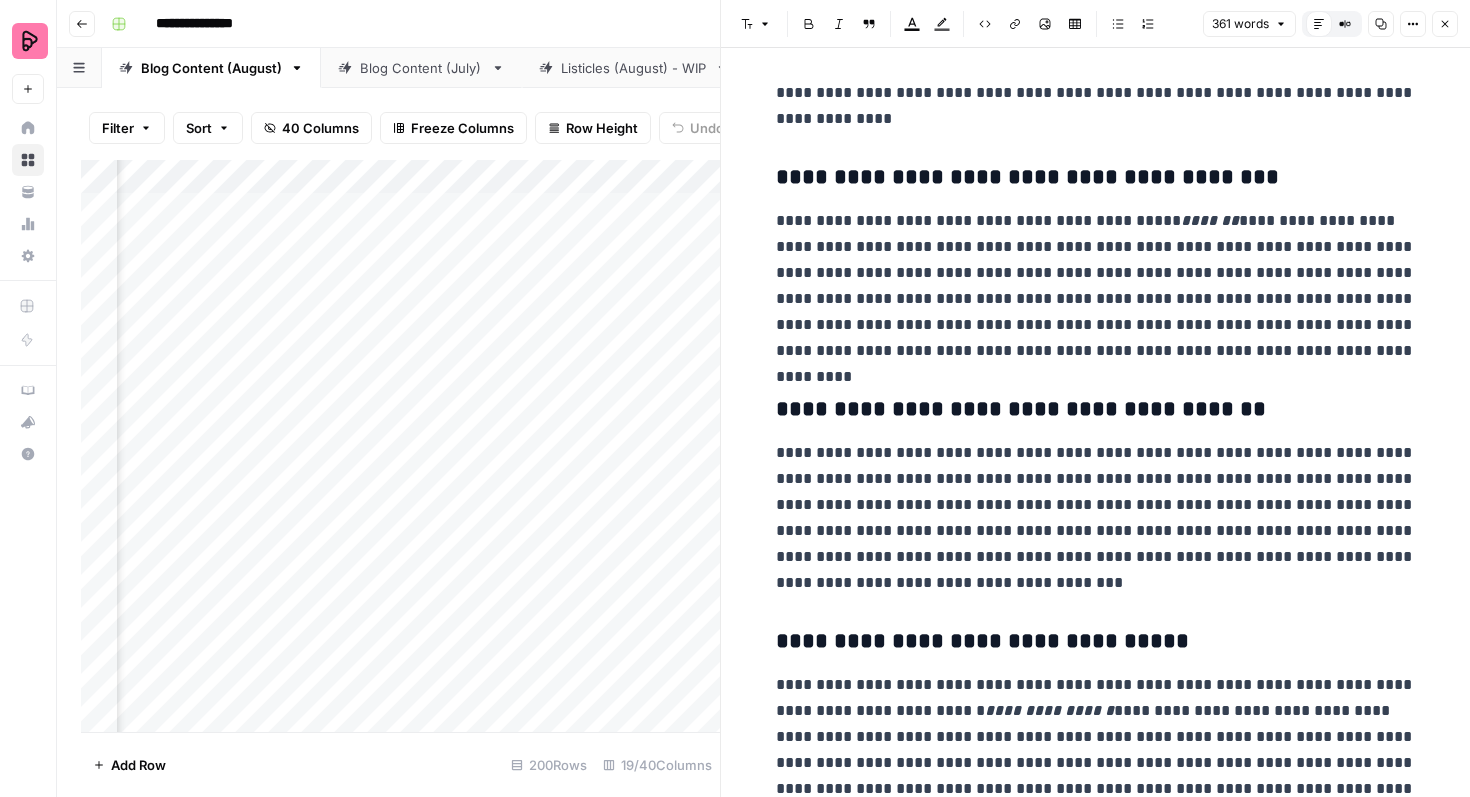 scroll, scrollTop: 67, scrollLeft: 0, axis: vertical 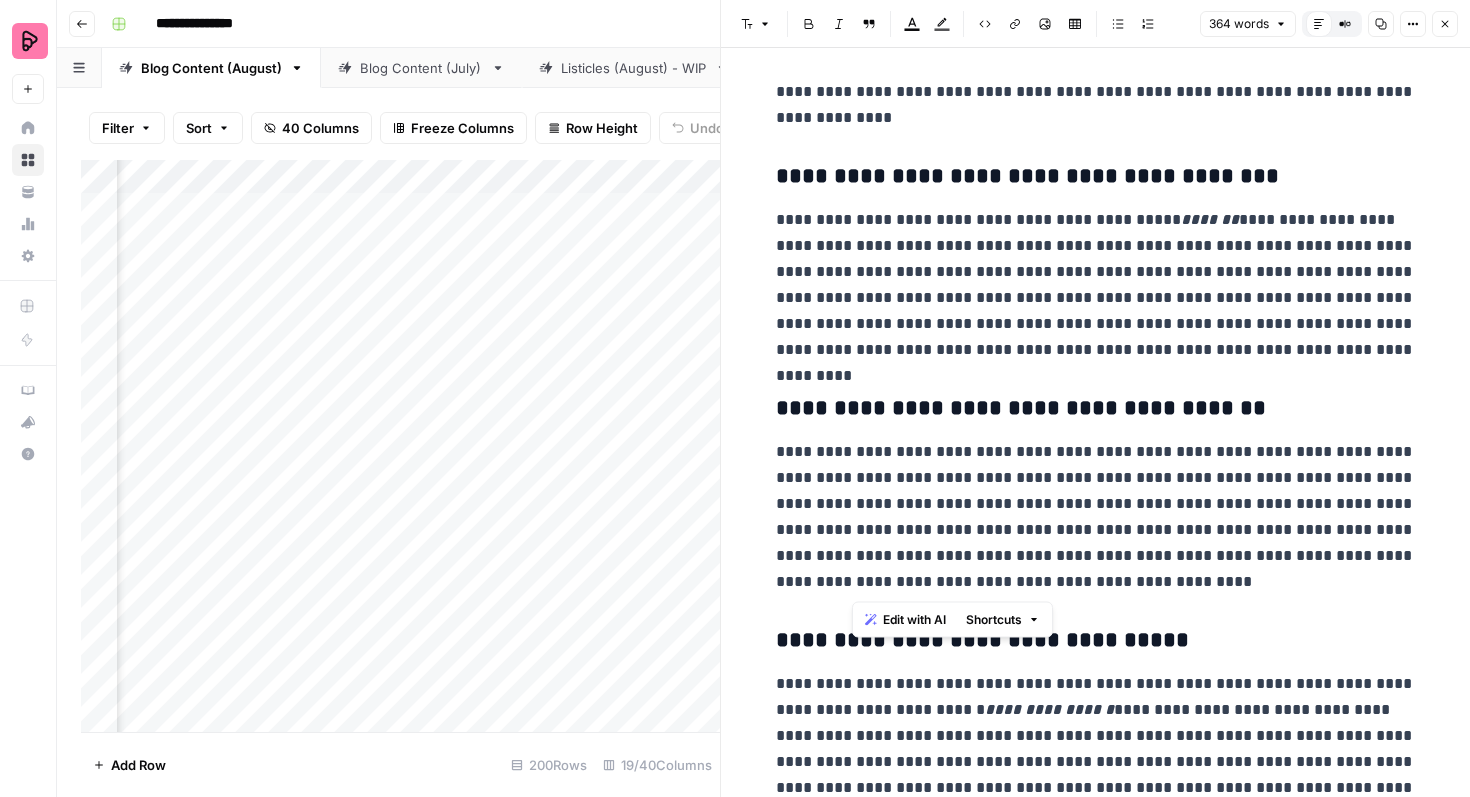 drag, startPoint x: 850, startPoint y: 477, endPoint x: 1006, endPoint y: 575, distance: 184.22812 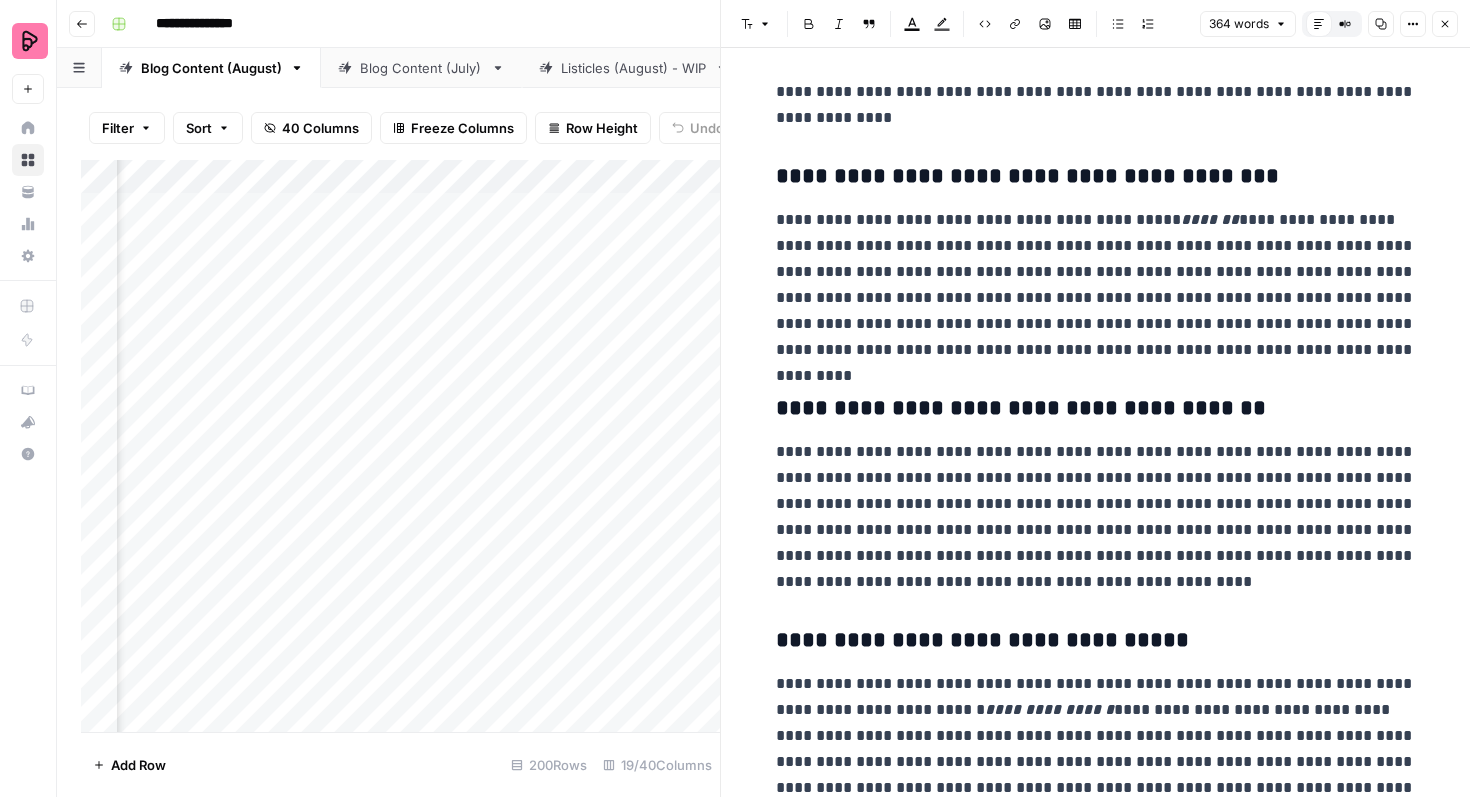 click 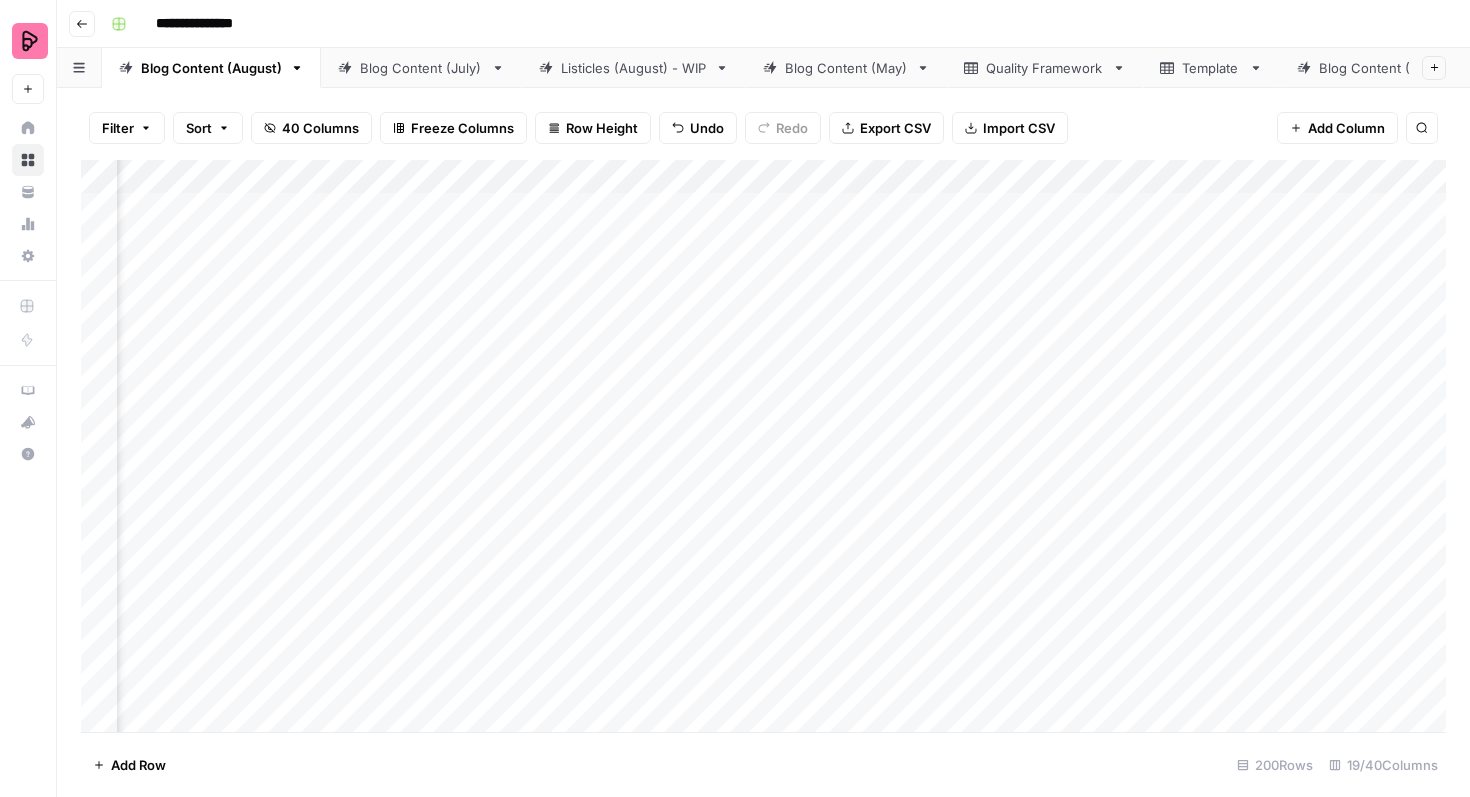 scroll, scrollTop: 0, scrollLeft: 1079, axis: horizontal 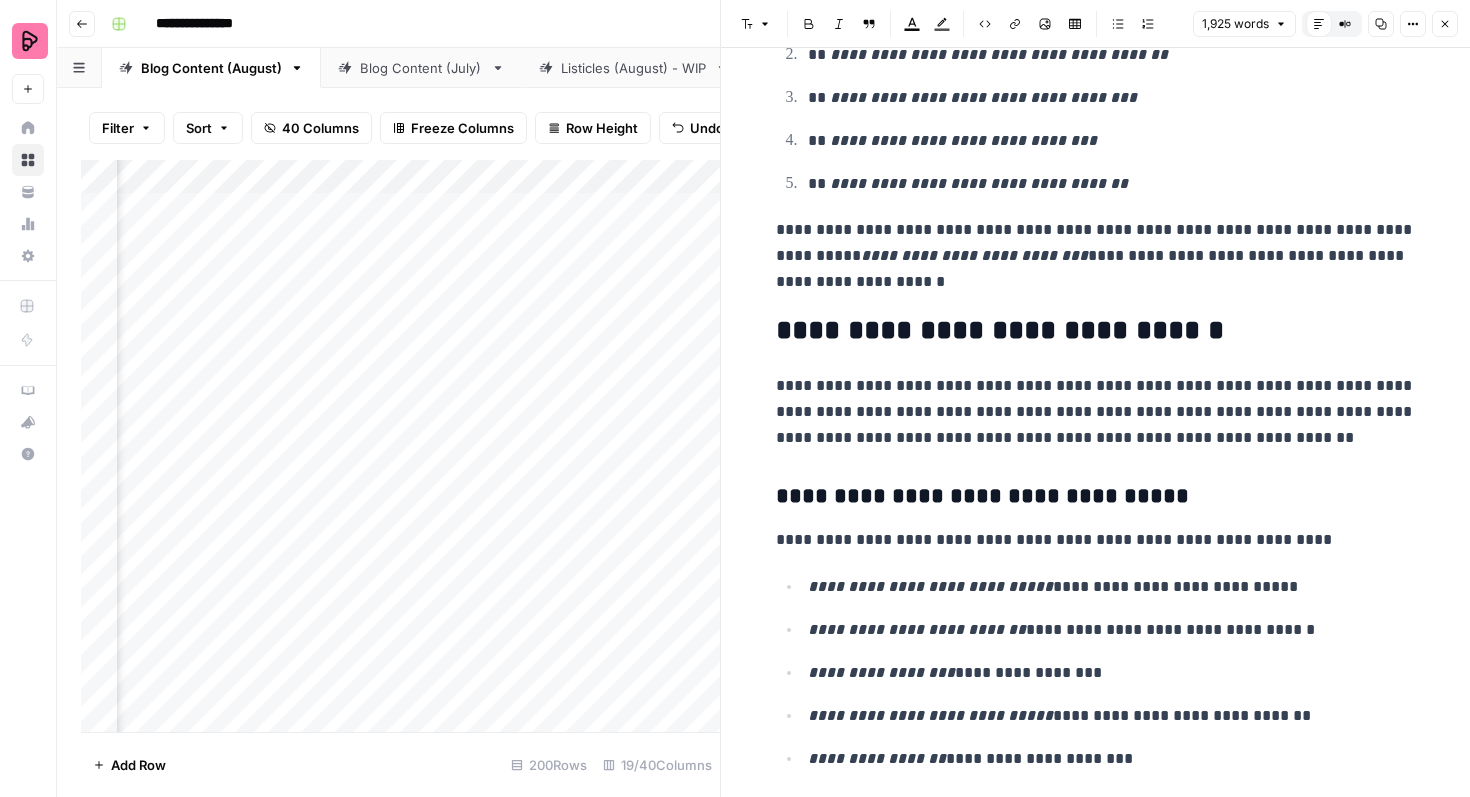 click 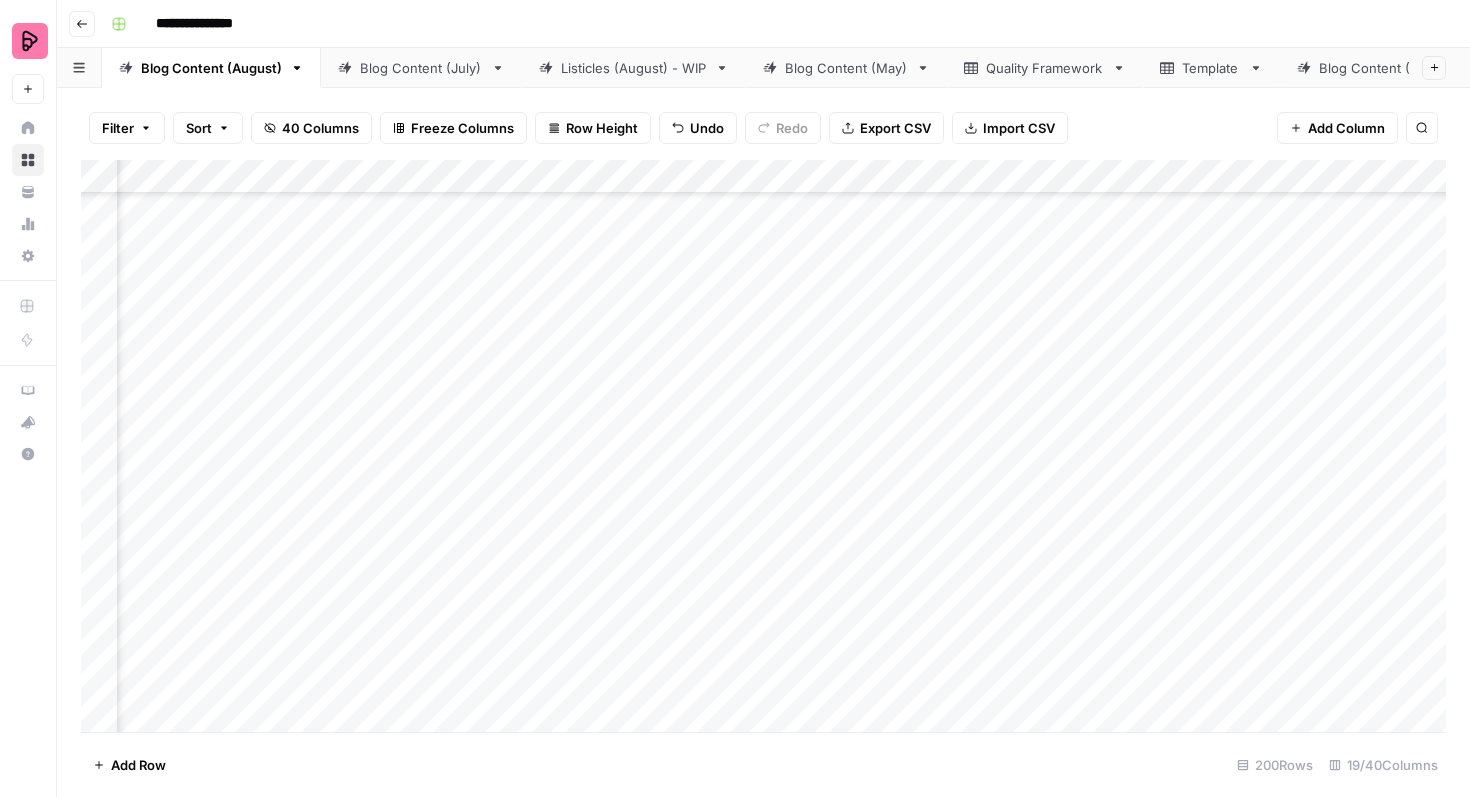 scroll, scrollTop: 398, scrollLeft: 394, axis: both 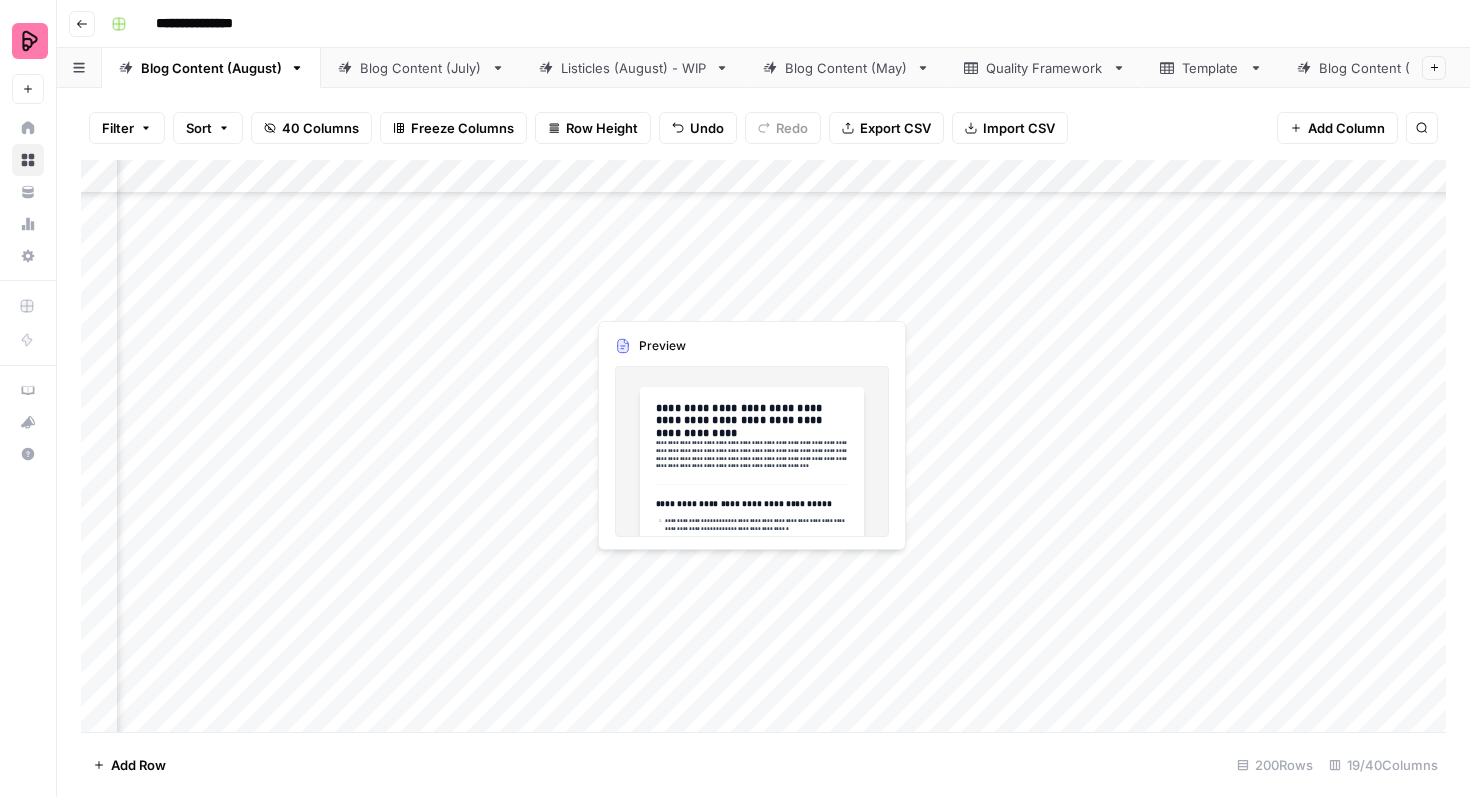 click on "Add Column" at bounding box center [763, 446] 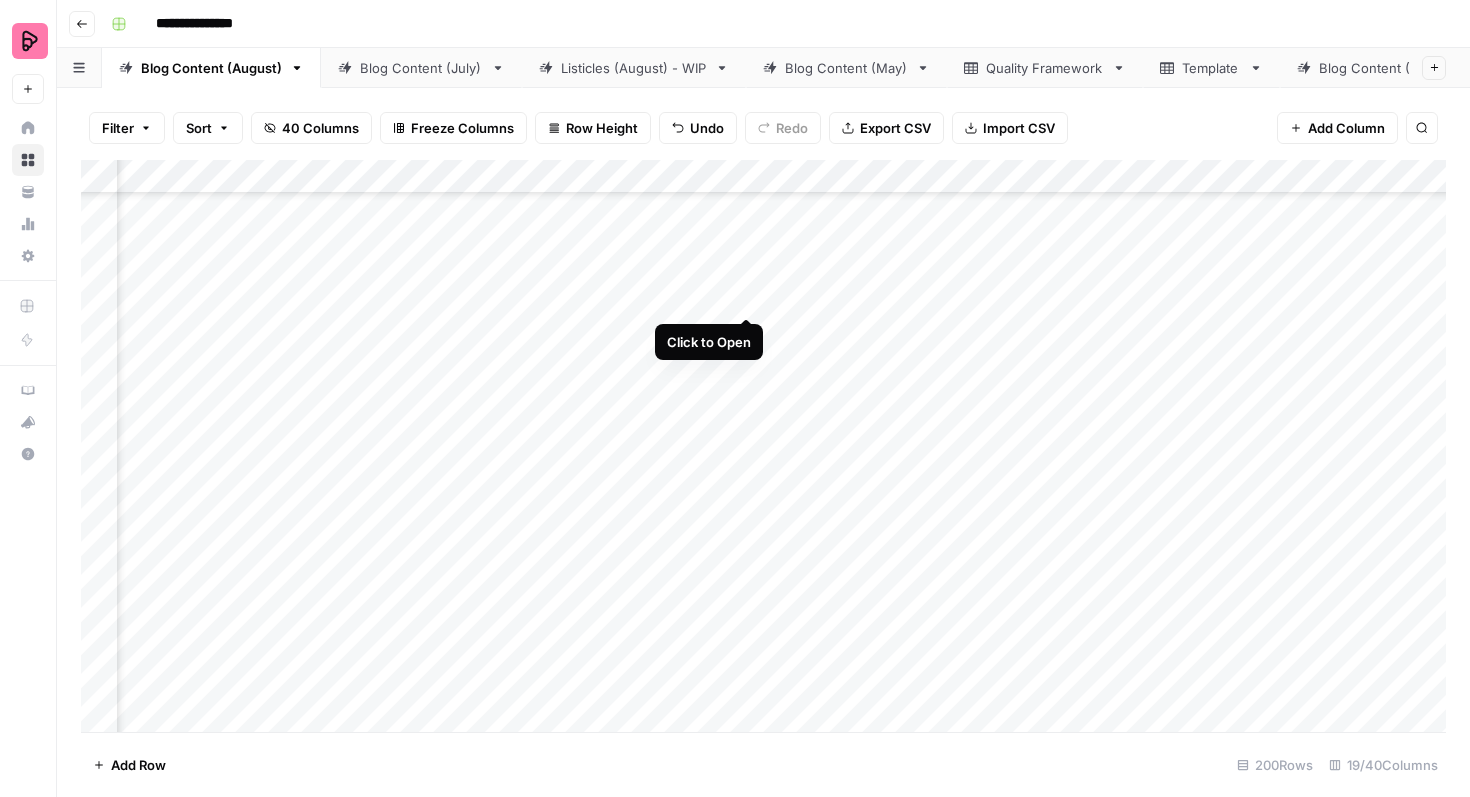 click on "Add Column" at bounding box center [763, 446] 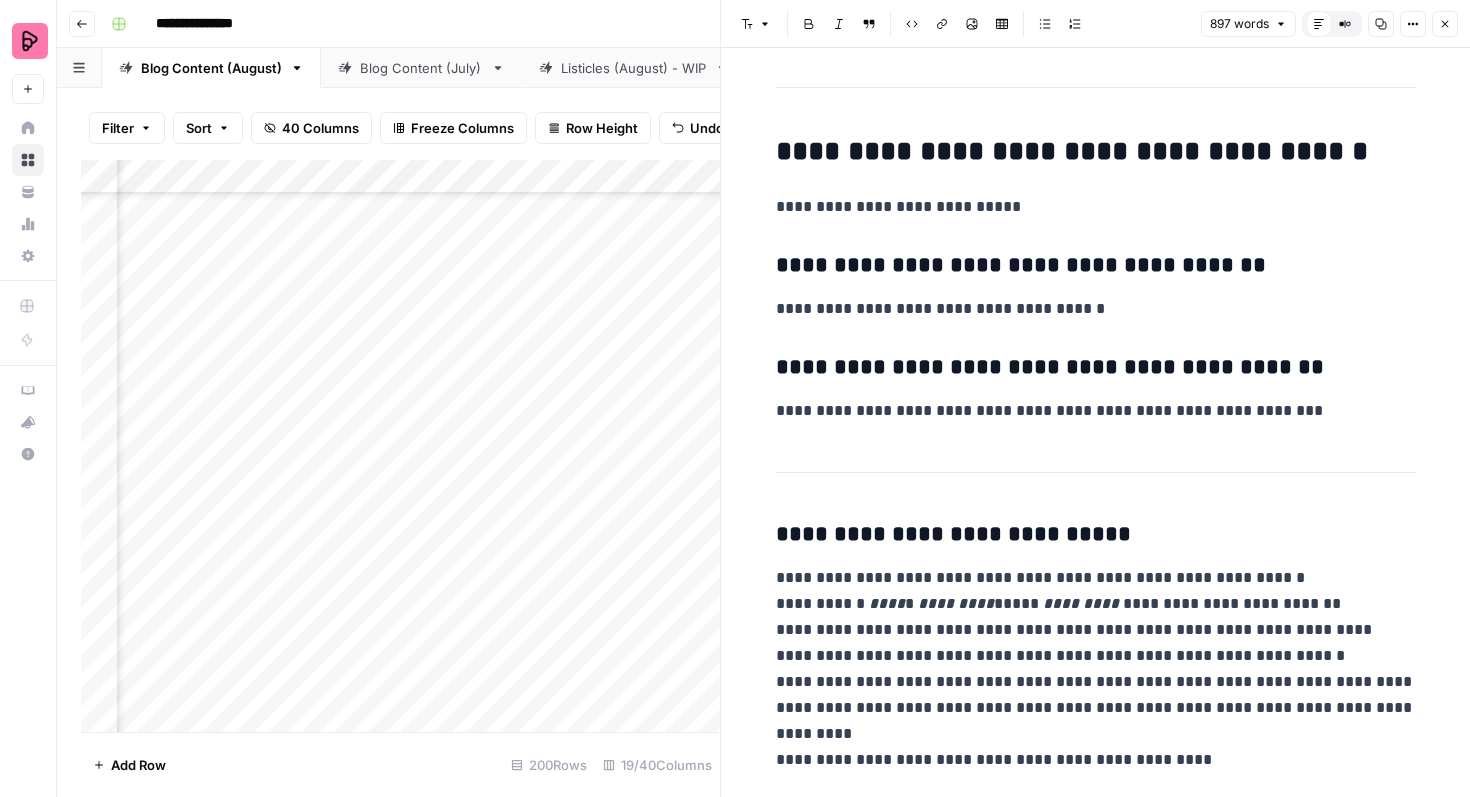 scroll, scrollTop: 4836, scrollLeft: 0, axis: vertical 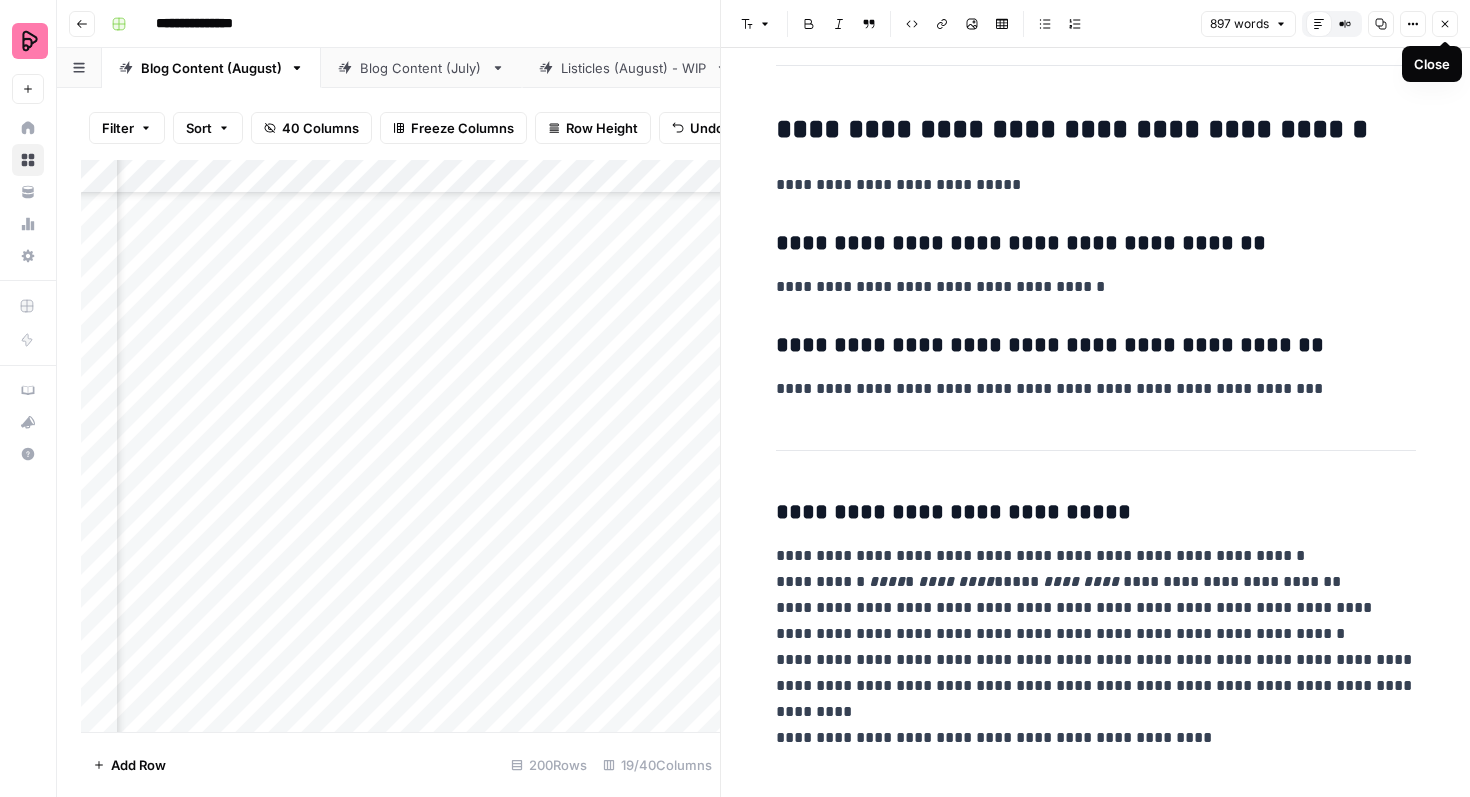 click 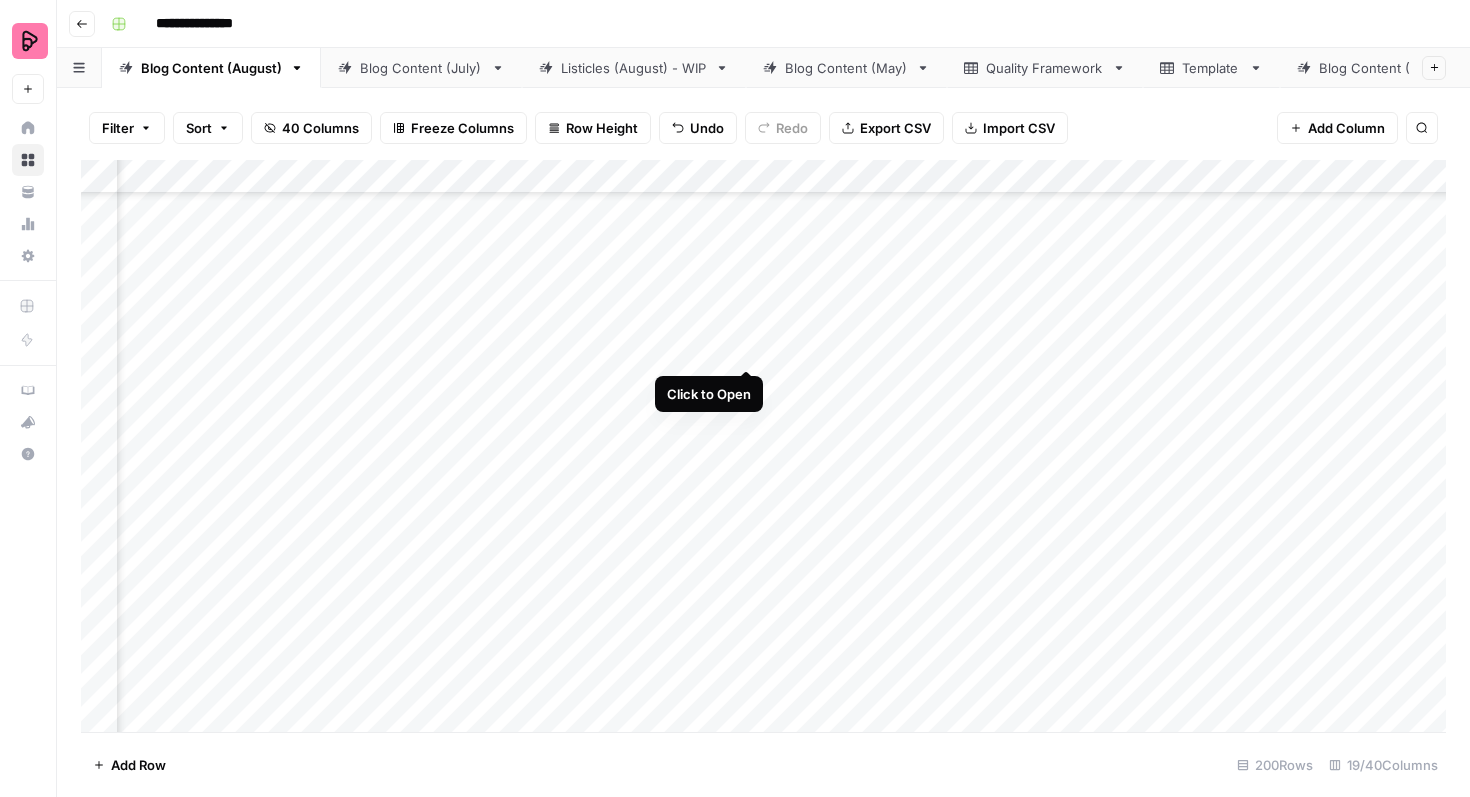 click on "Add Column" at bounding box center (763, 446) 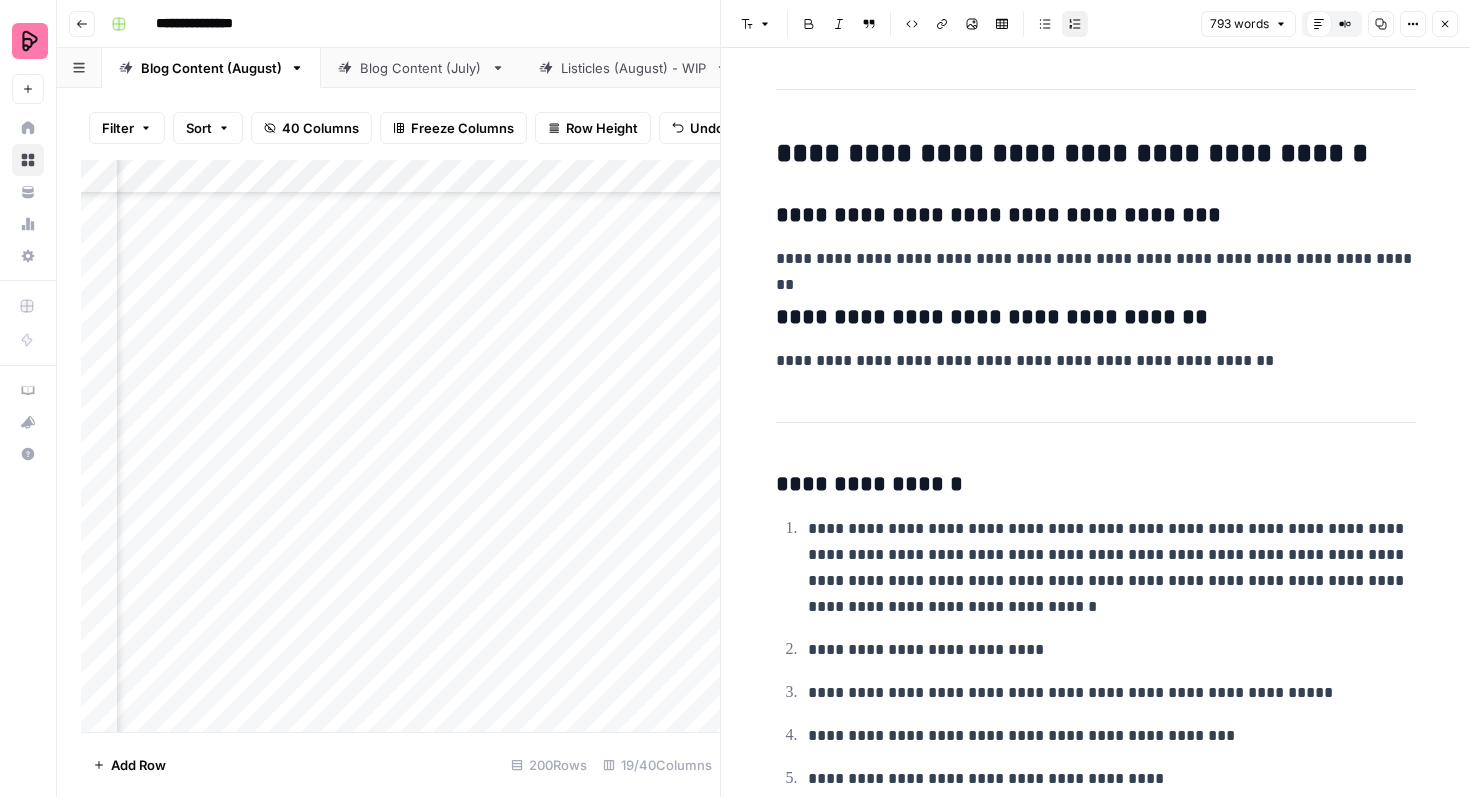 scroll, scrollTop: 4169, scrollLeft: 0, axis: vertical 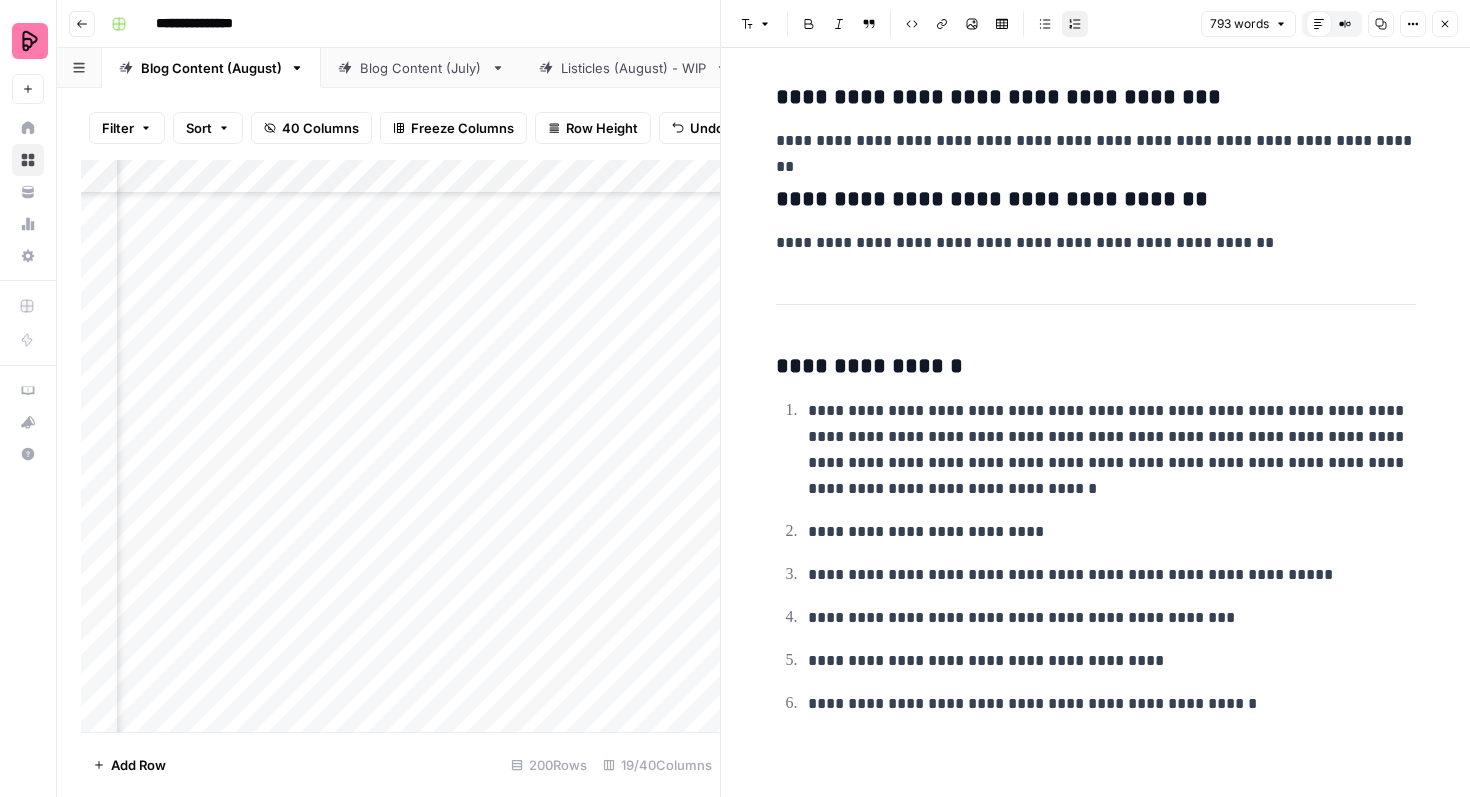 click 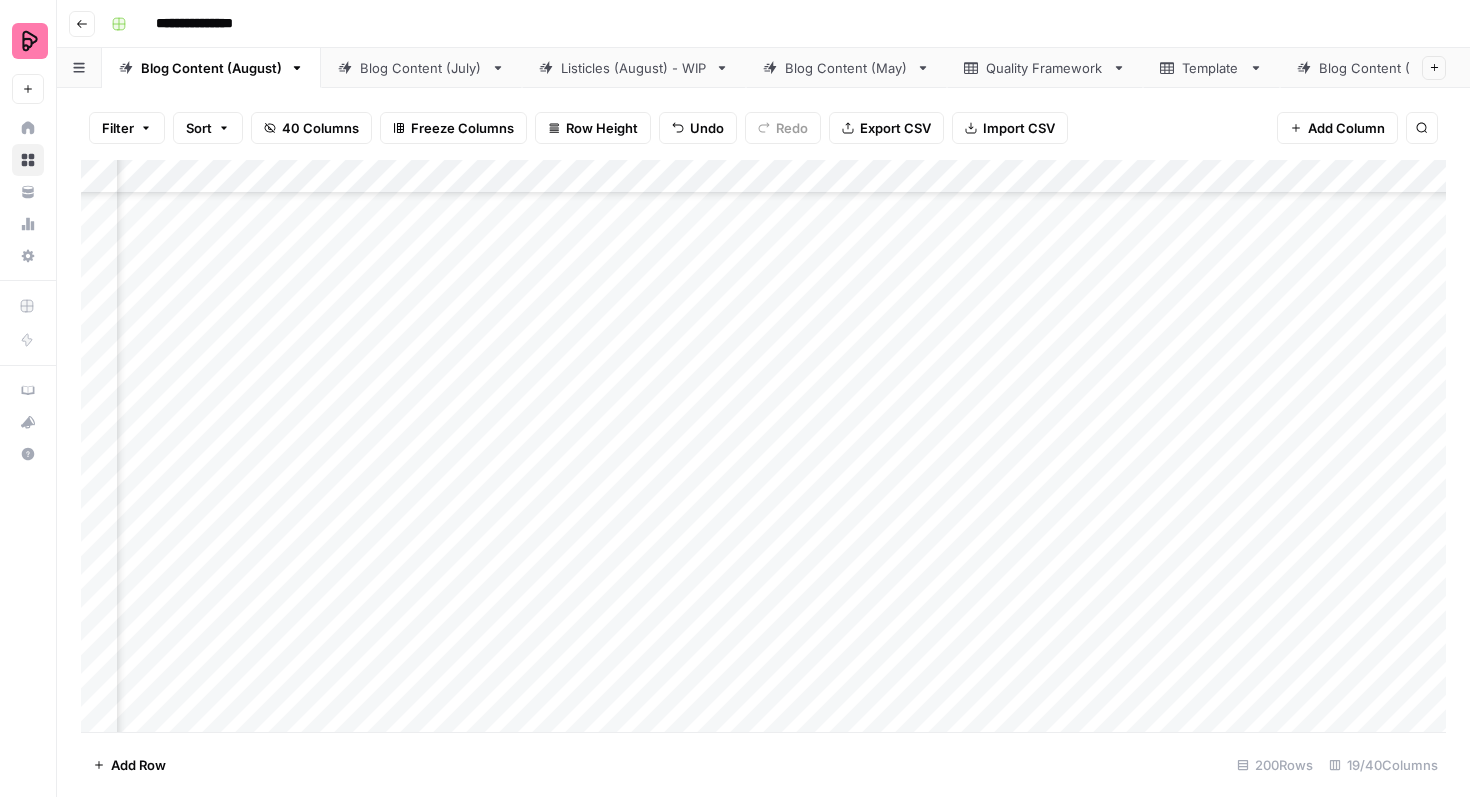 click on "Add Column" at bounding box center (763, 446) 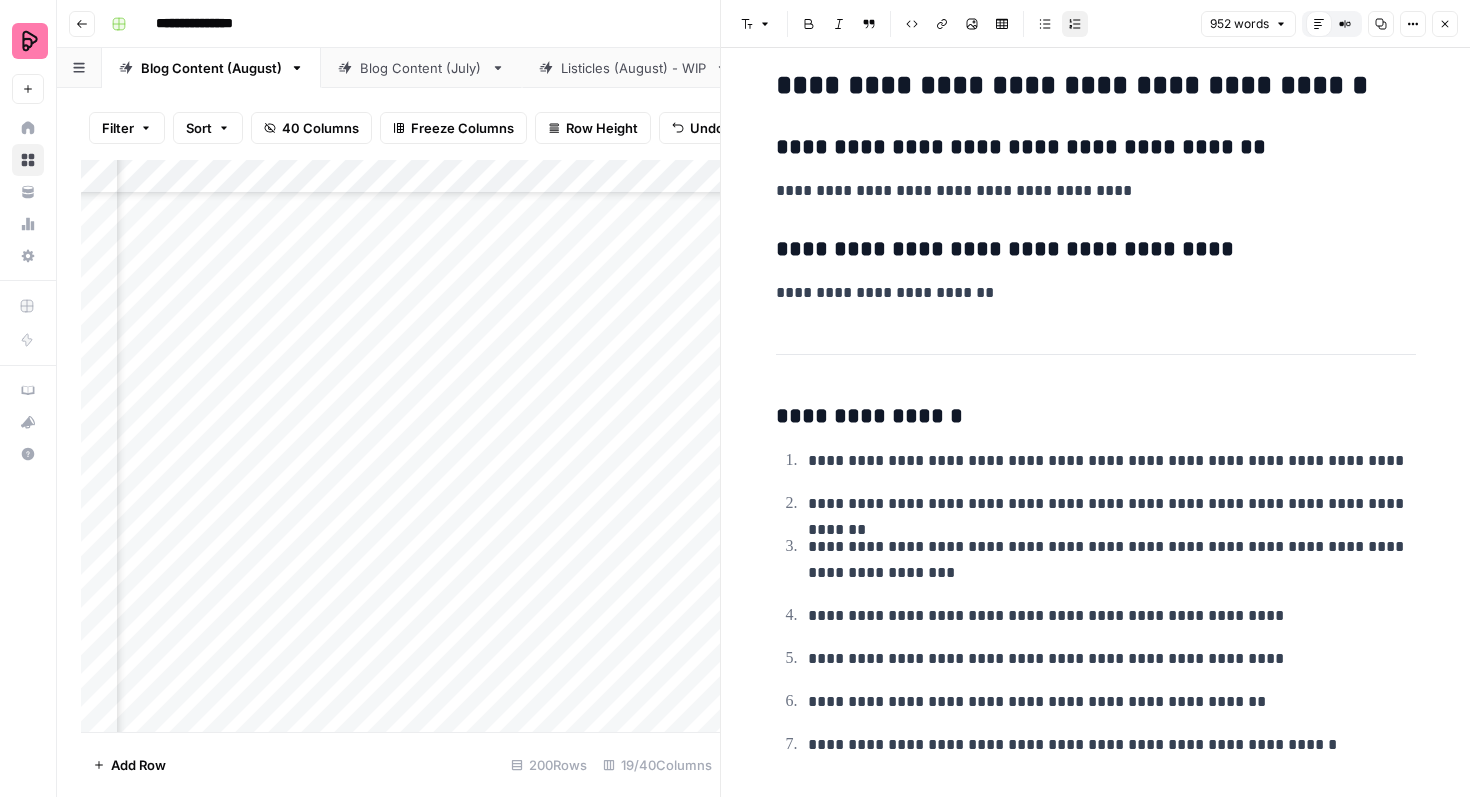 scroll, scrollTop: 5462, scrollLeft: 0, axis: vertical 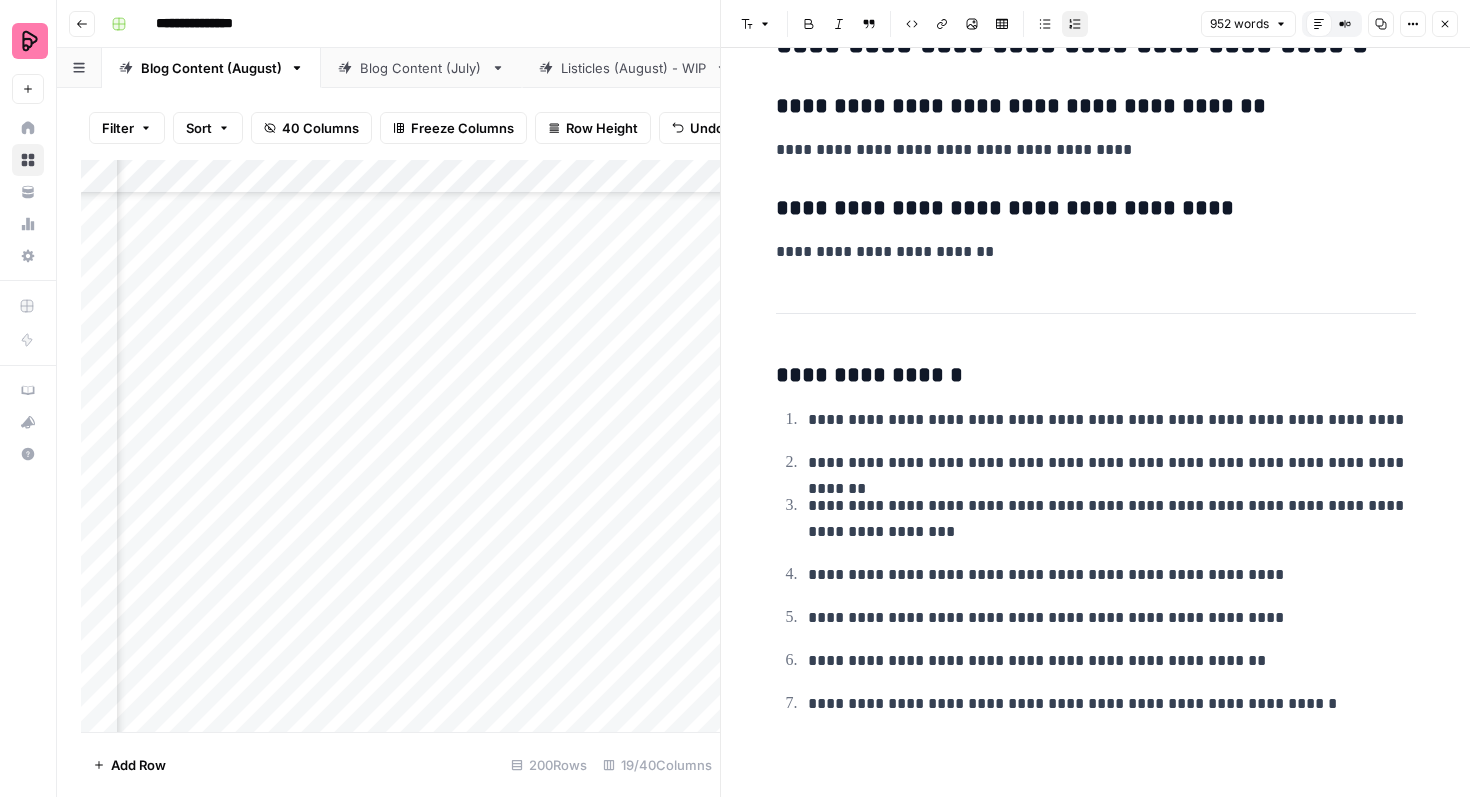 click on "**********" at bounding box center [1112, 661] 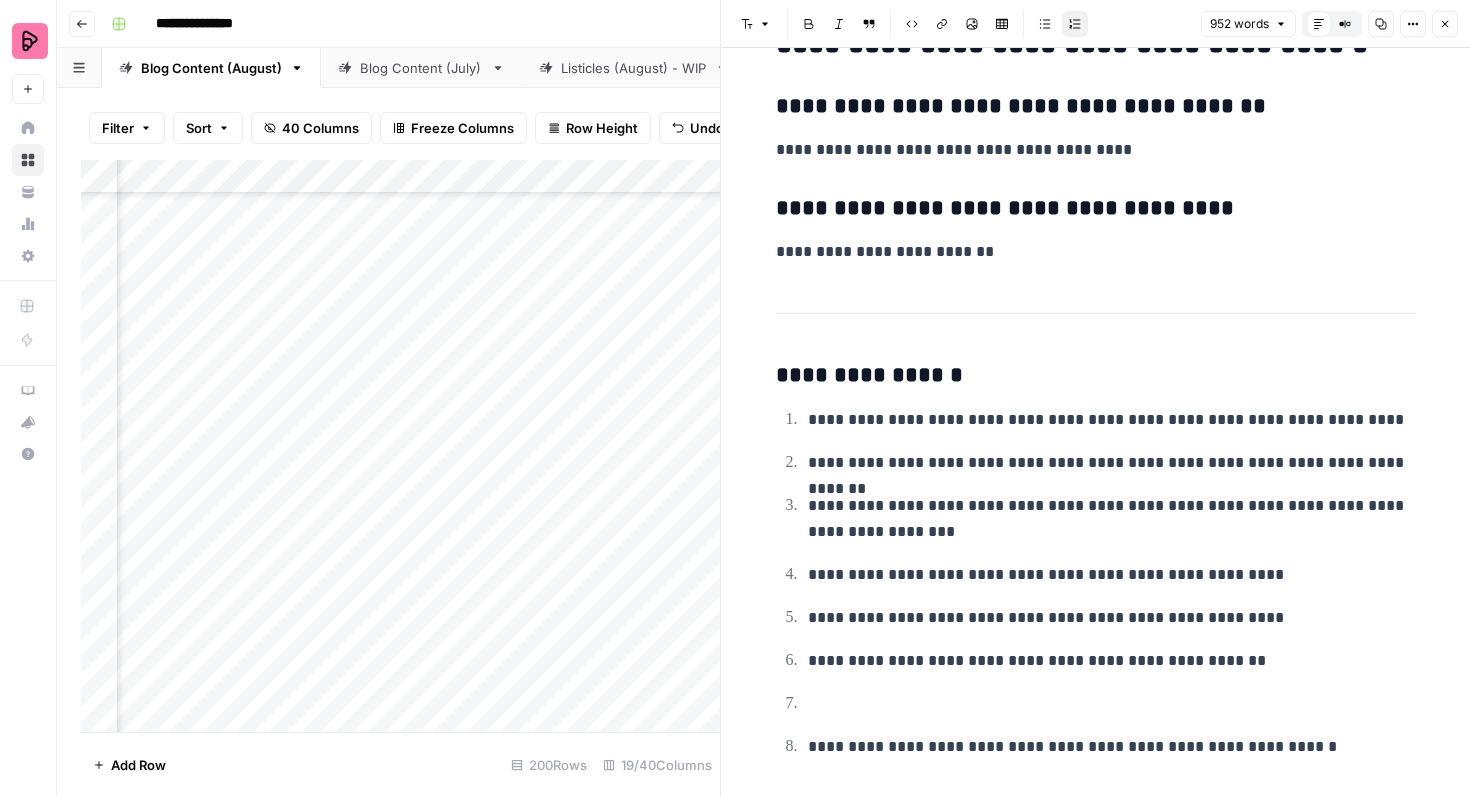 type 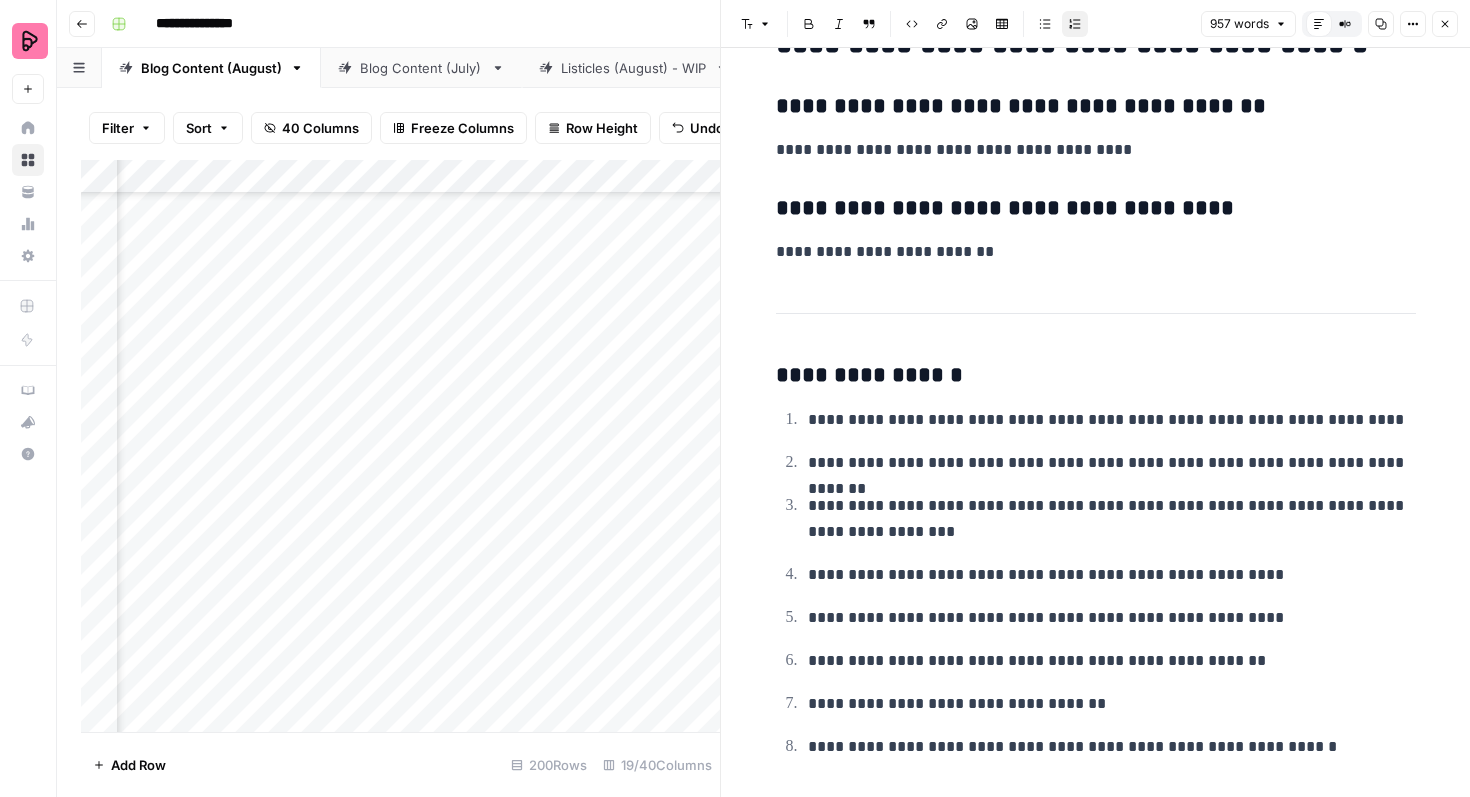 scroll, scrollTop: 5505, scrollLeft: 0, axis: vertical 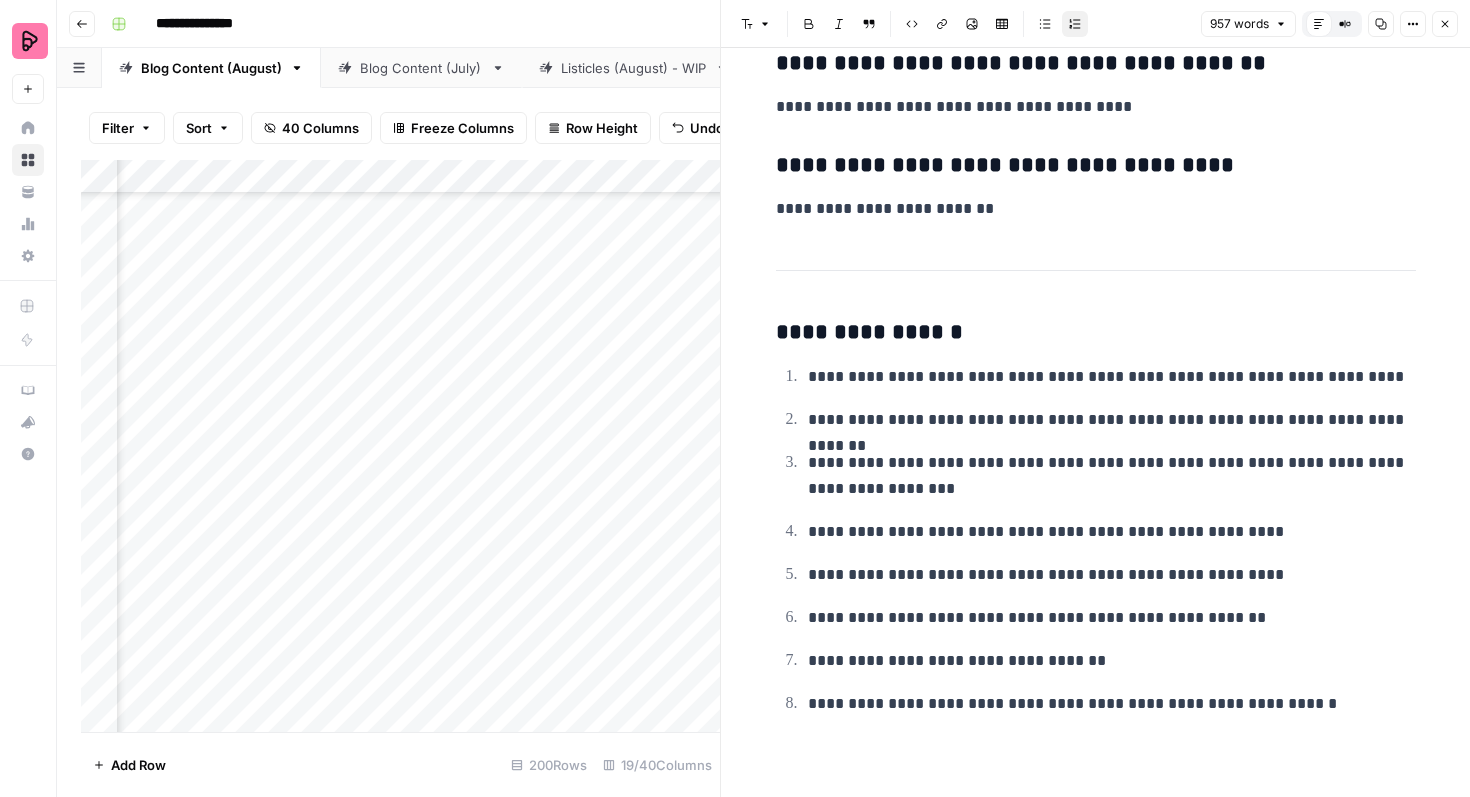 click on "Close" at bounding box center [1445, 24] 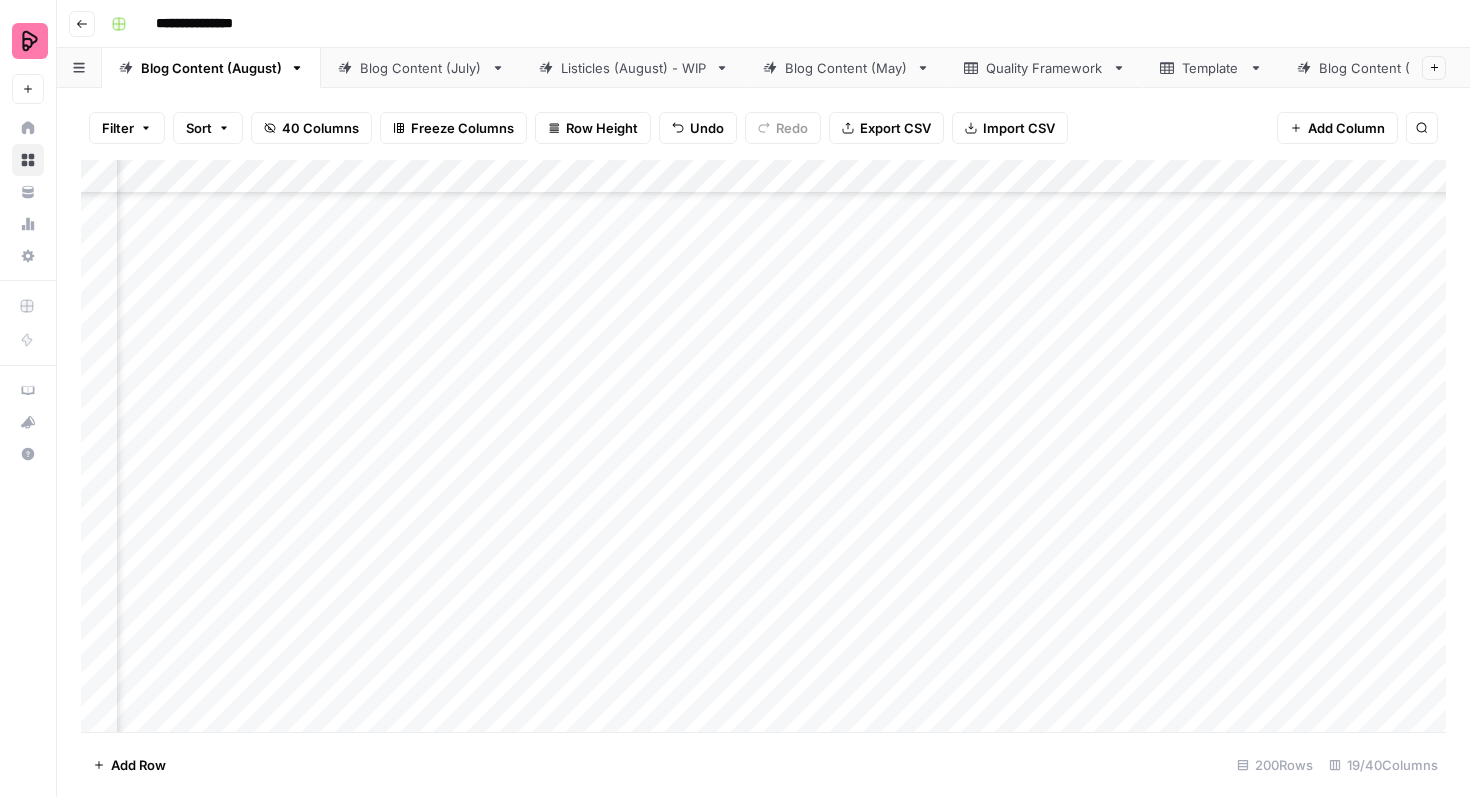 click on "Add Column" at bounding box center [763, 446] 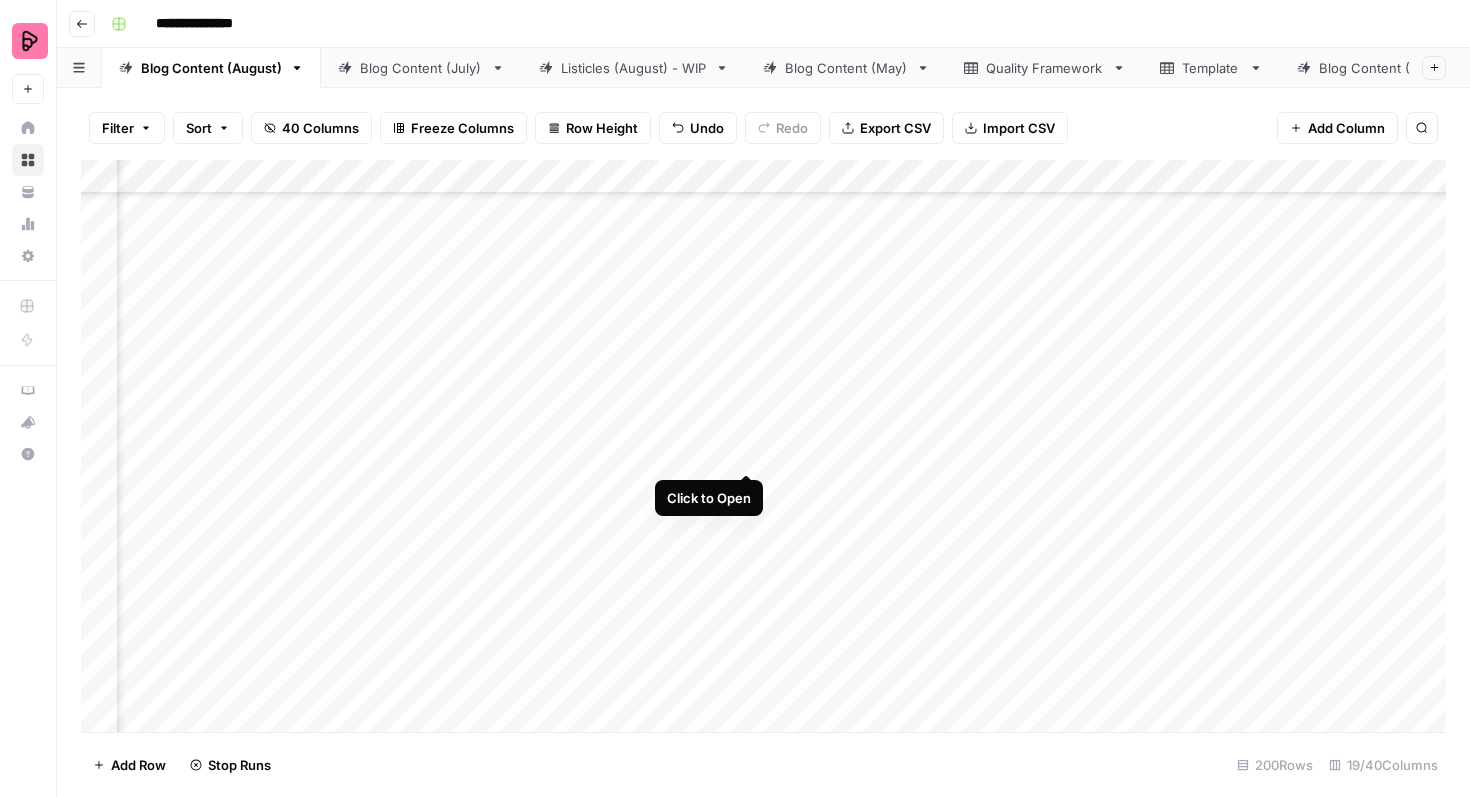 click on "Add Column" at bounding box center [763, 446] 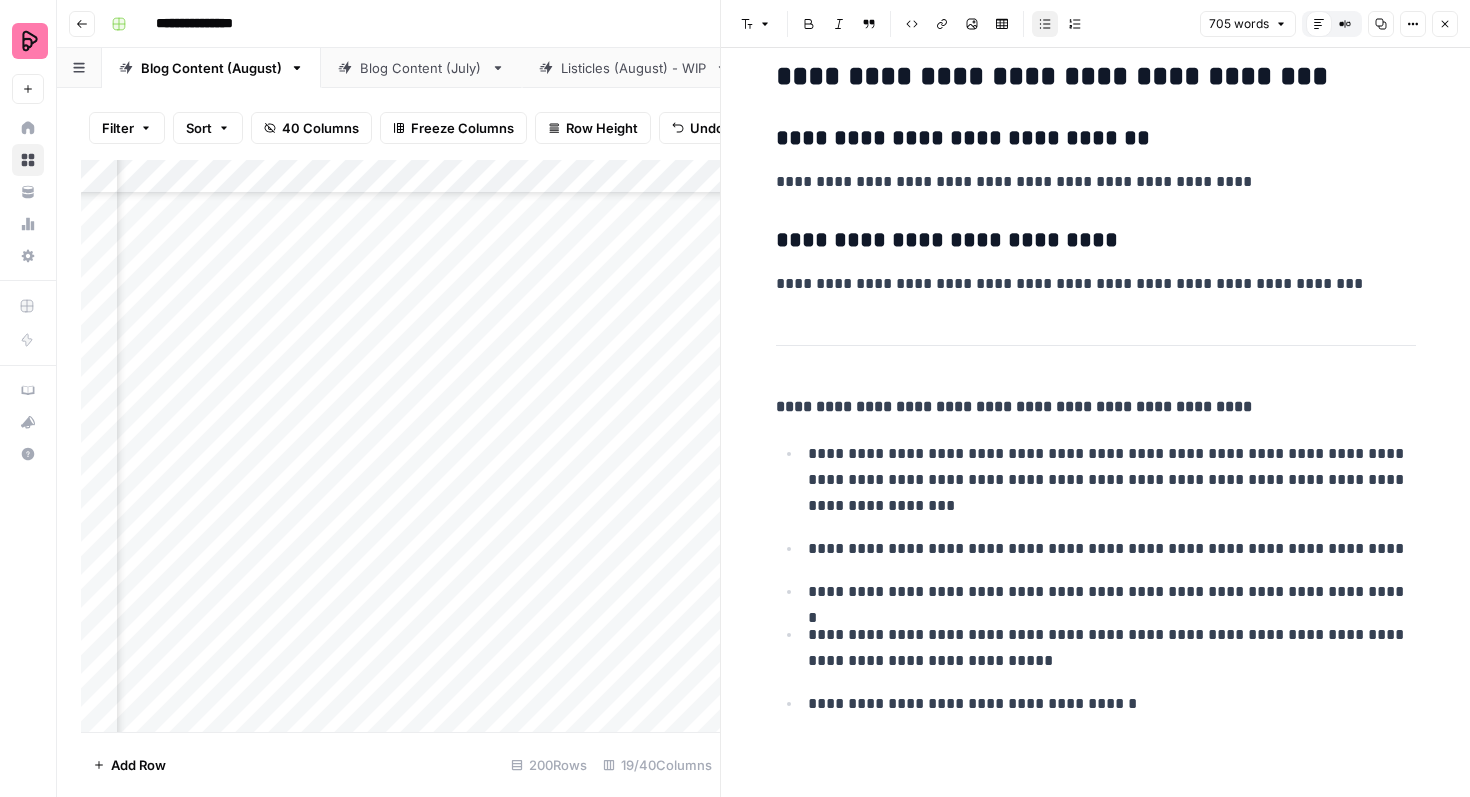 scroll, scrollTop: 4136, scrollLeft: 0, axis: vertical 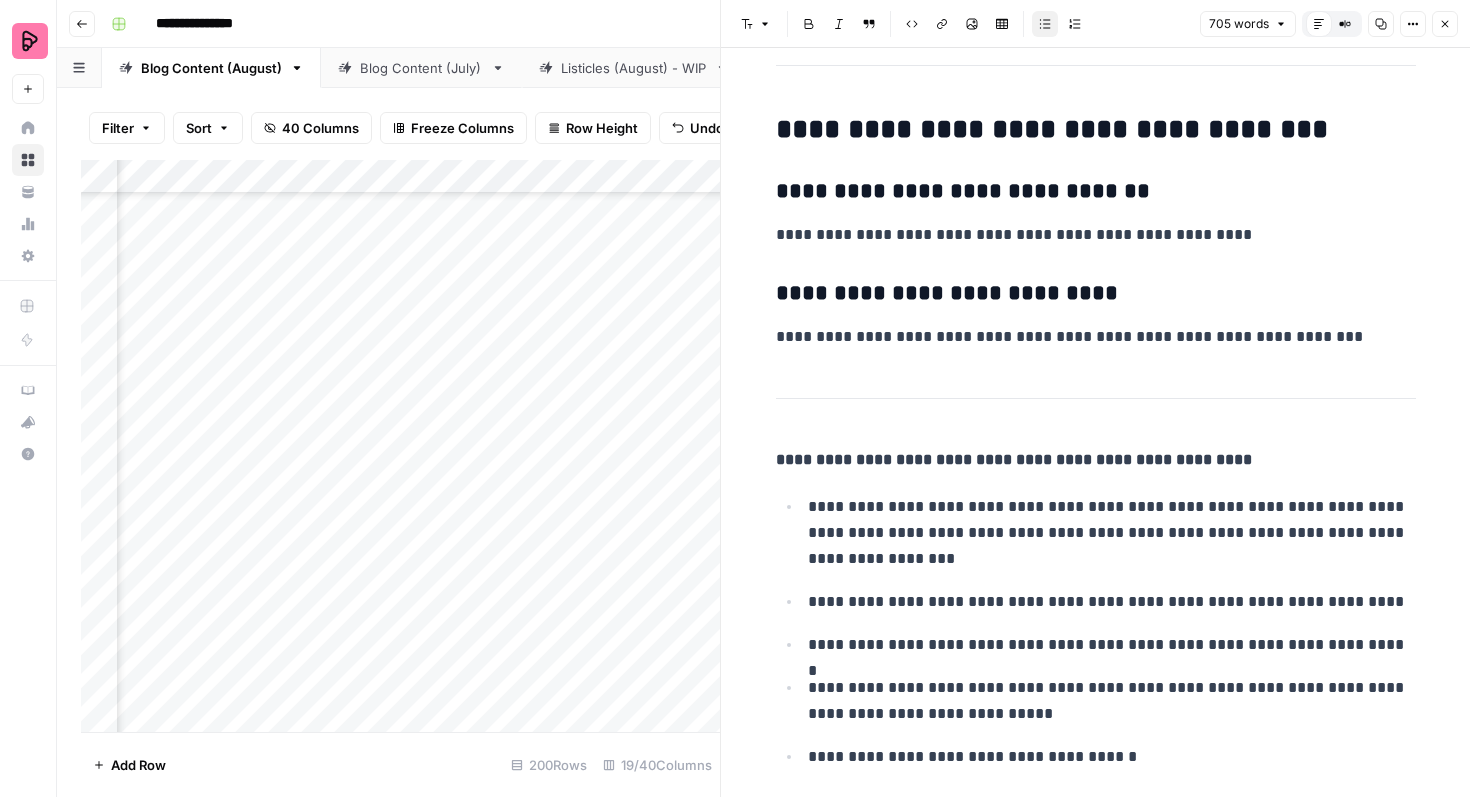 click 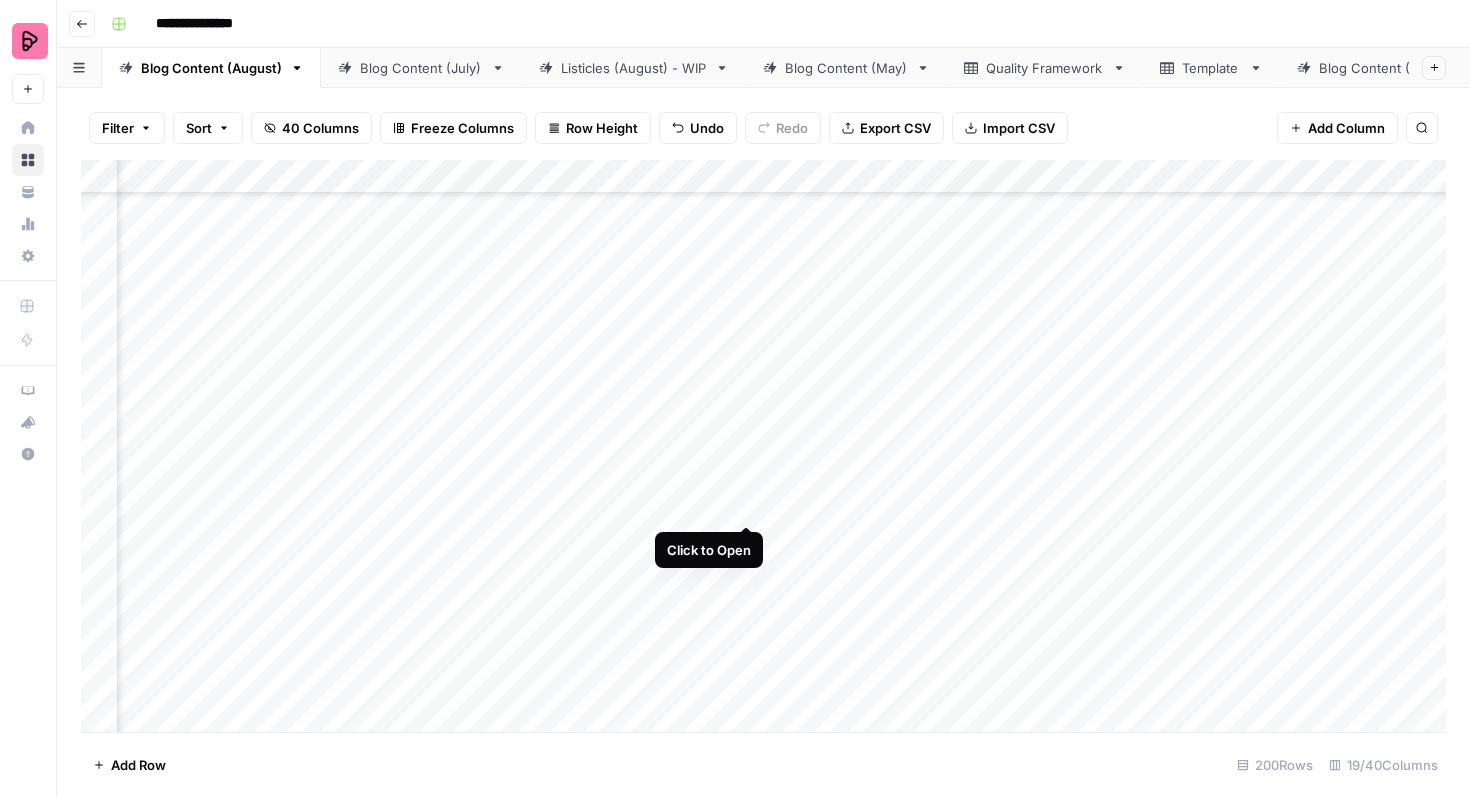 click on "Add Column" at bounding box center (763, 446) 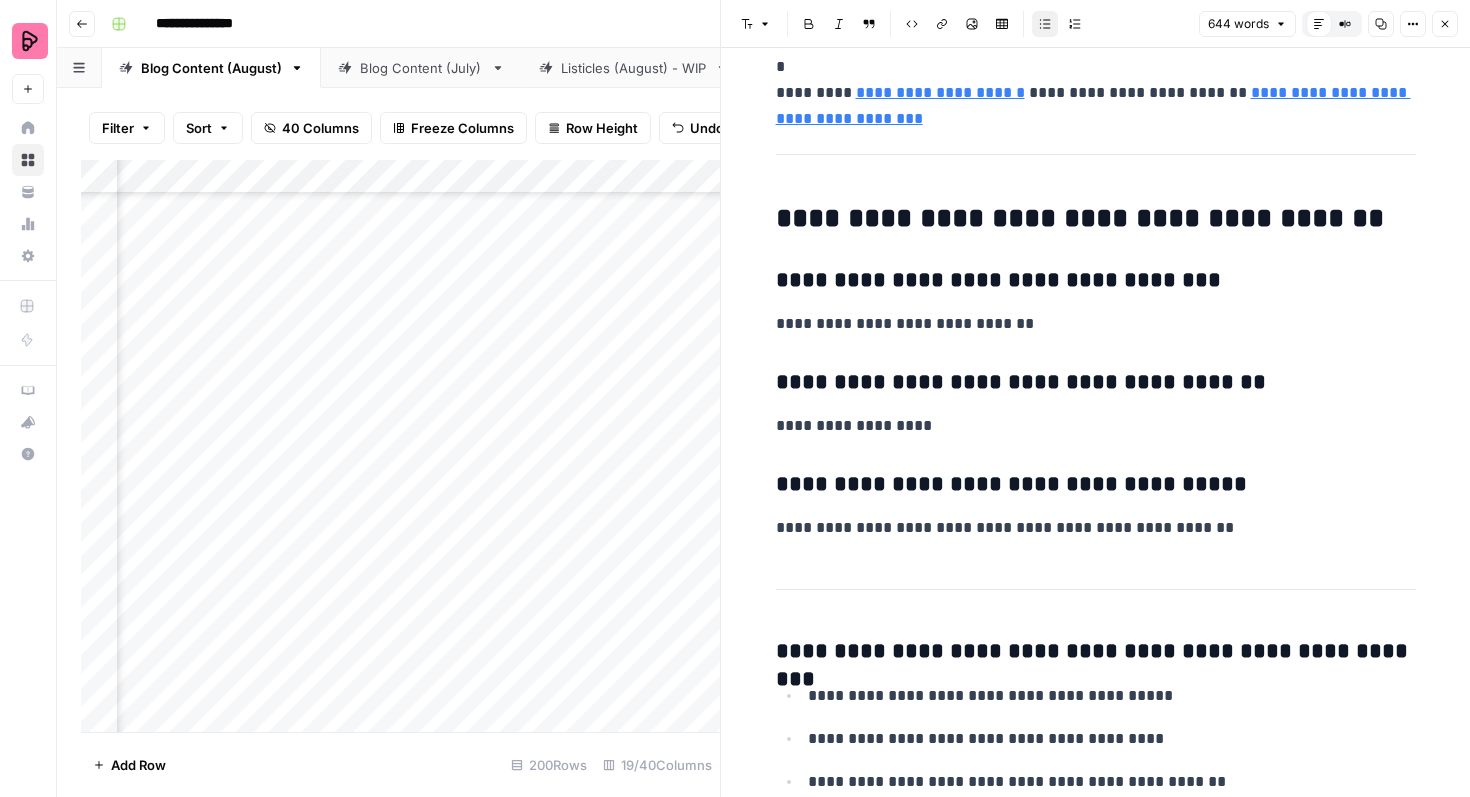 scroll, scrollTop: 3425, scrollLeft: 0, axis: vertical 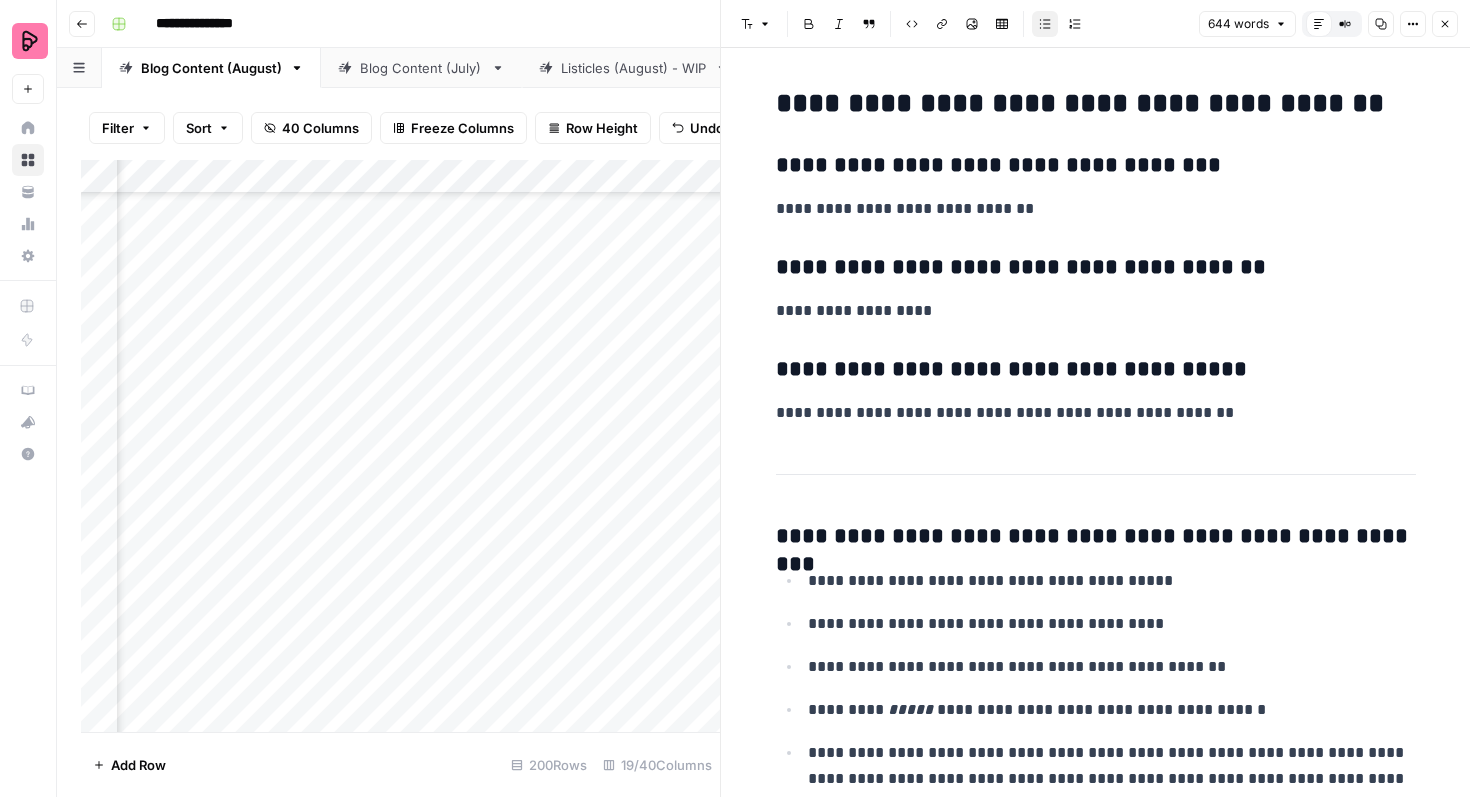 click 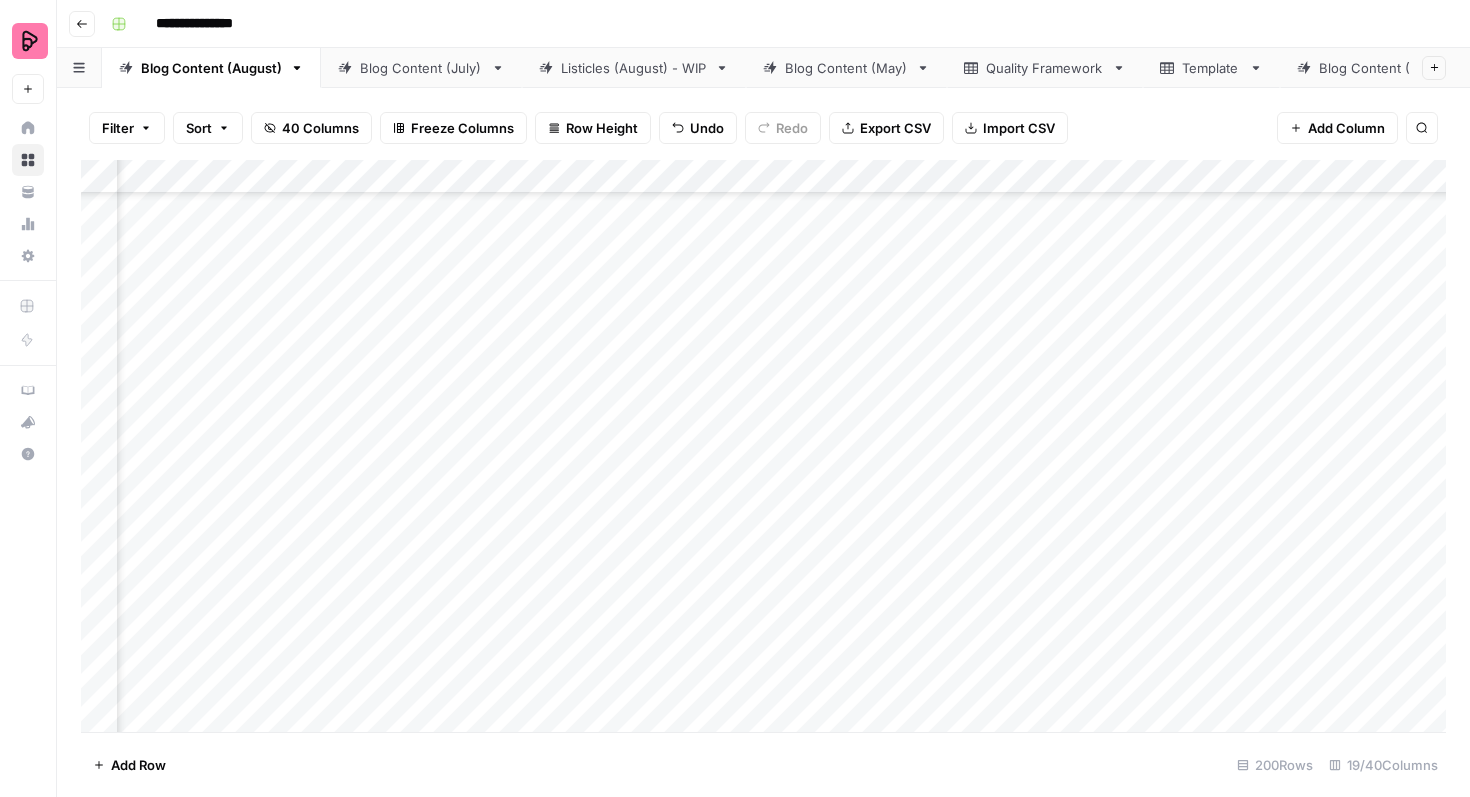 scroll, scrollTop: 397, scrollLeft: 756, axis: both 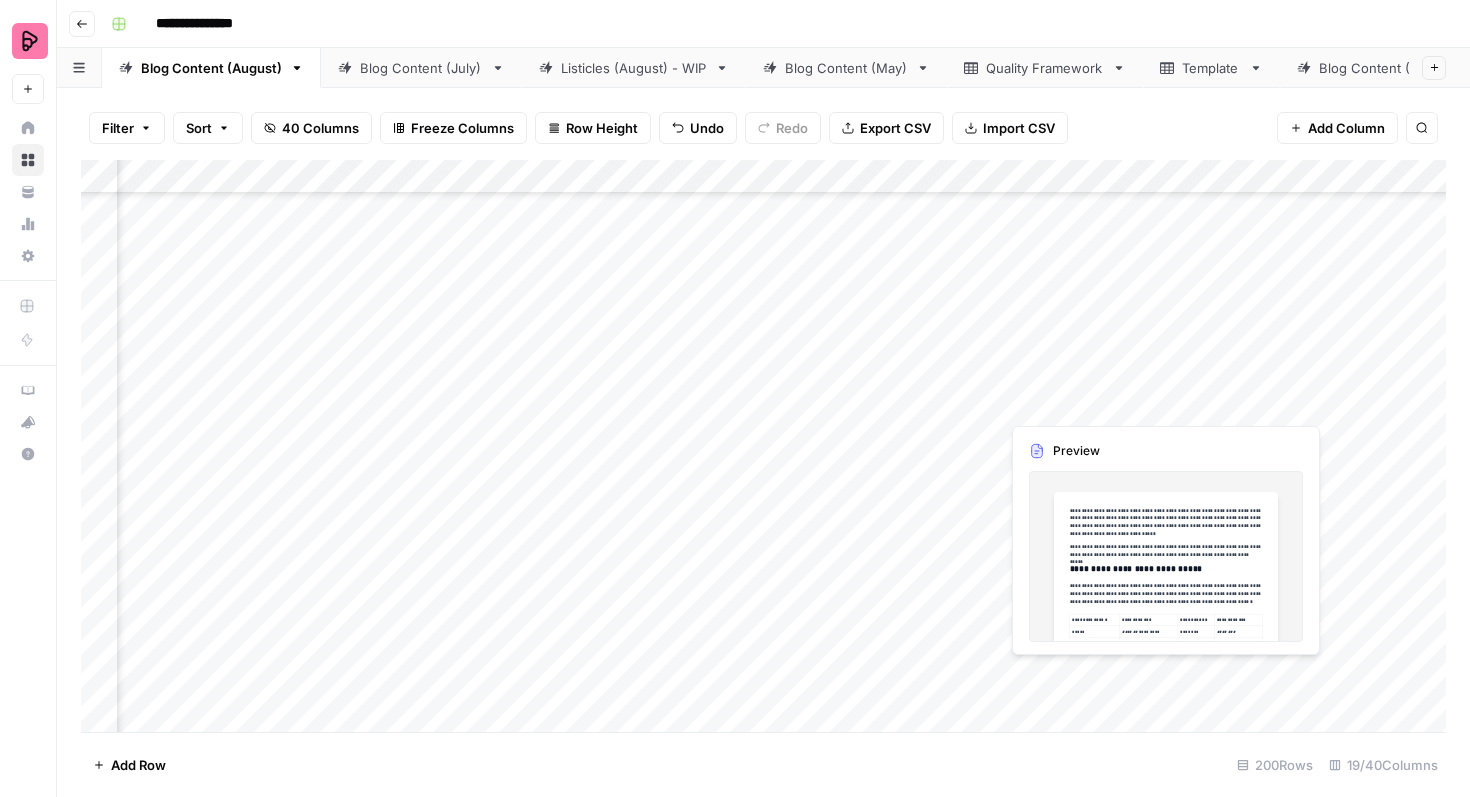 click on "Add Column" at bounding box center [763, 446] 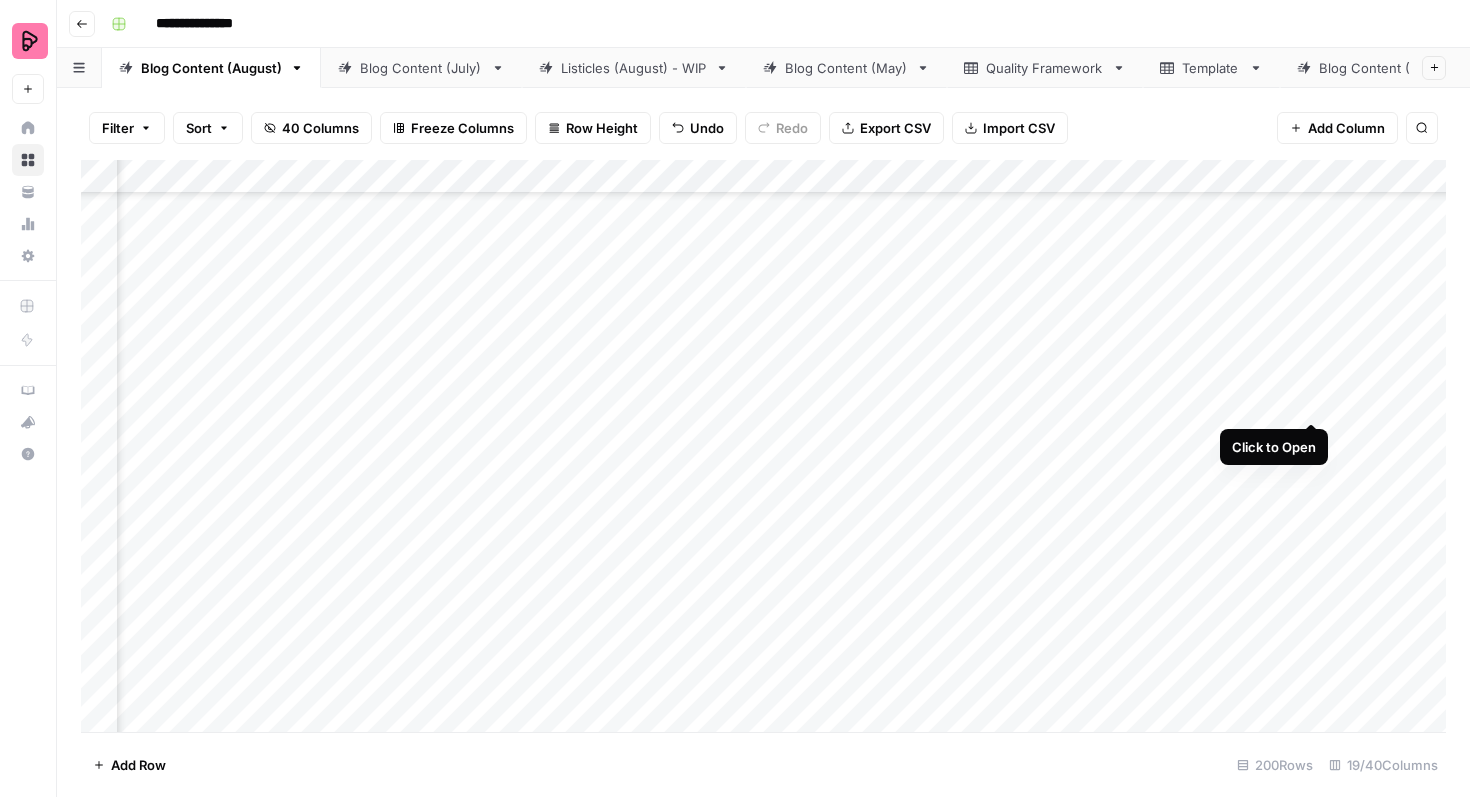 click on "Add Column" at bounding box center (763, 446) 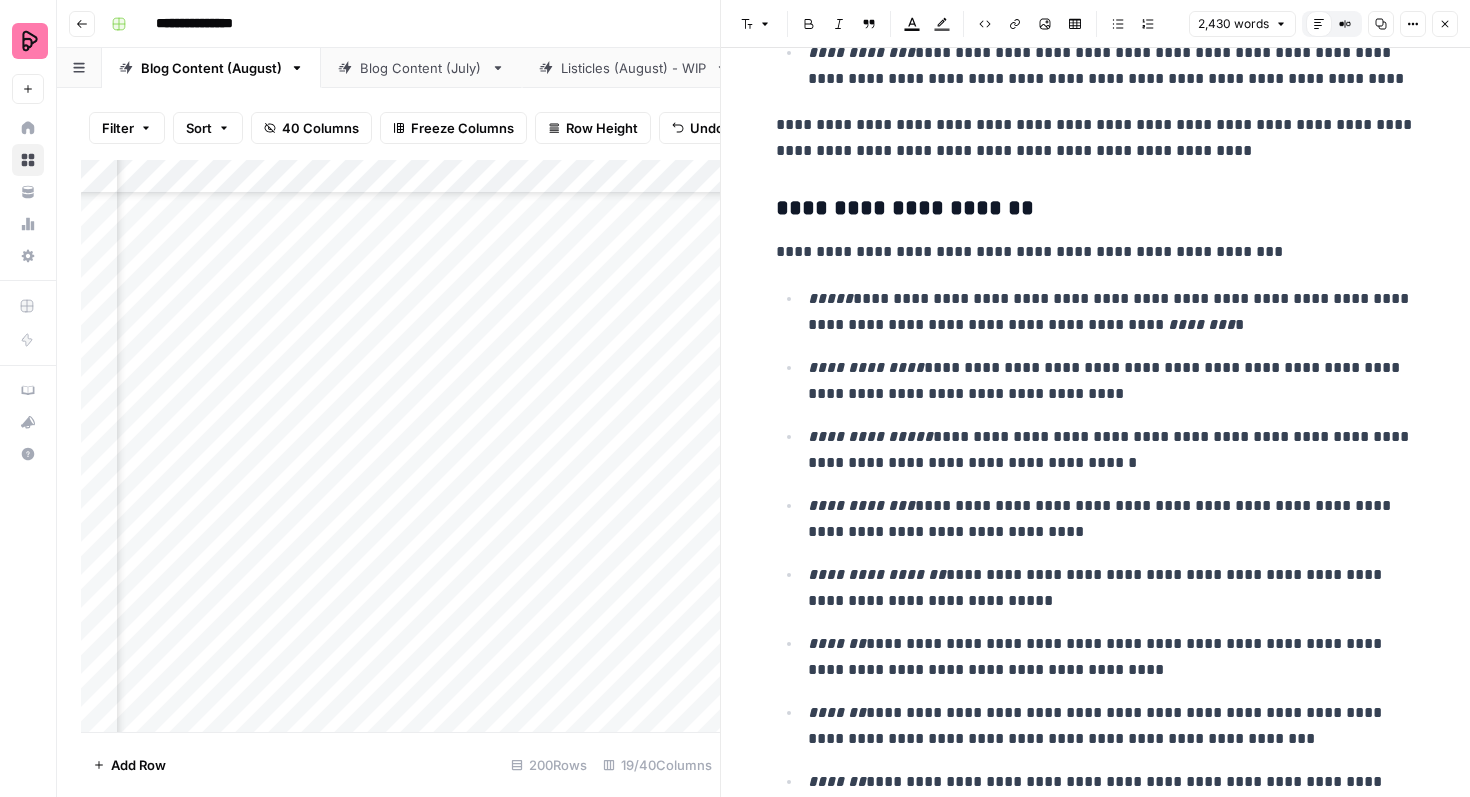 scroll, scrollTop: 3639, scrollLeft: 0, axis: vertical 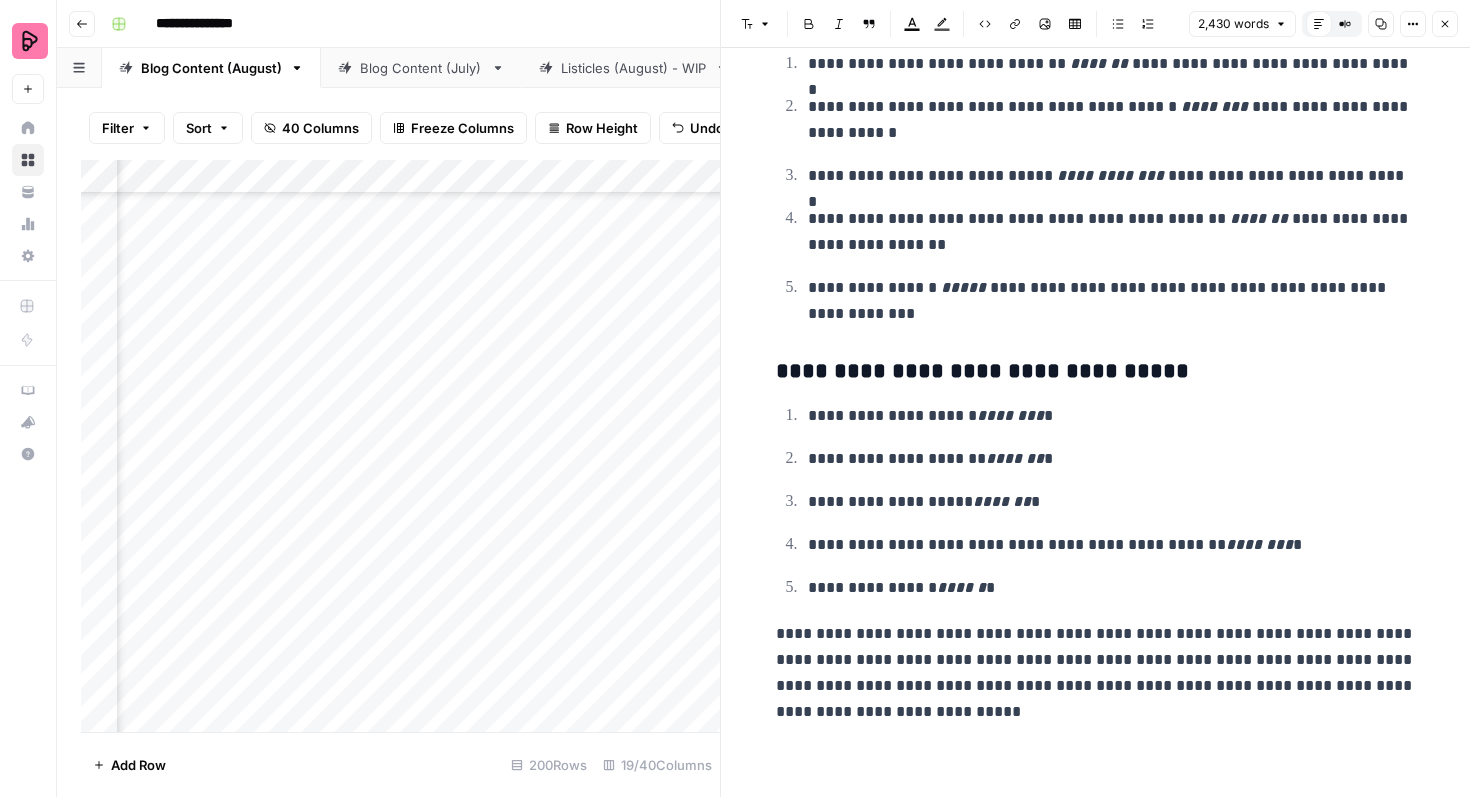 click 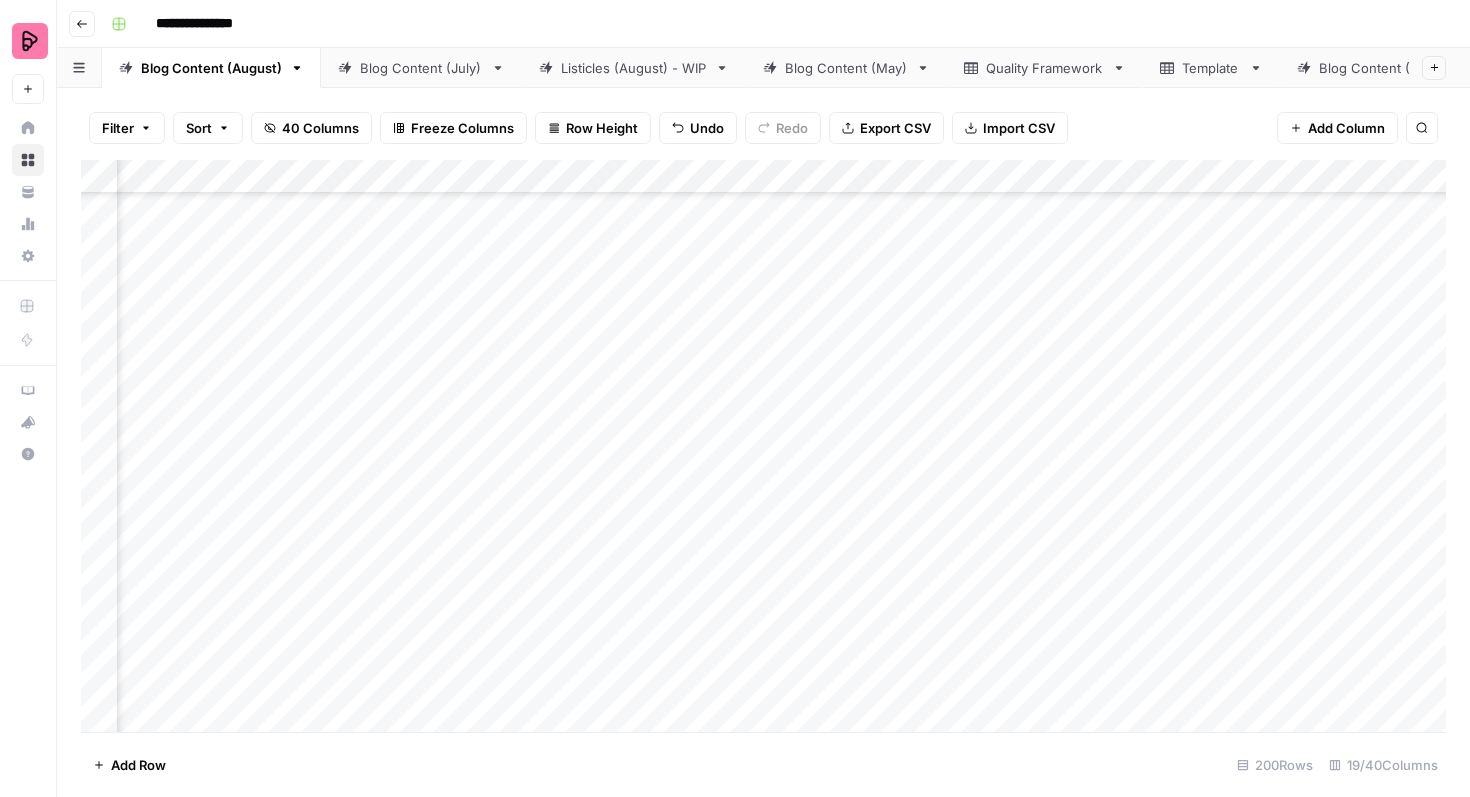click on "Add Column" at bounding box center (763, 446) 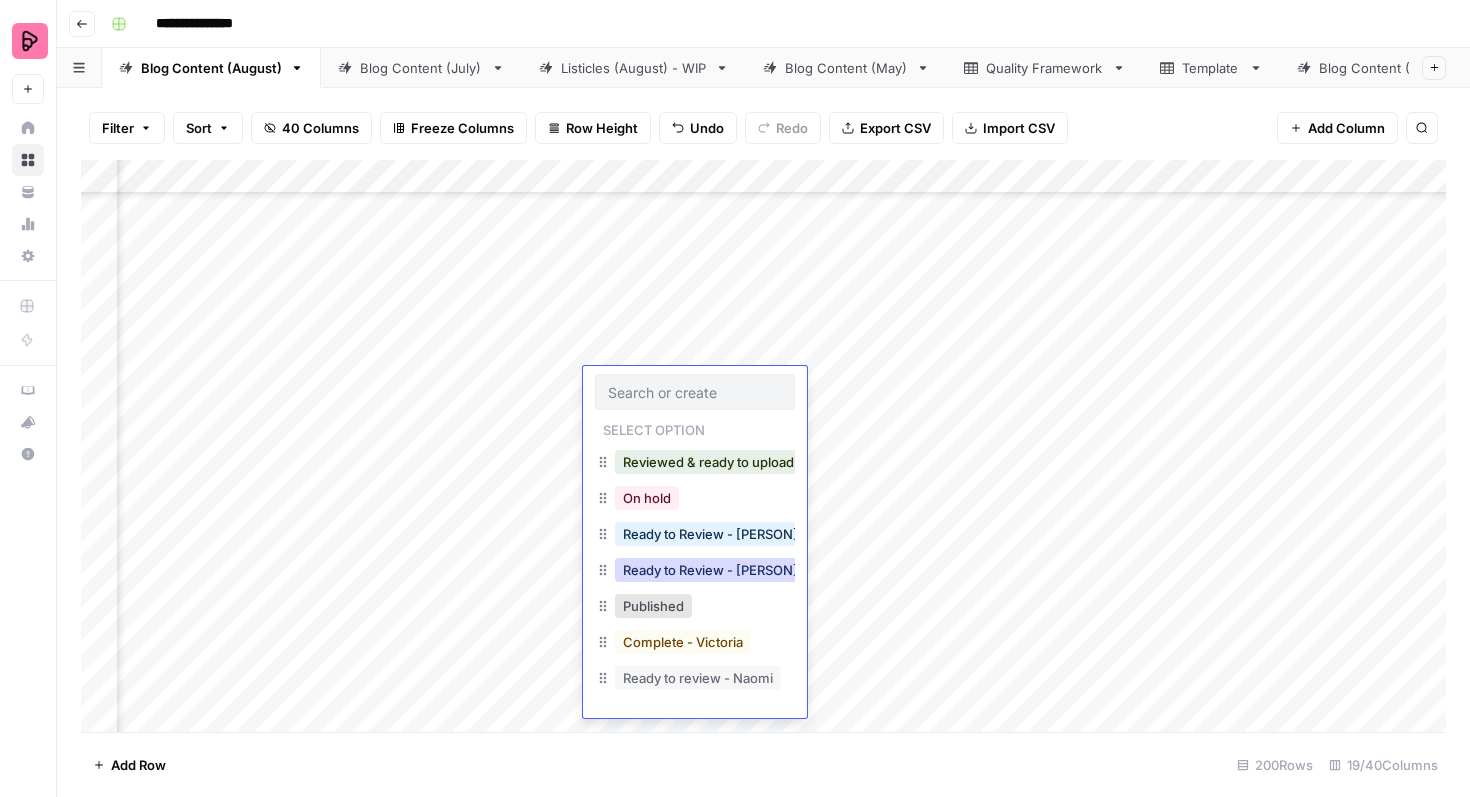 click on "Ready to Review - [PERSON]" at bounding box center (710, 570) 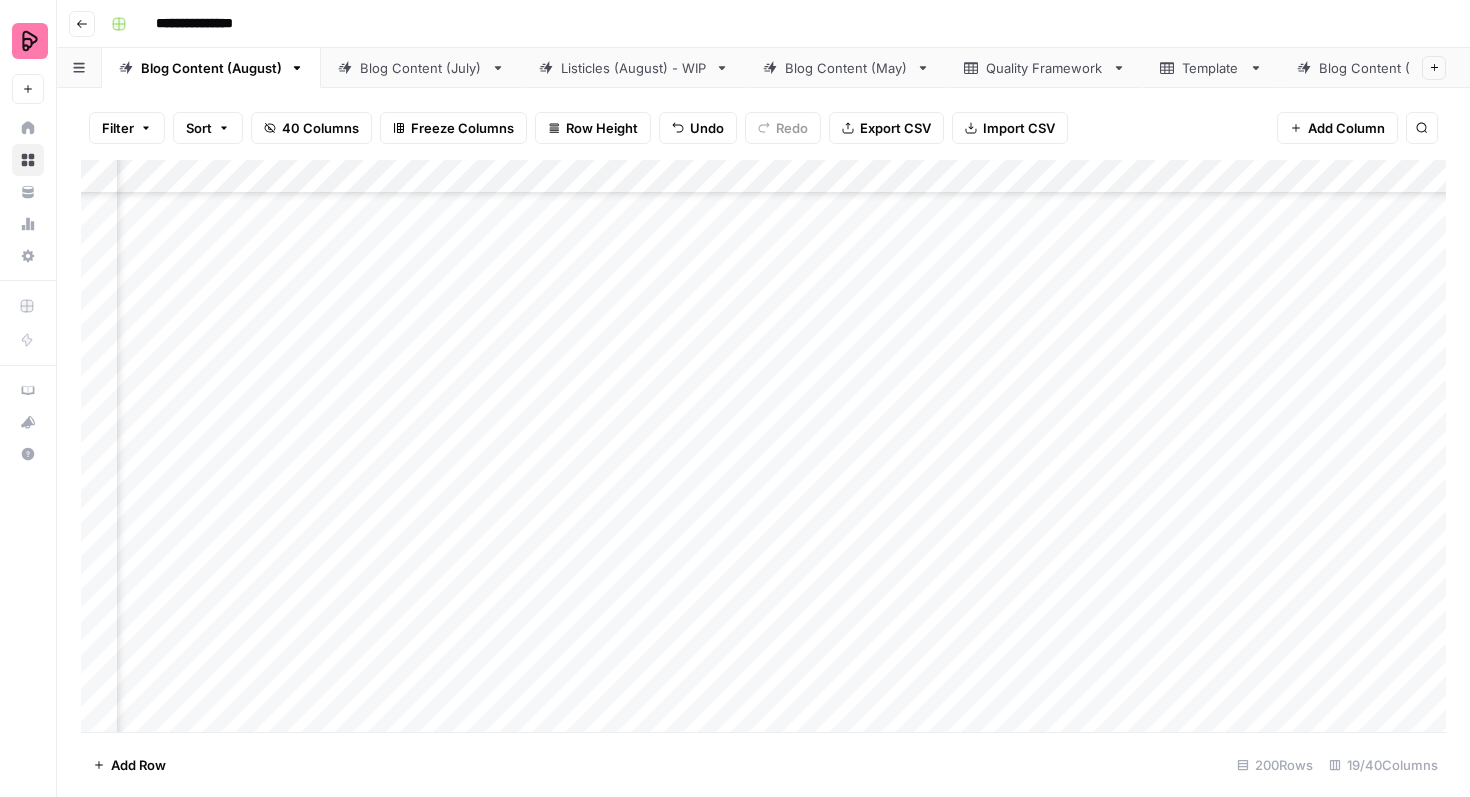 scroll, scrollTop: 342, scrollLeft: 664, axis: both 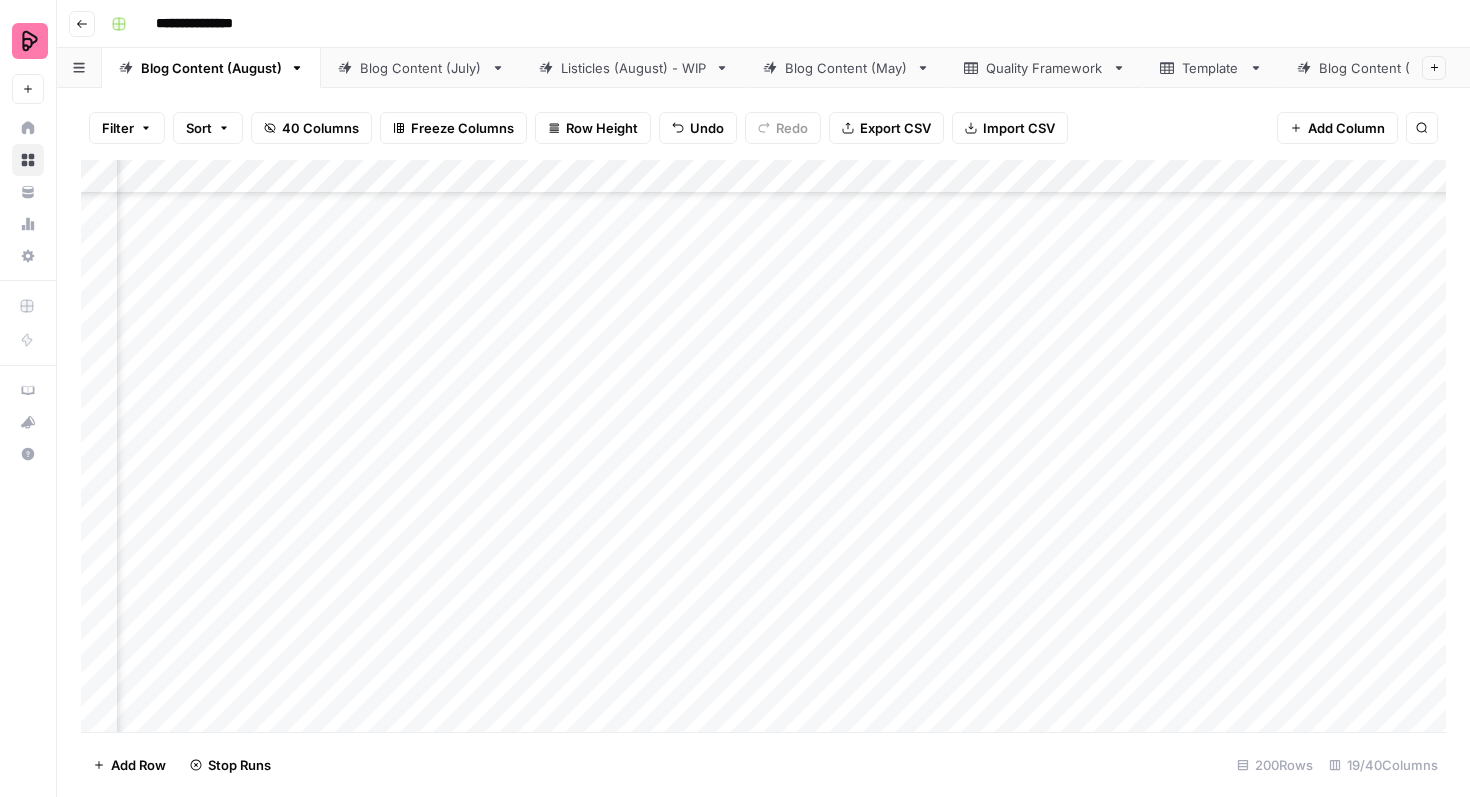 click on "Add Column" at bounding box center [763, 446] 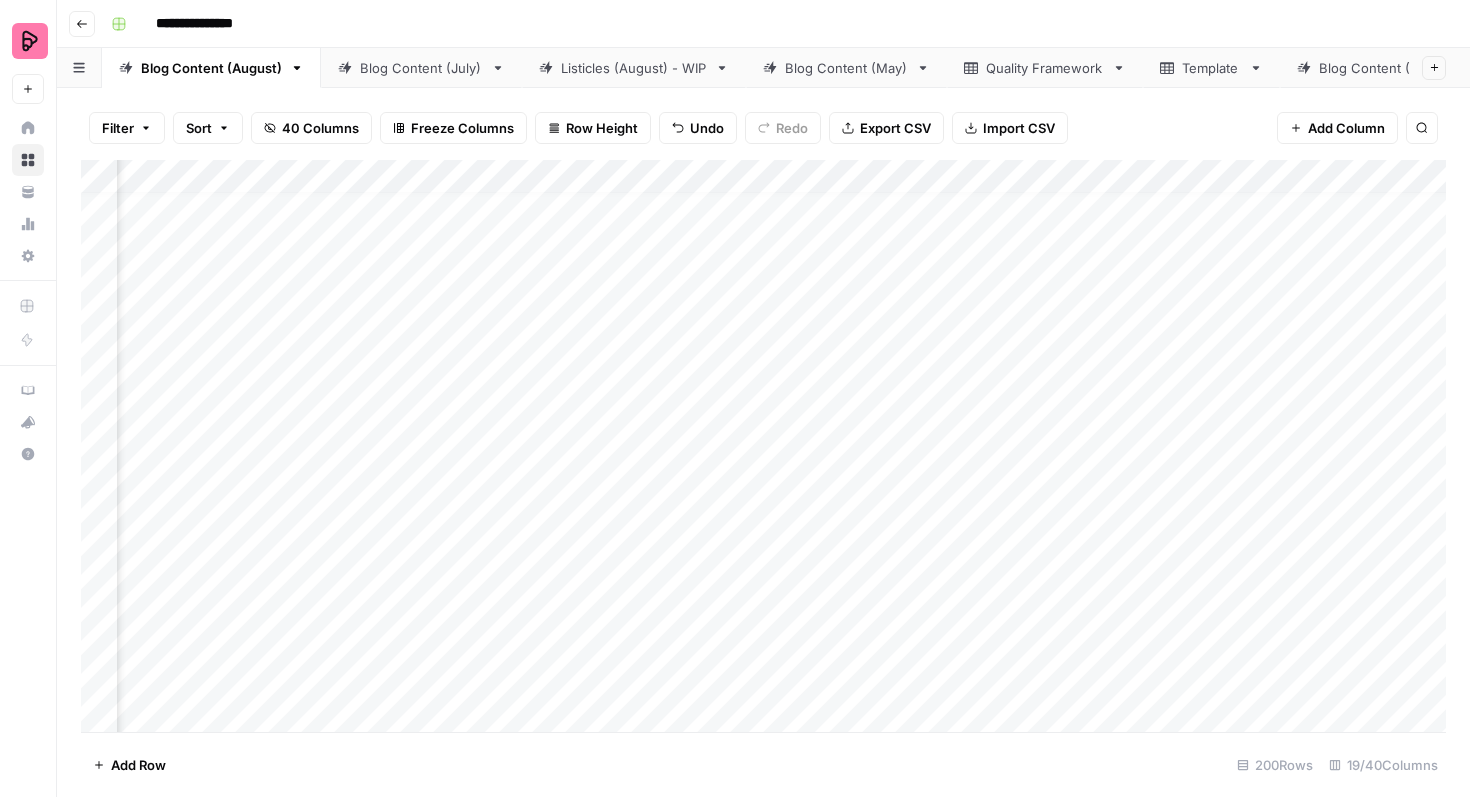 scroll, scrollTop: 0, scrollLeft: 664, axis: horizontal 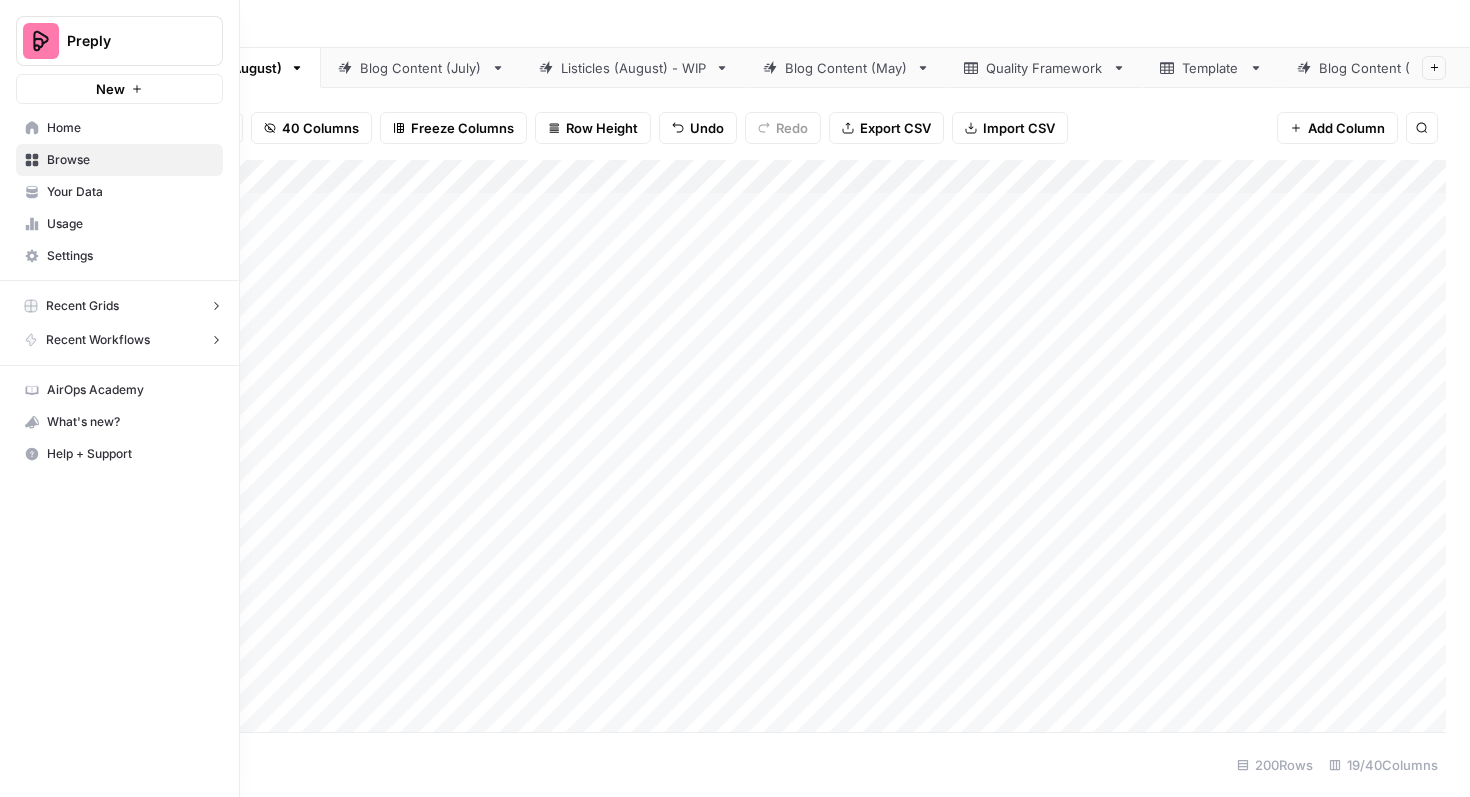 click on "Recent Grids" at bounding box center (82, 306) 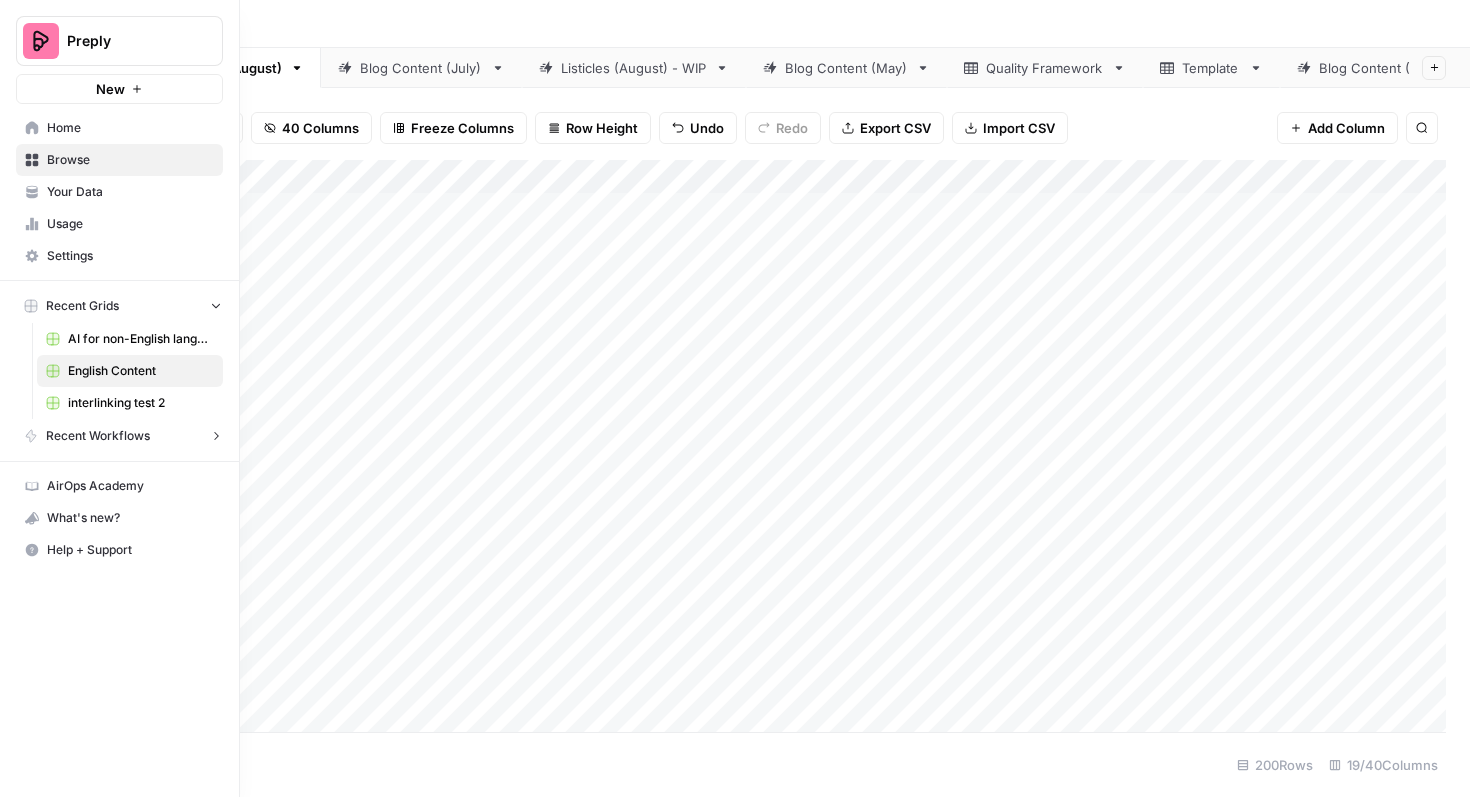 click on "AI for non-English languages" at bounding box center [141, 339] 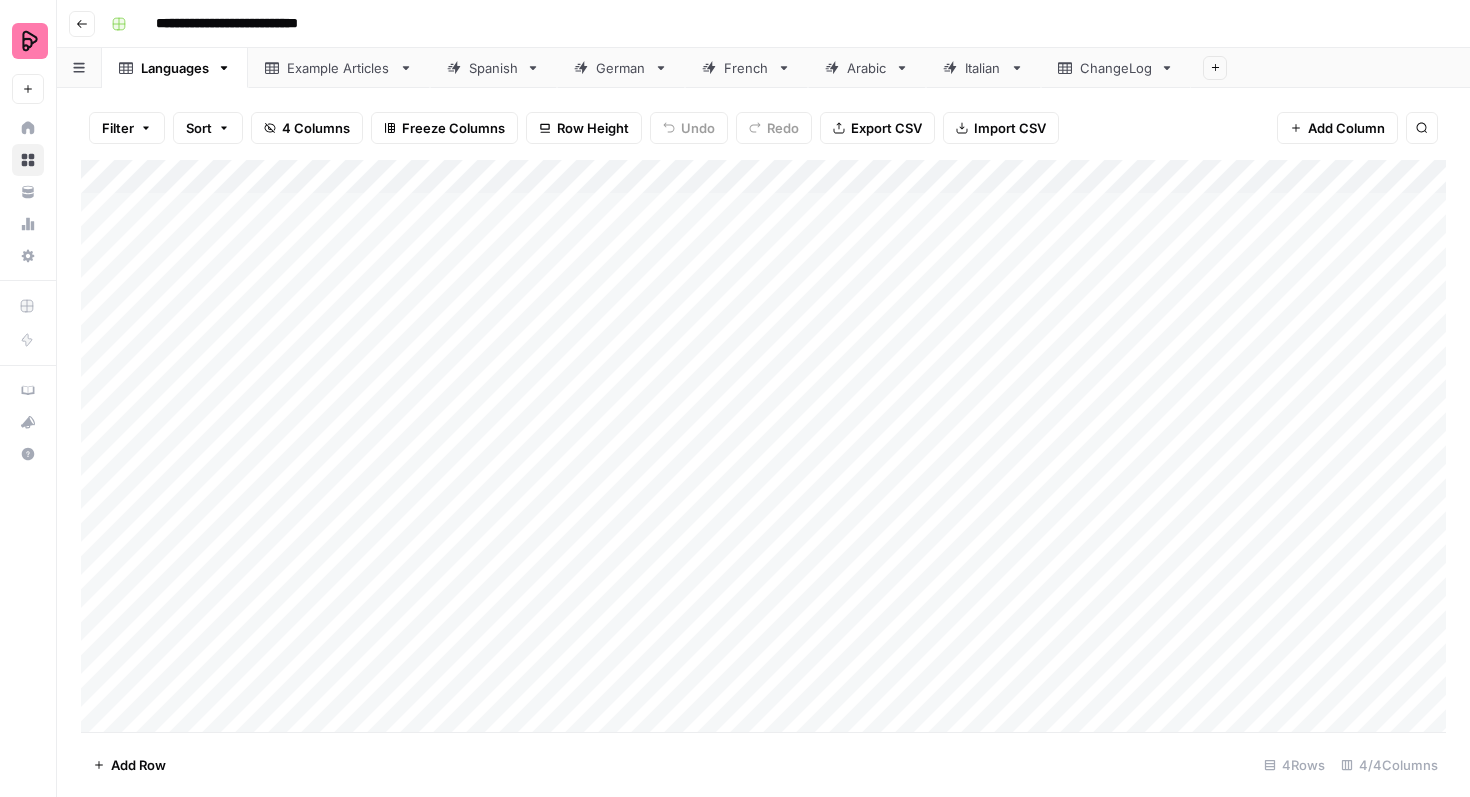 click on "Spanish" at bounding box center (493, 68) 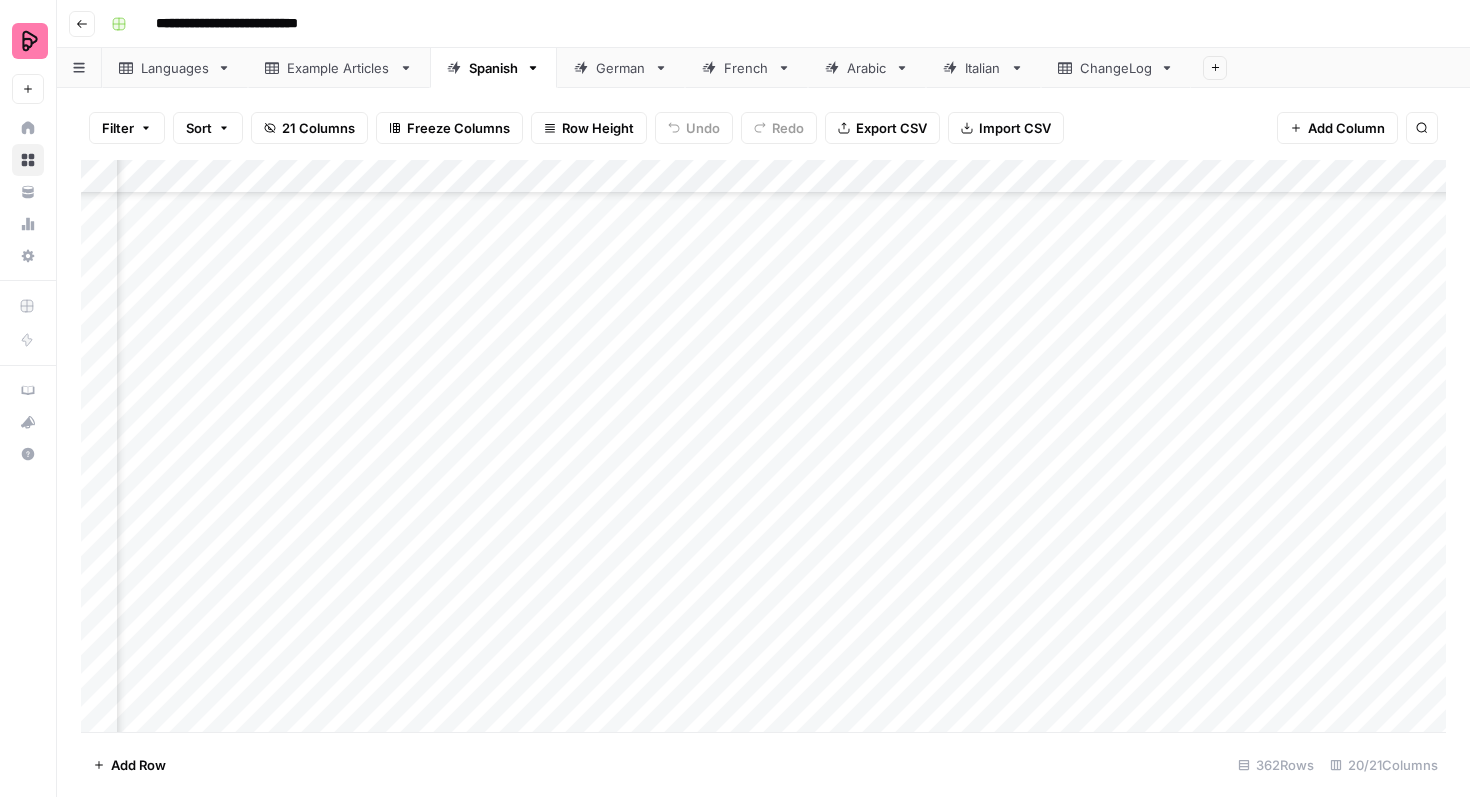 scroll, scrollTop: 0, scrollLeft: 661, axis: horizontal 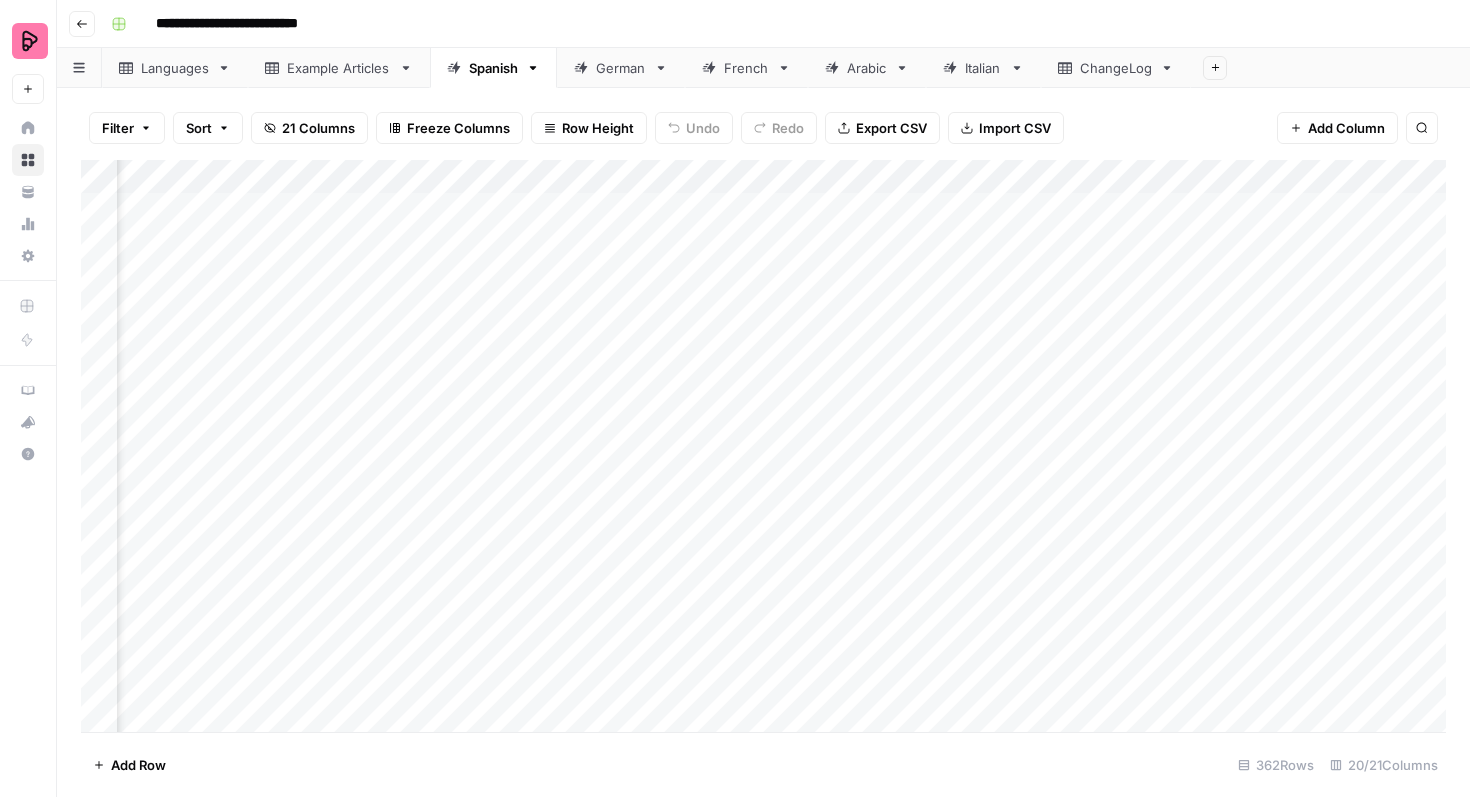 click 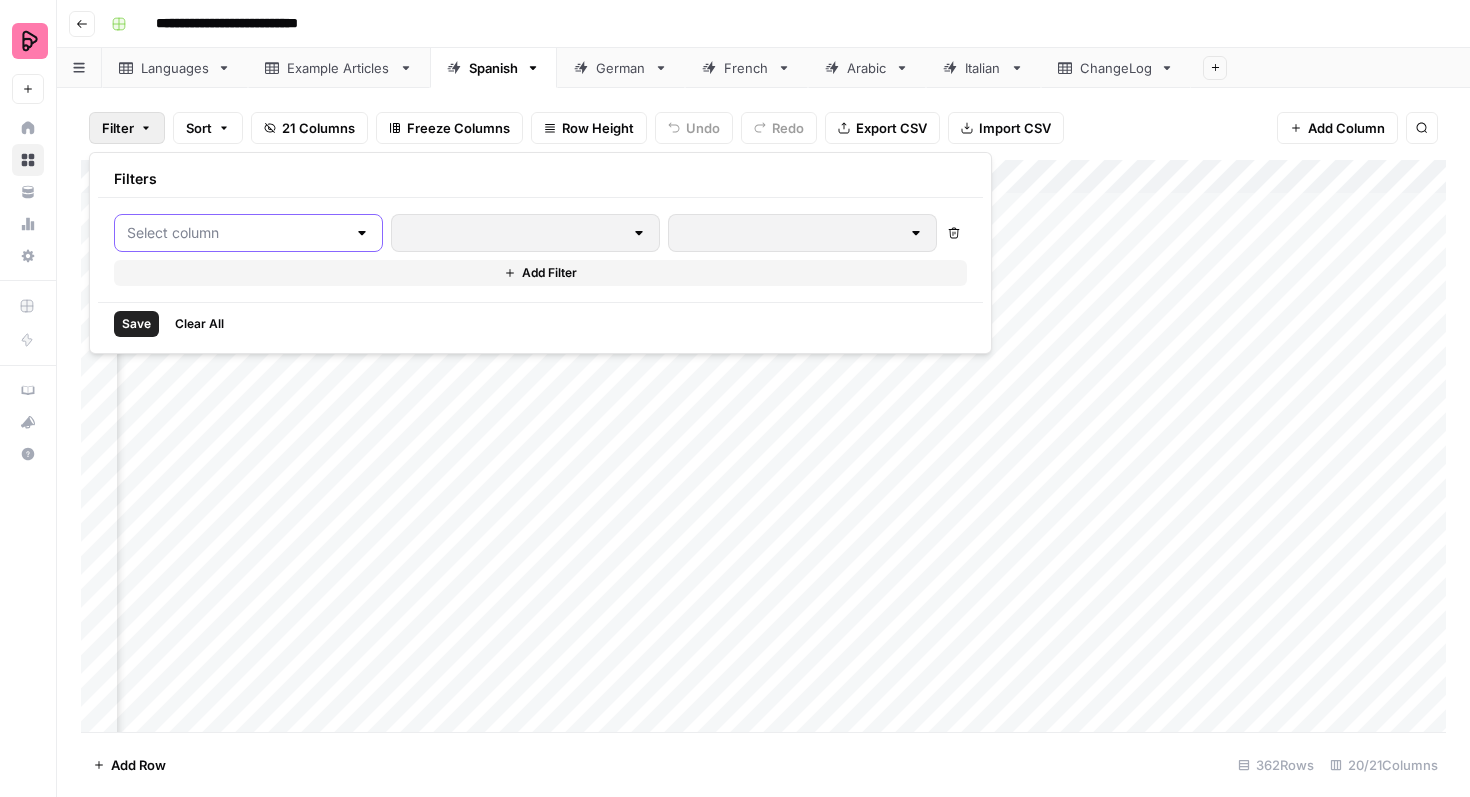 click at bounding box center (236, 233) 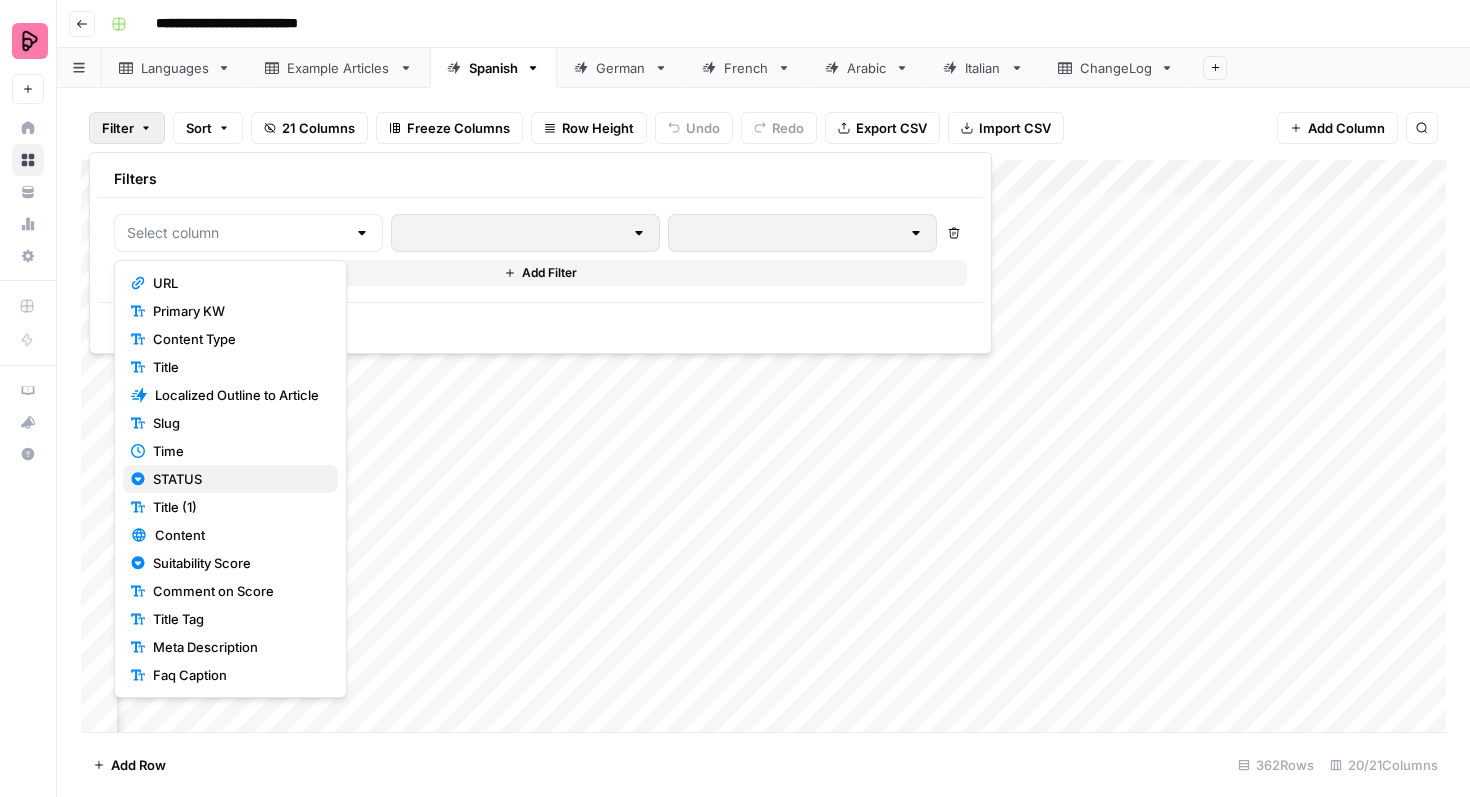 click on "STATUS" at bounding box center (237, 479) 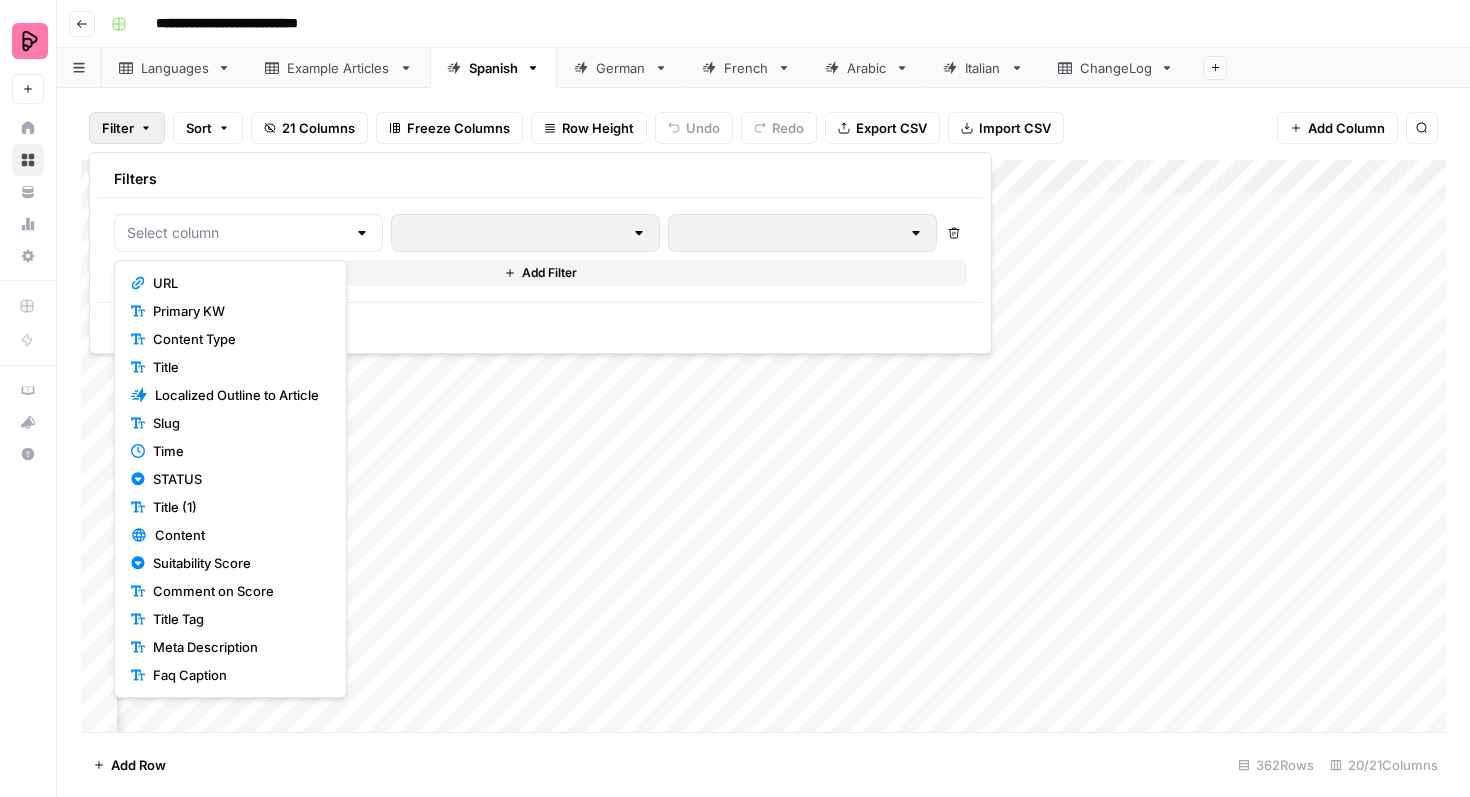 type on "STATUS" 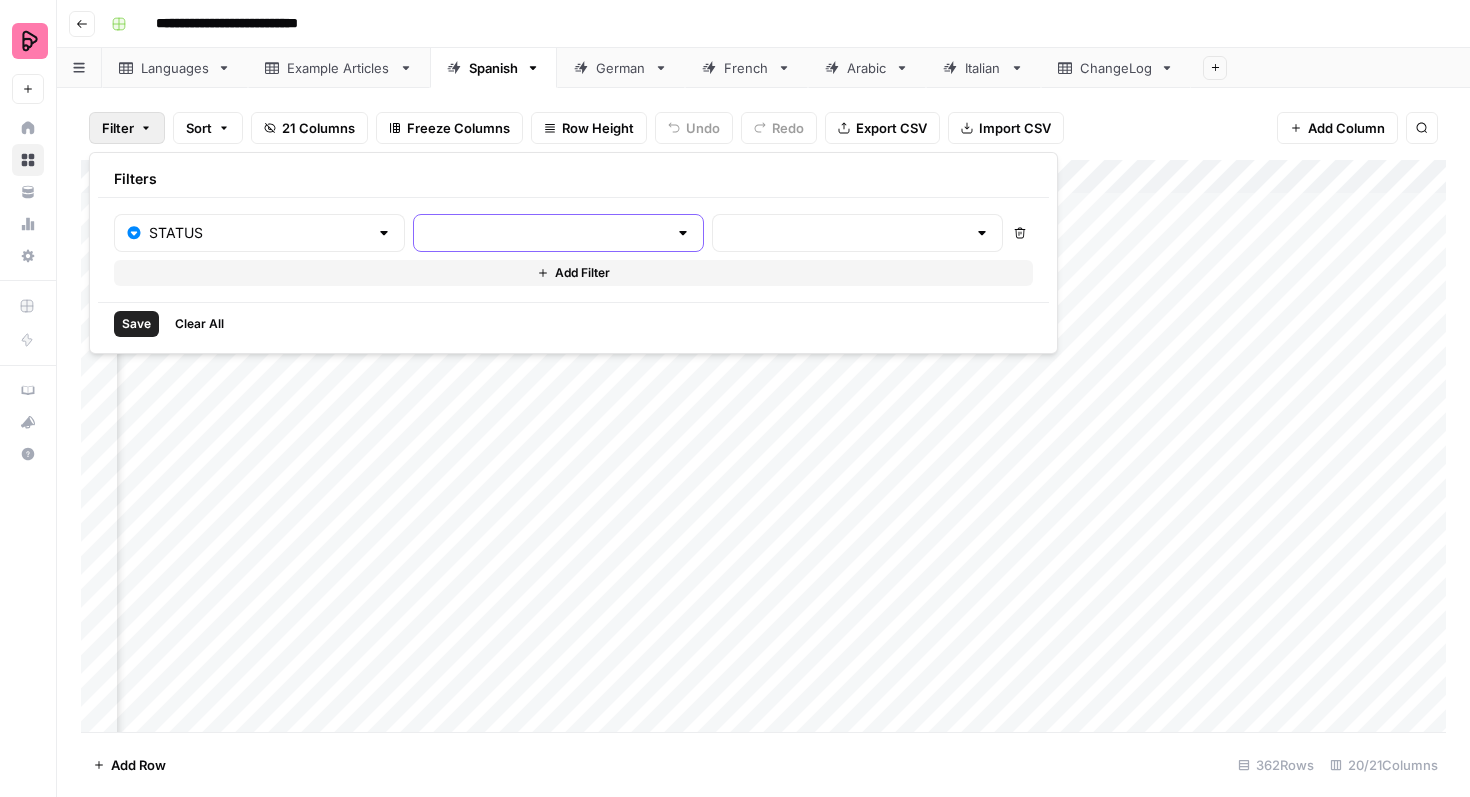 click at bounding box center (546, 233) 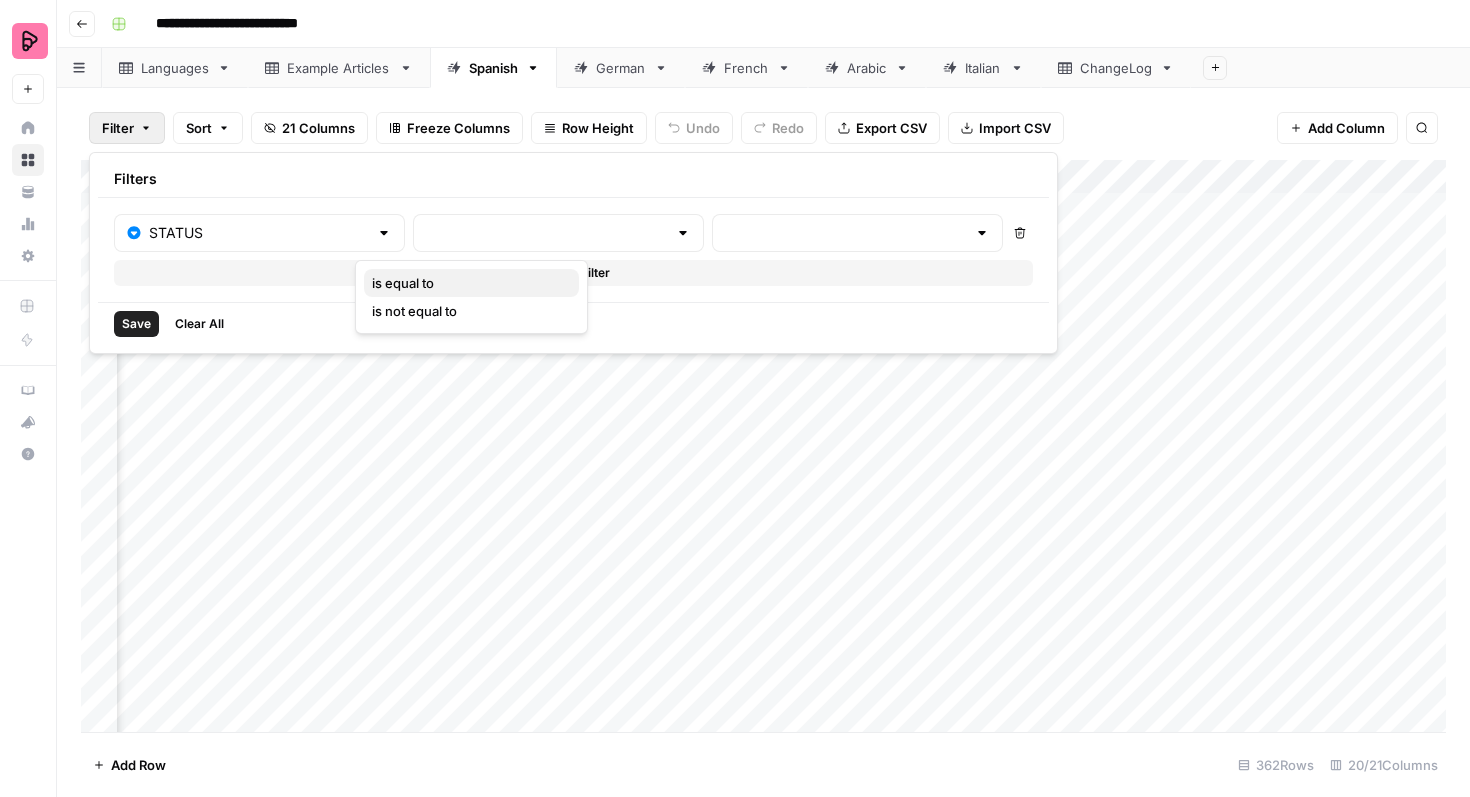 click on "is equal to" at bounding box center [471, 283] 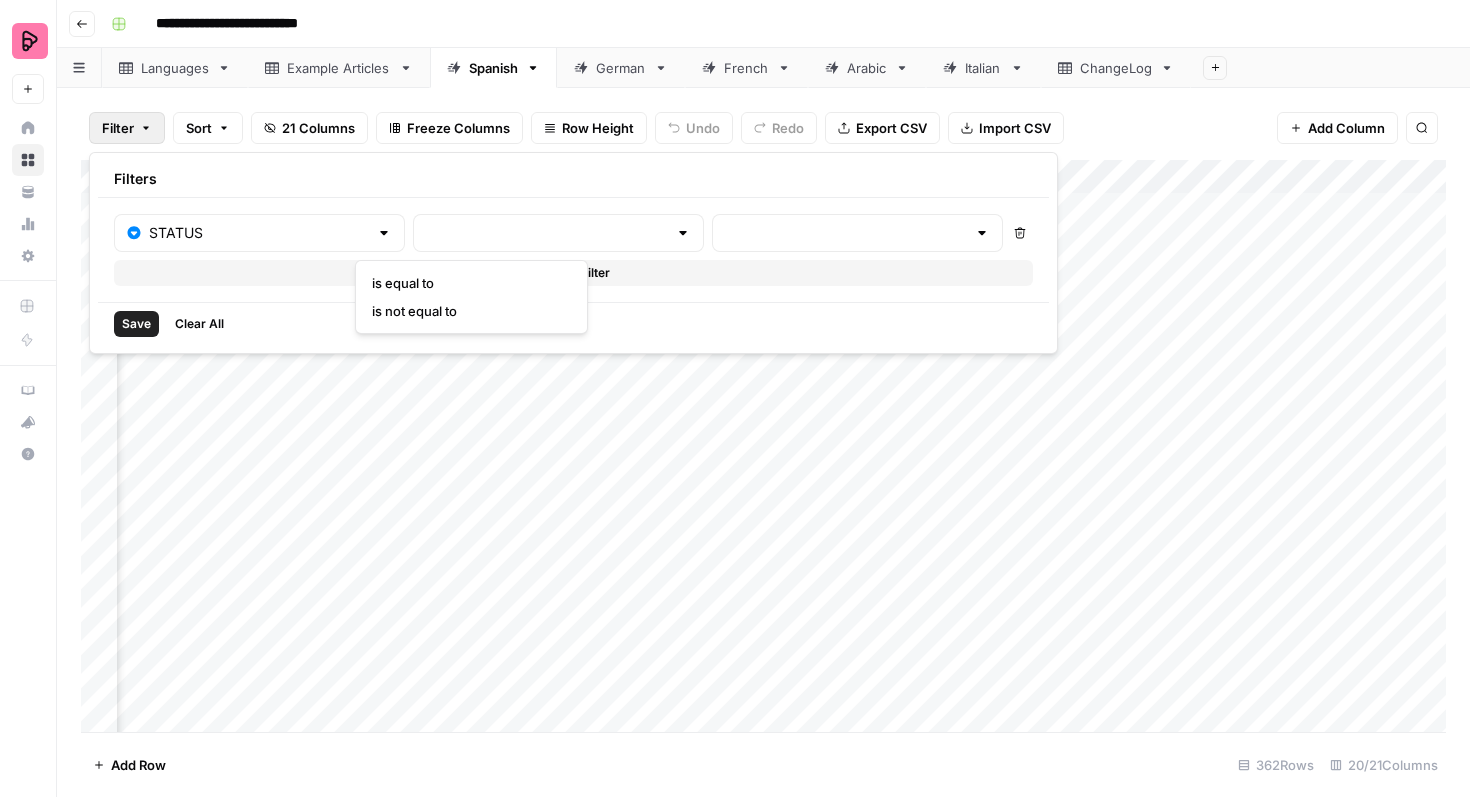 type on "is equal to" 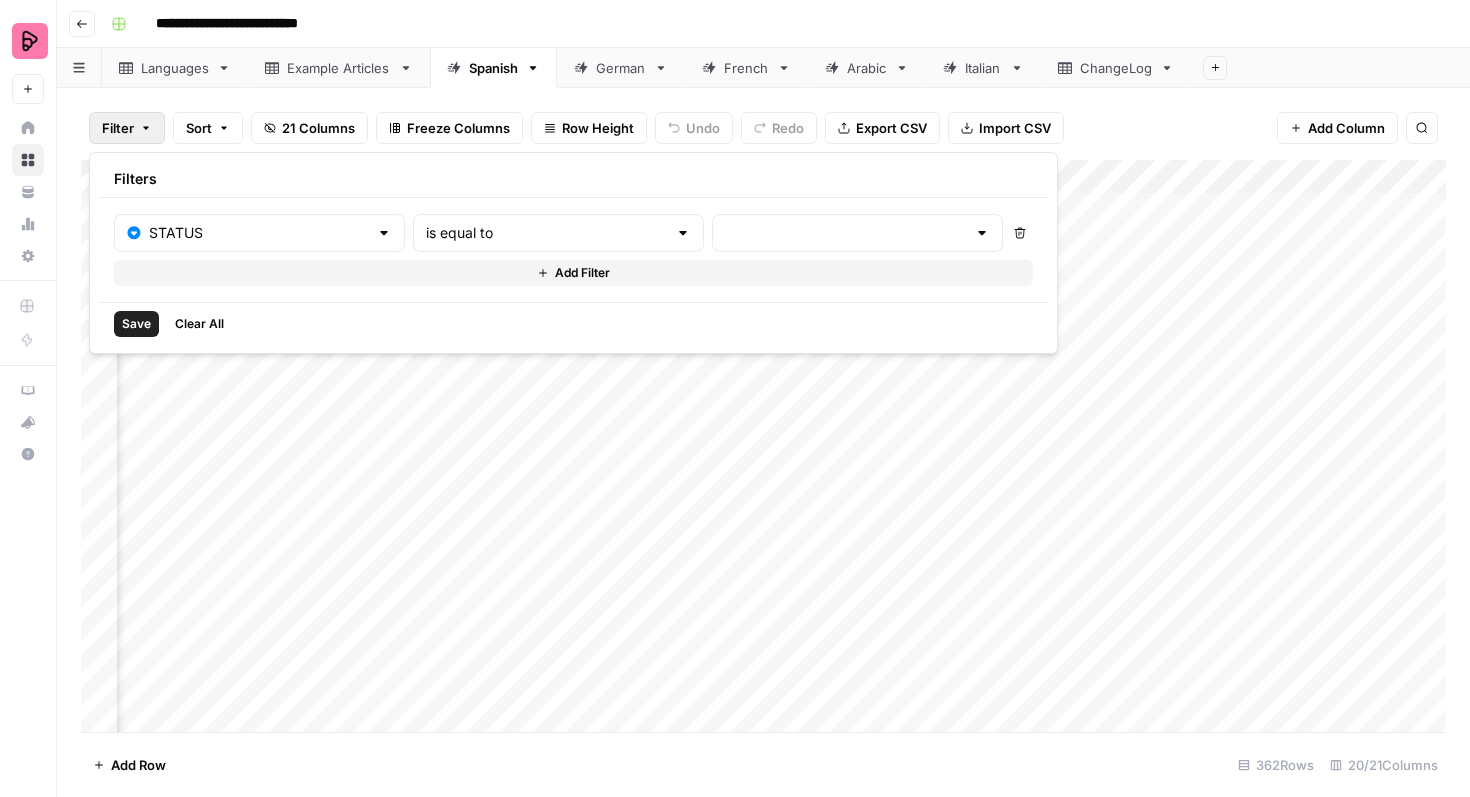 click at bounding box center (857, 233) 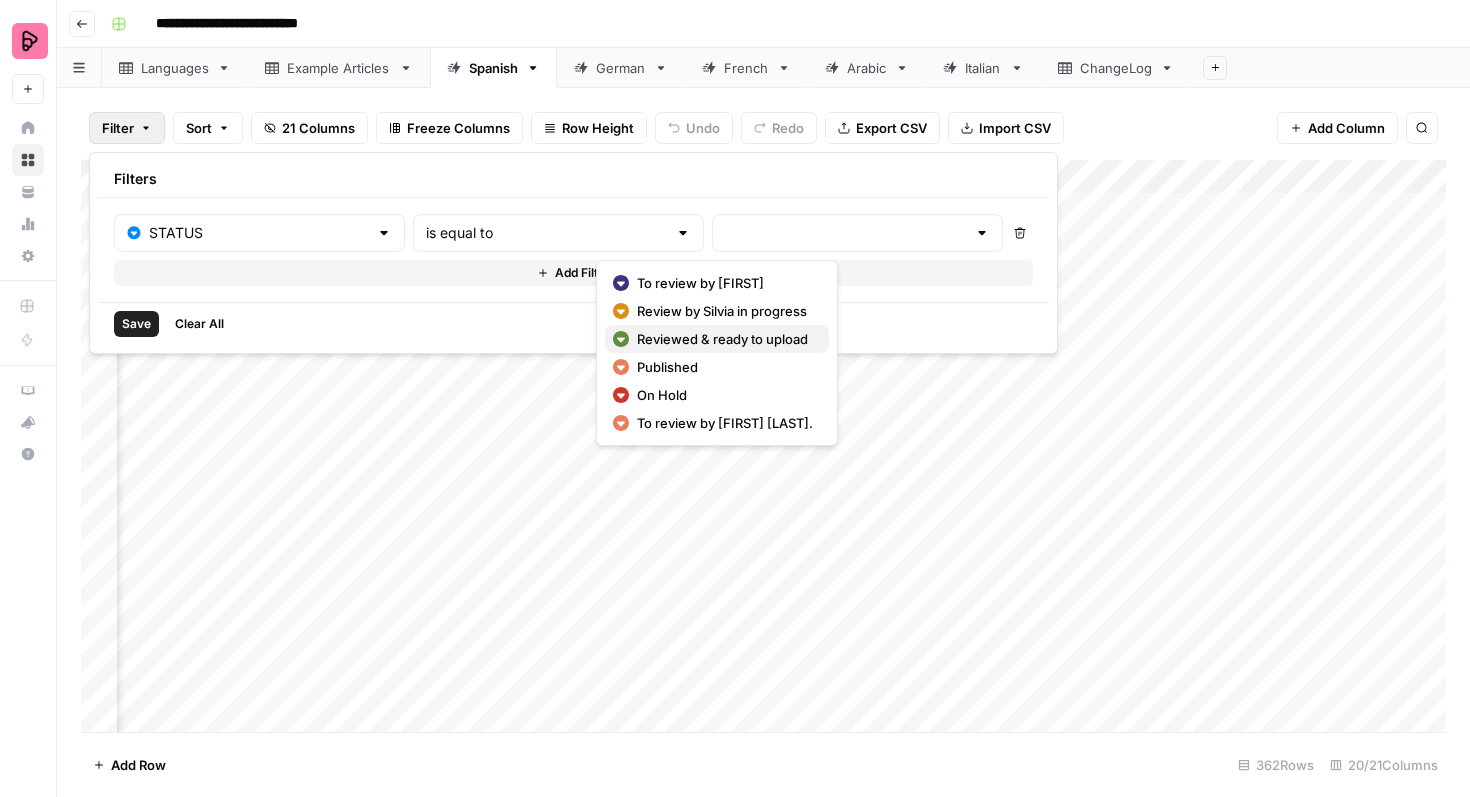 click on "Reviewed & ready to upload" at bounding box center [725, 339] 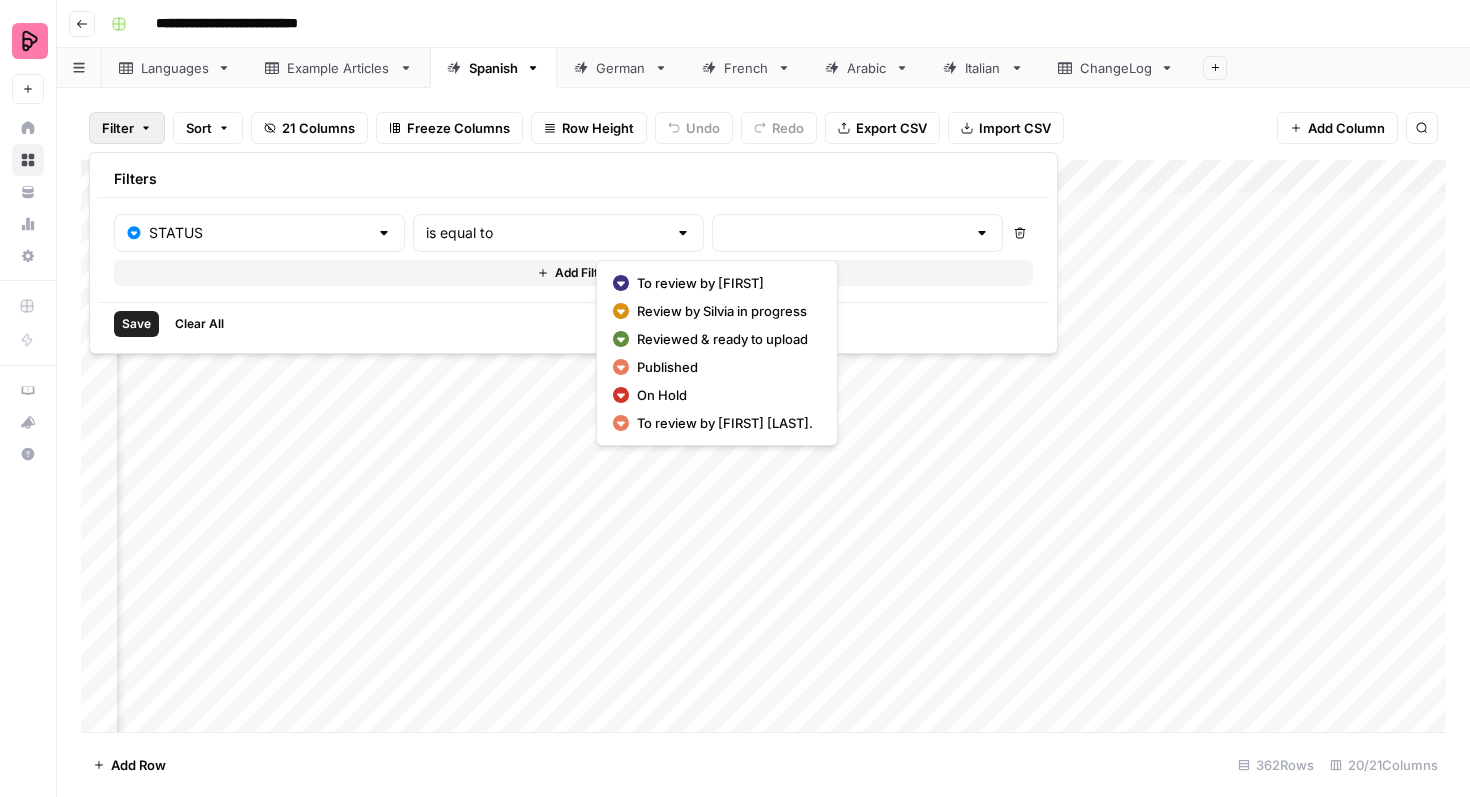 type on "Reviewed & ready to upload" 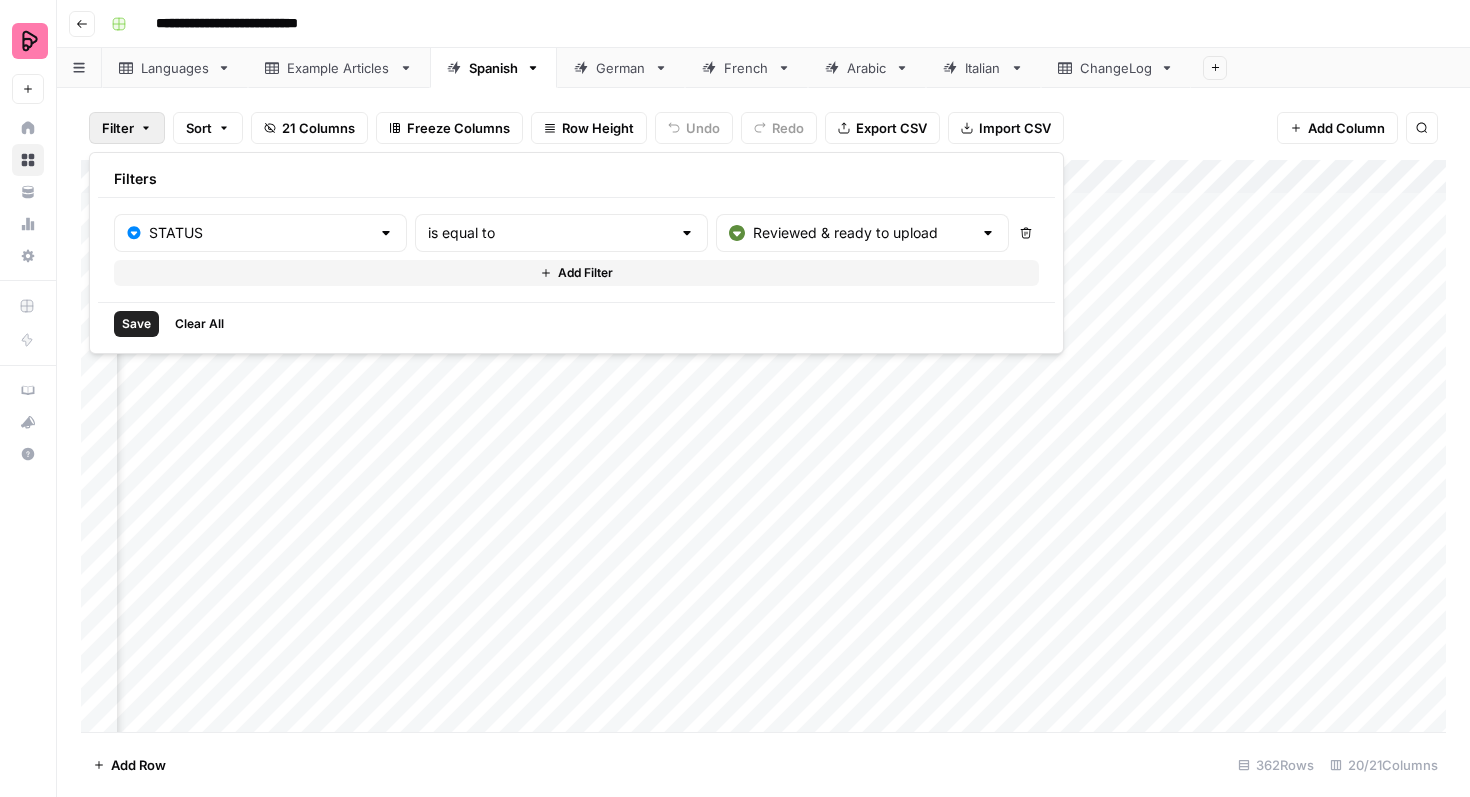 click on "Save" at bounding box center [136, 324] 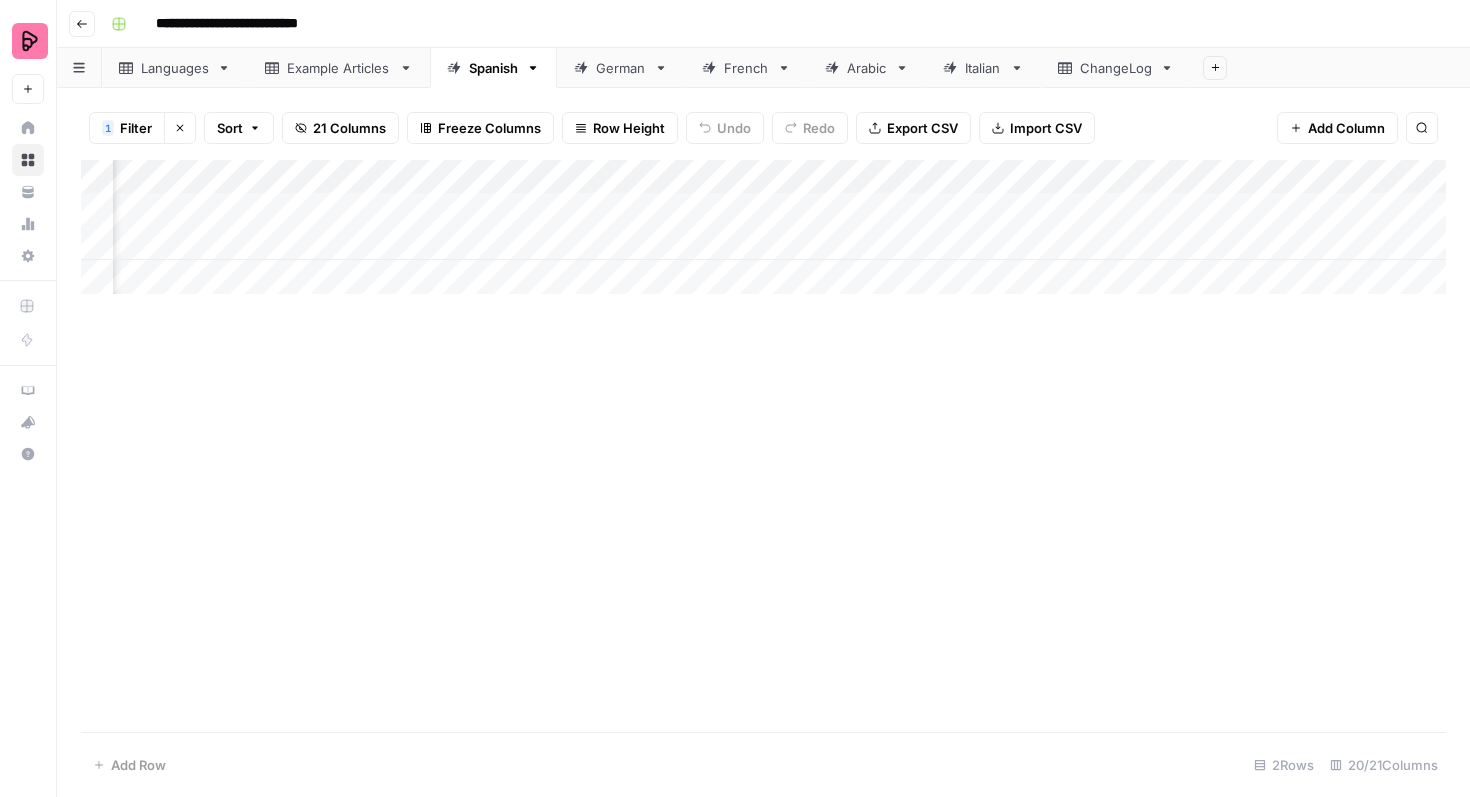 click on "German" at bounding box center (621, 68) 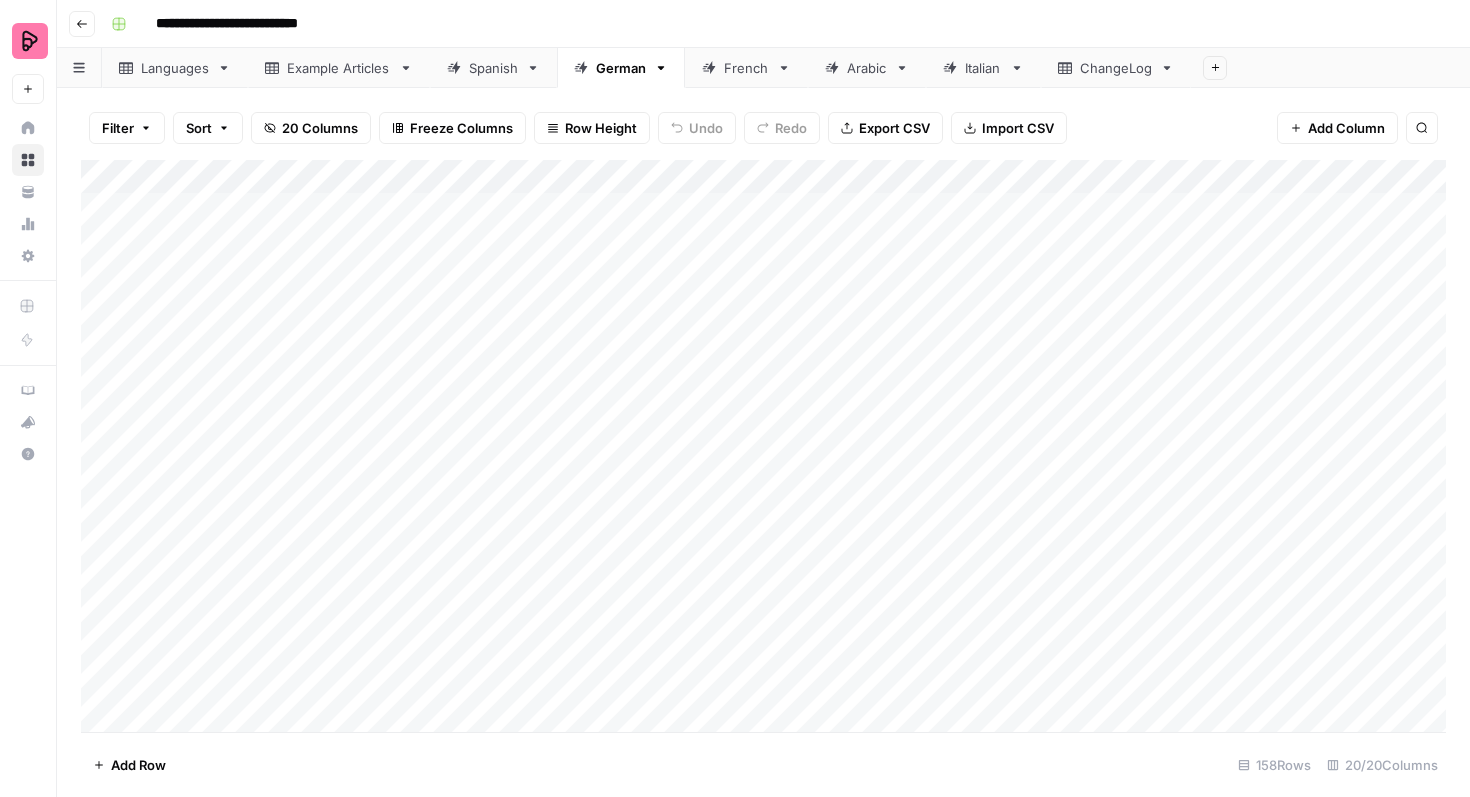 click 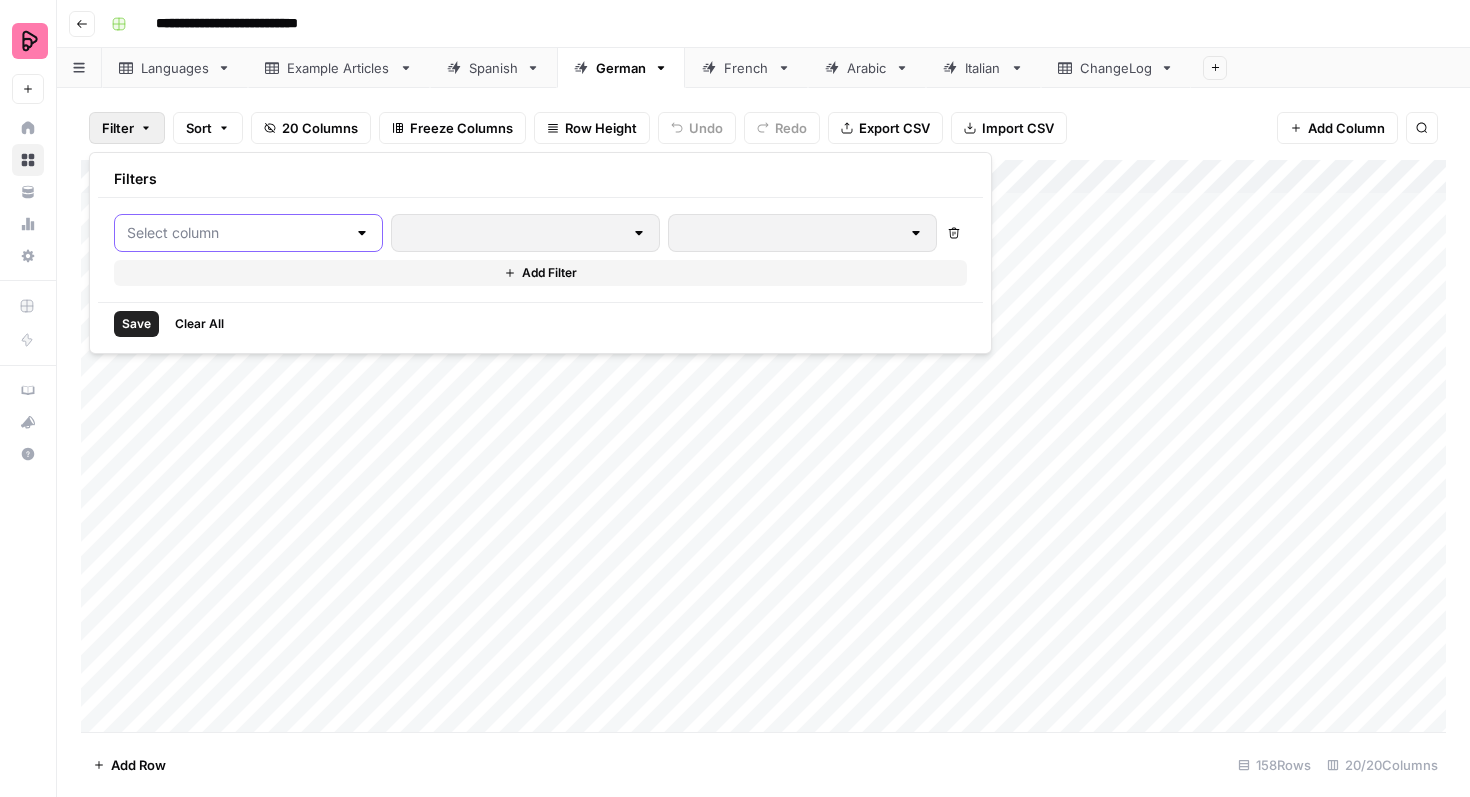click at bounding box center (236, 233) 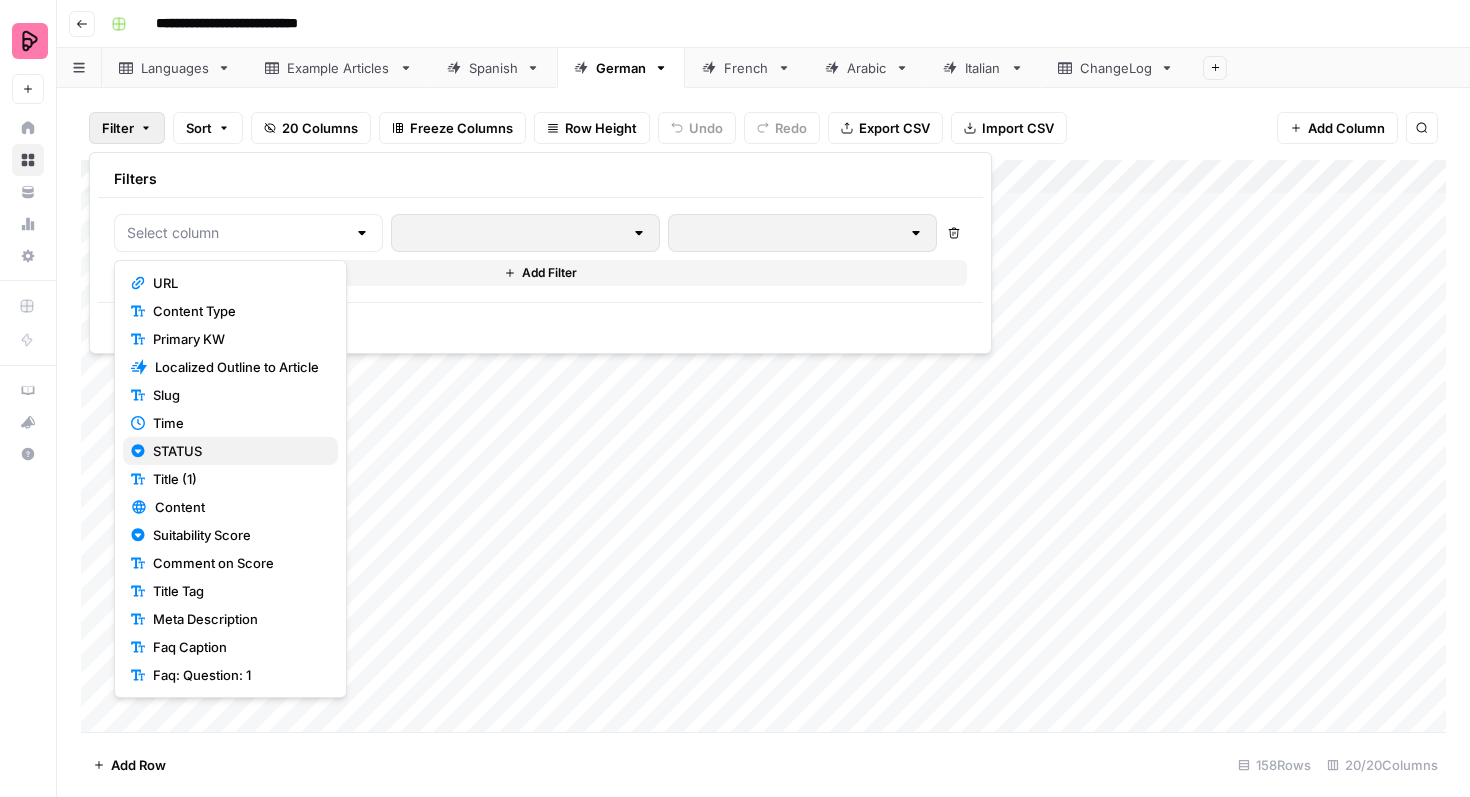 click on "STATUS" at bounding box center (237, 451) 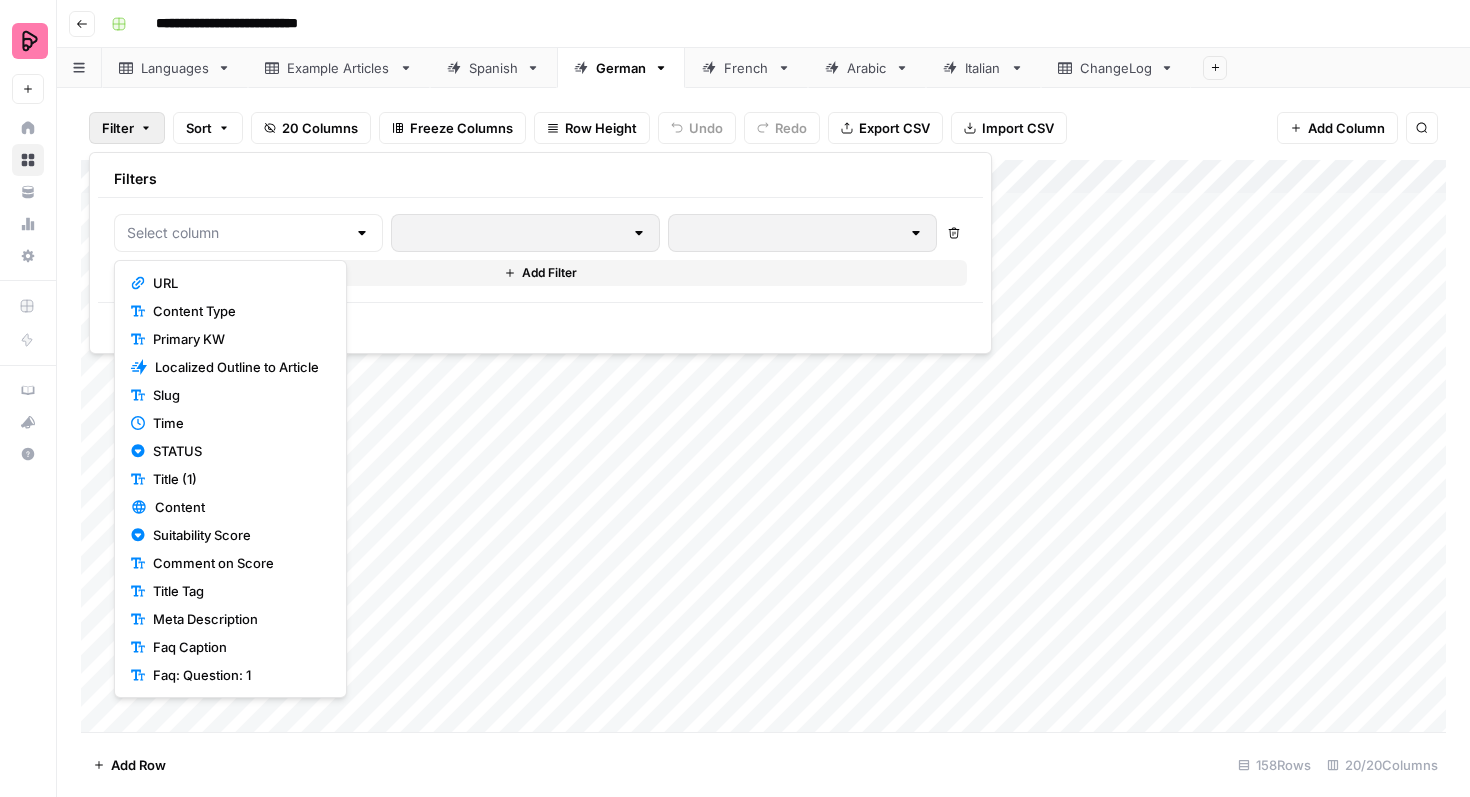 type on "STATUS" 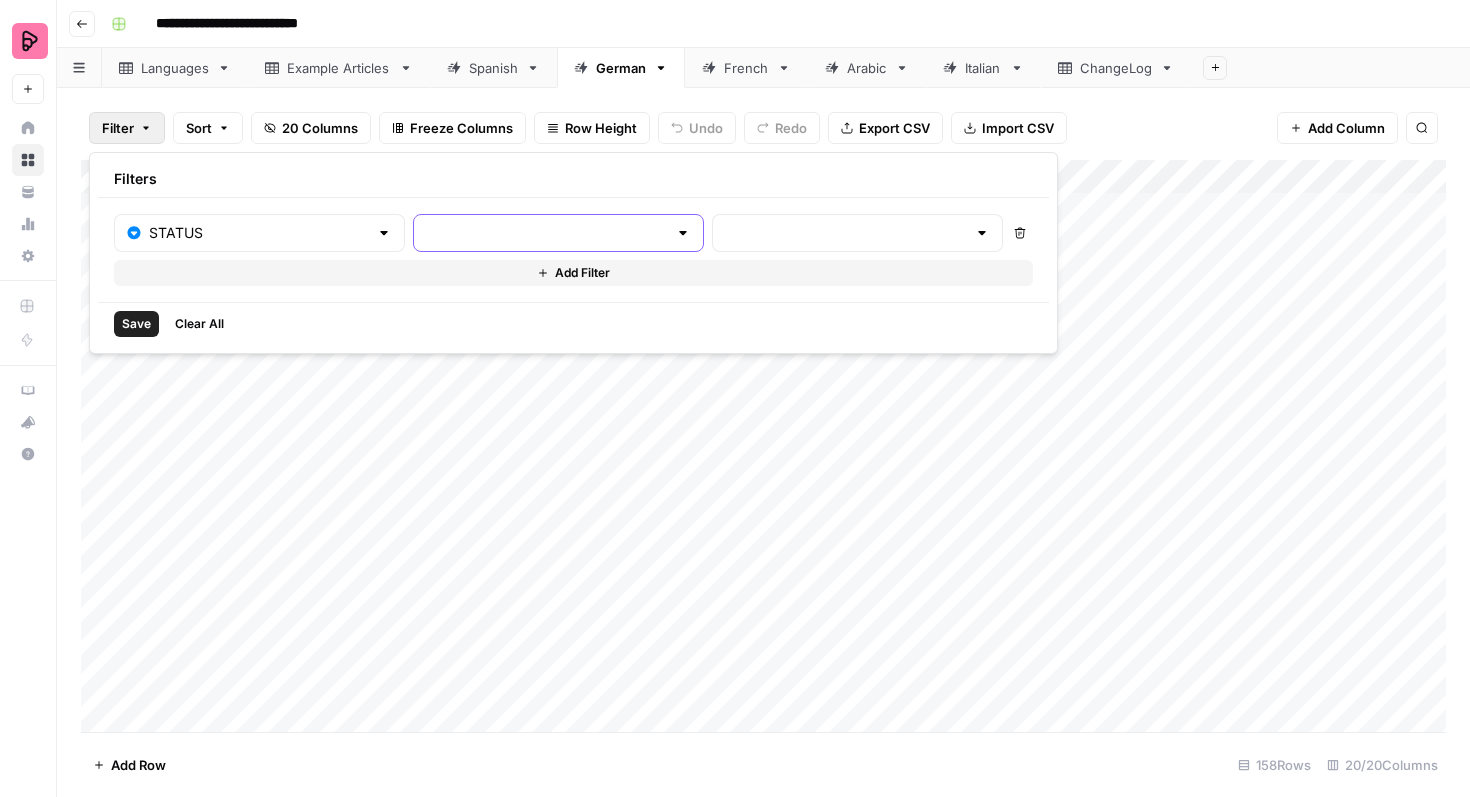 click at bounding box center [546, 233] 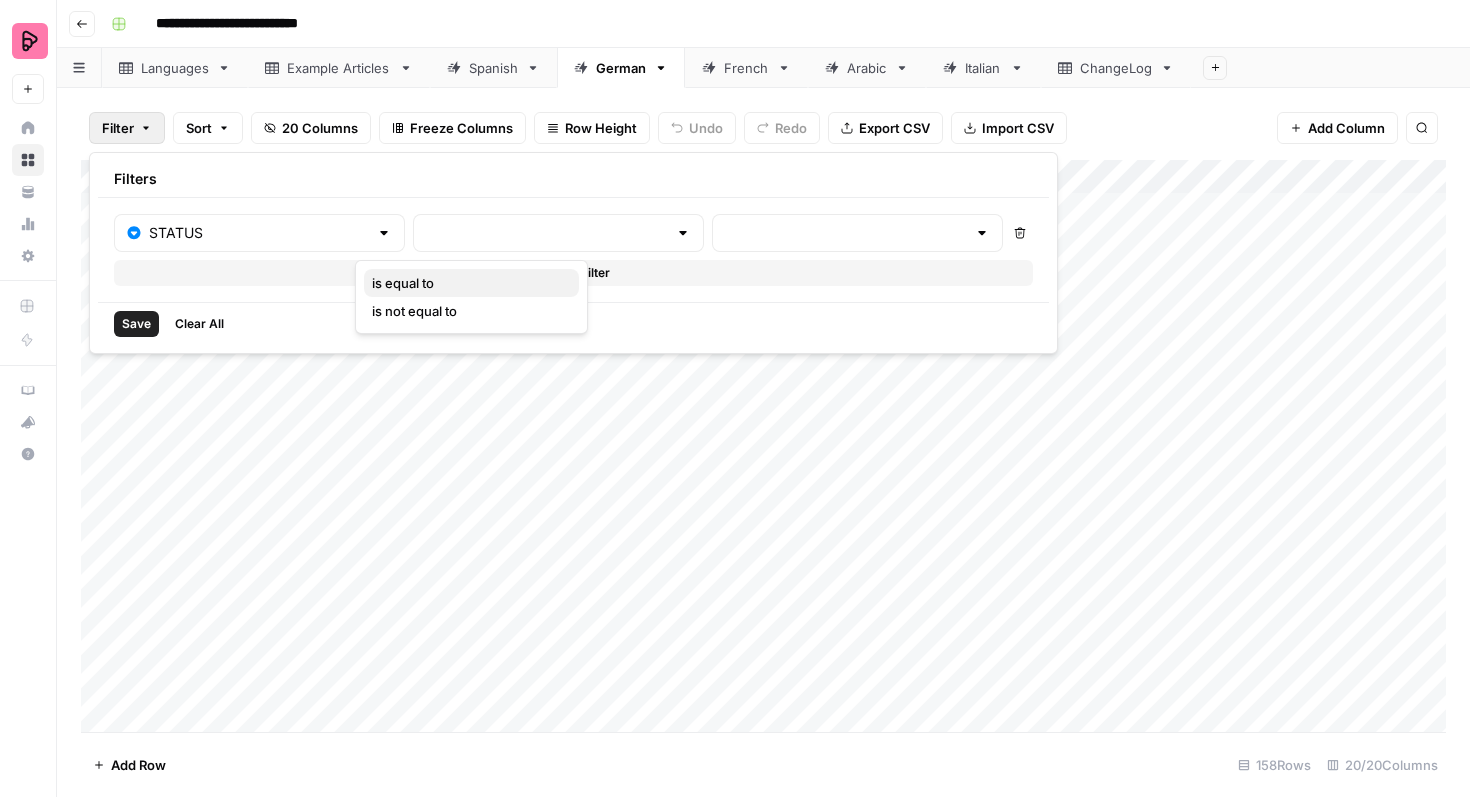 click on "is equal to" at bounding box center (467, 283) 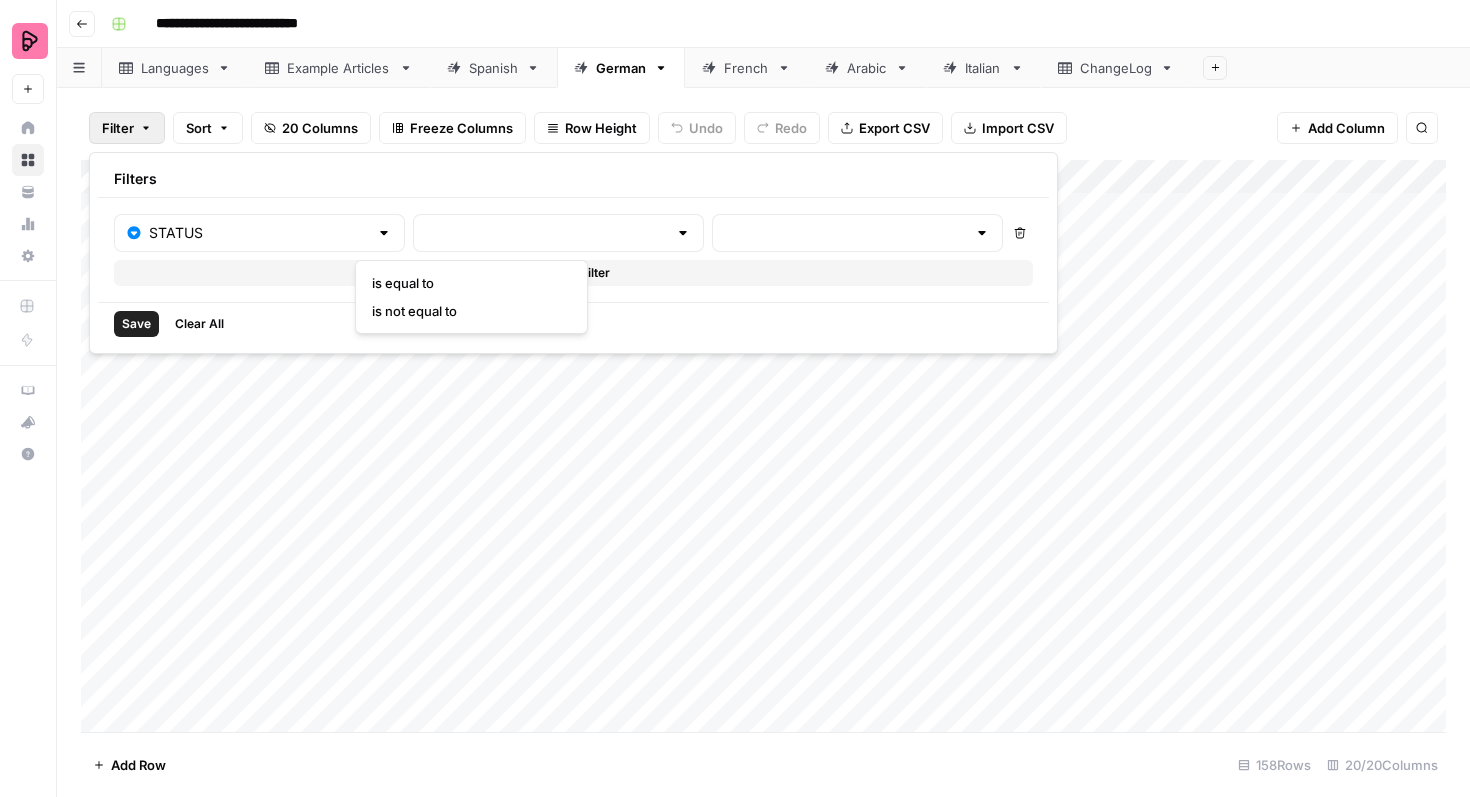 type on "is equal to" 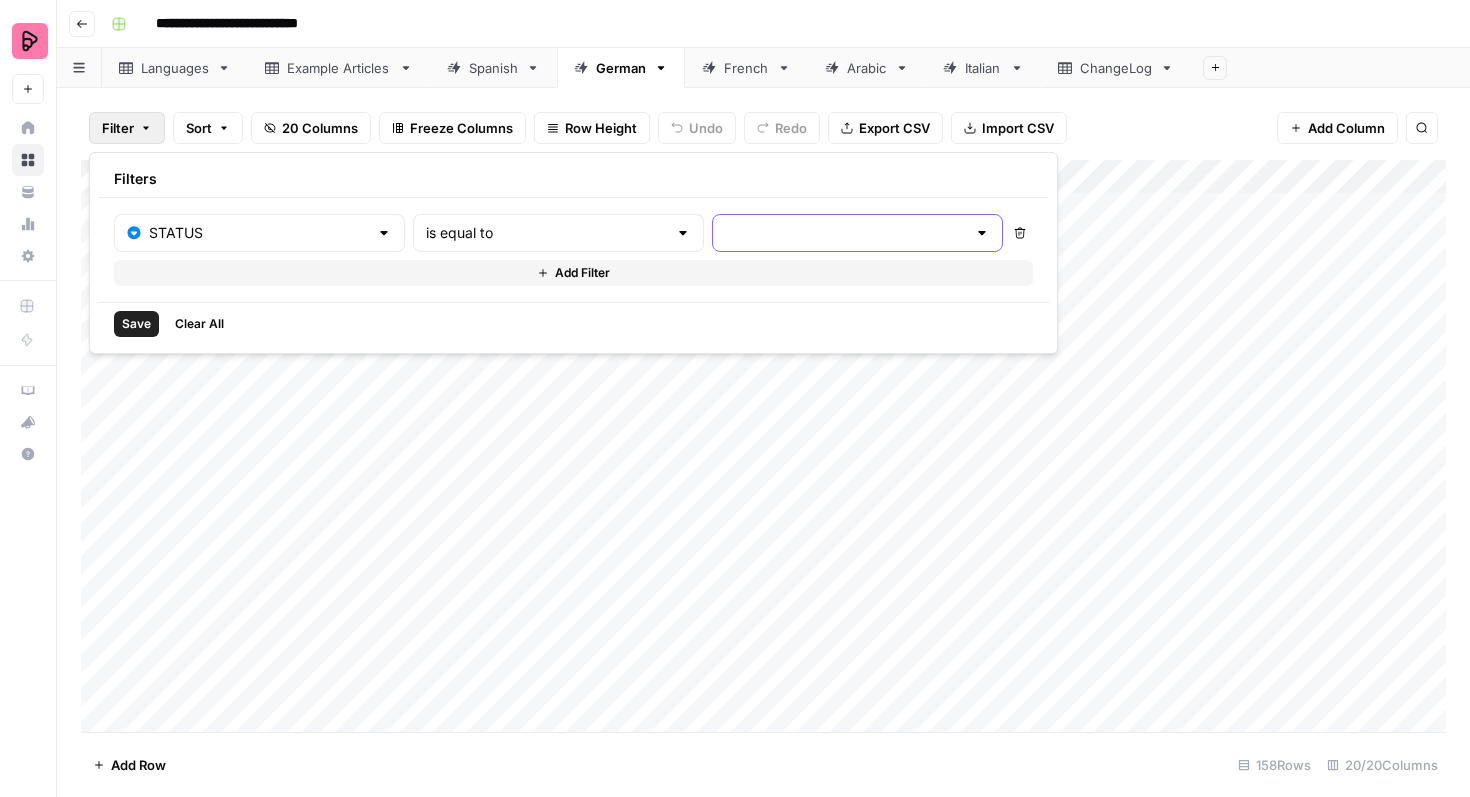 click at bounding box center [845, 233] 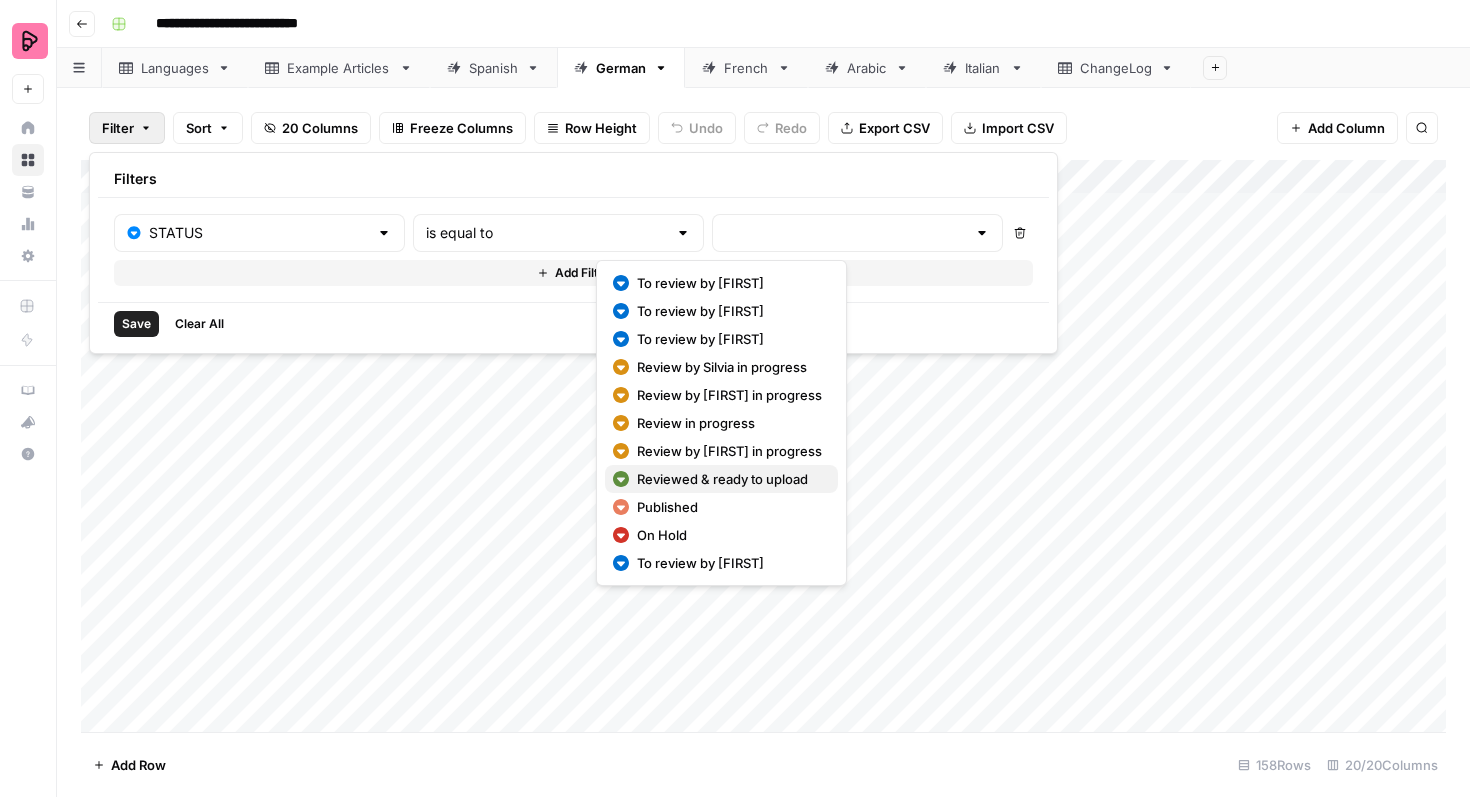 click on "Reviewed & ready to upload" at bounding box center (729, 479) 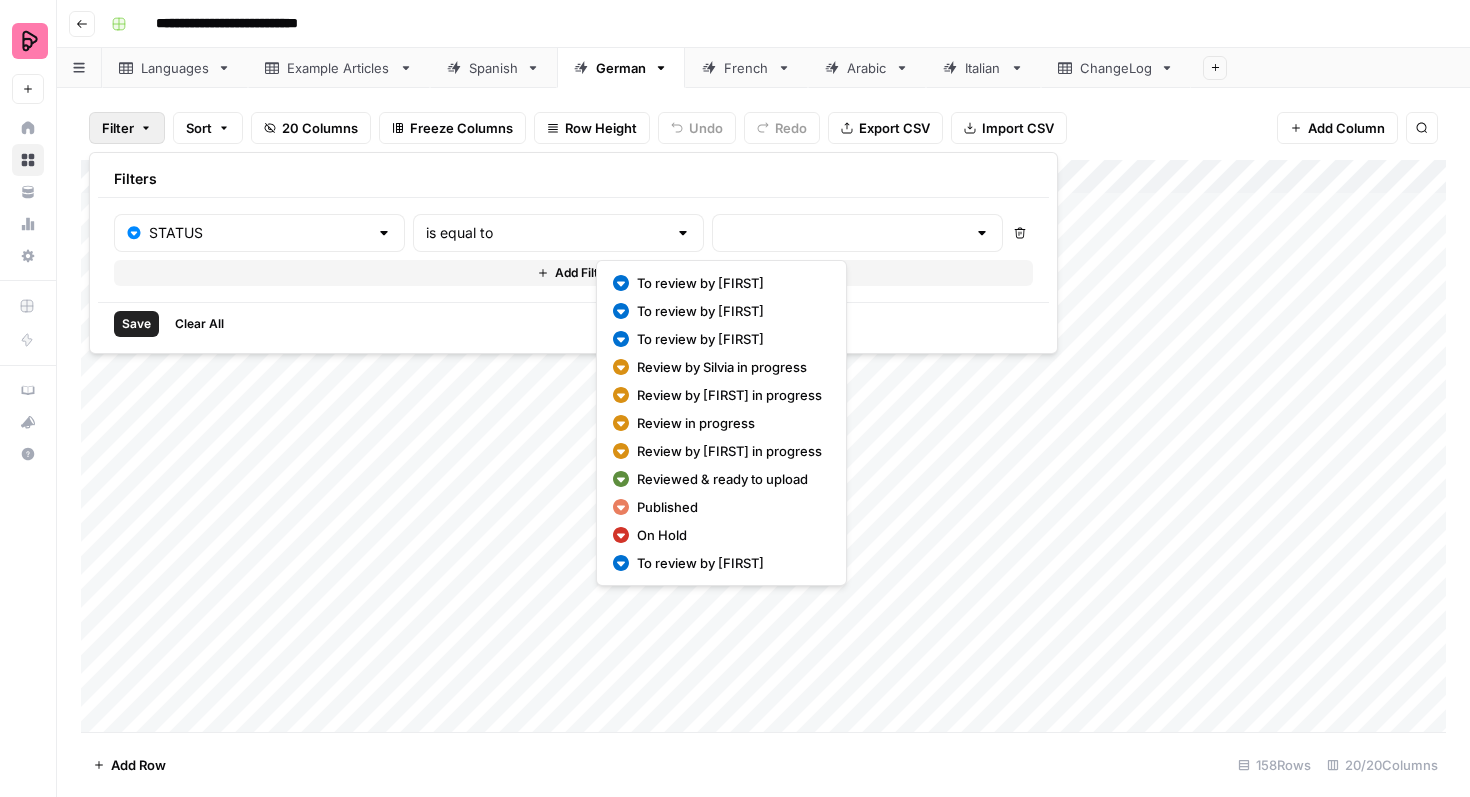type on "Reviewed & ready to upload" 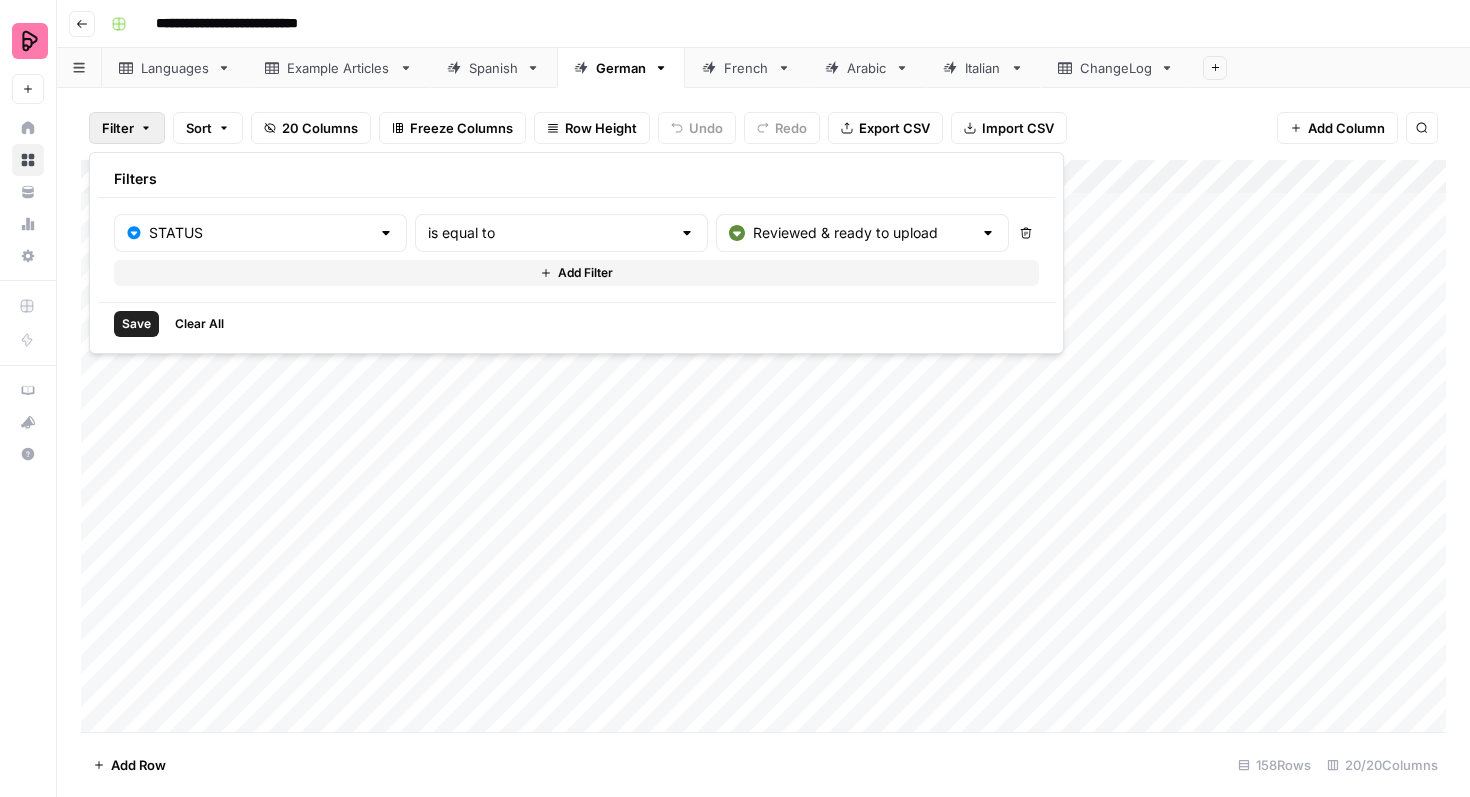 click on "Save" at bounding box center (136, 324) 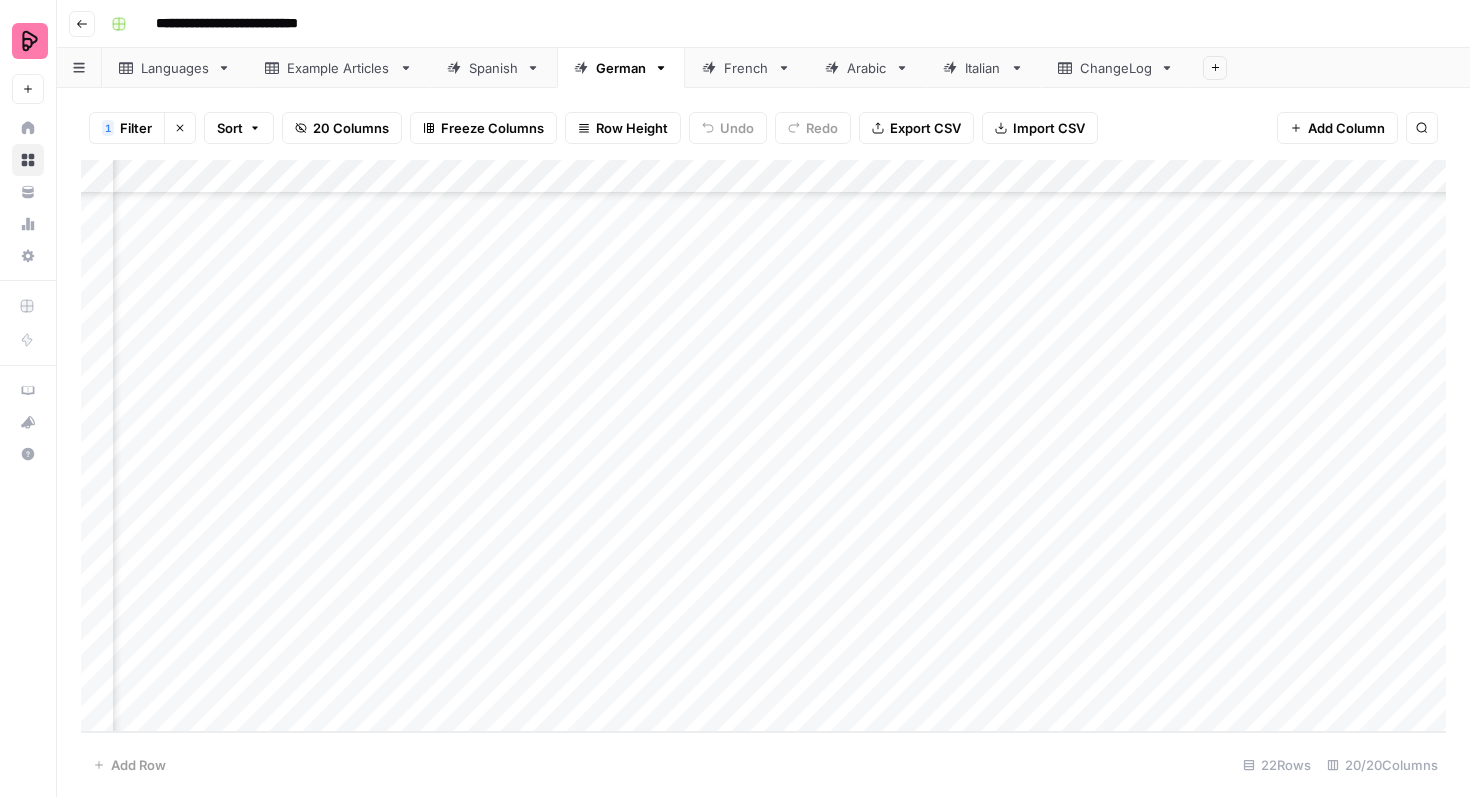 scroll, scrollTop: 208, scrollLeft: 0, axis: vertical 